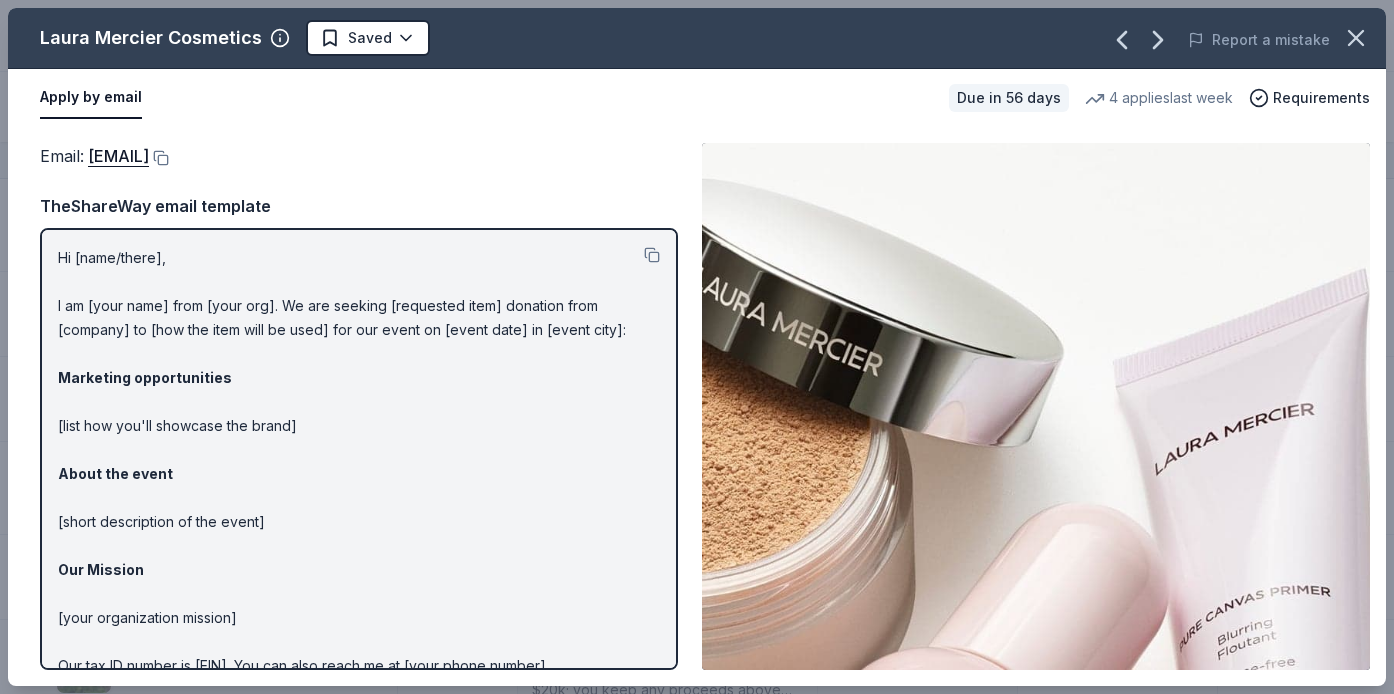 scroll, scrollTop: 1, scrollLeft: 0, axis: vertical 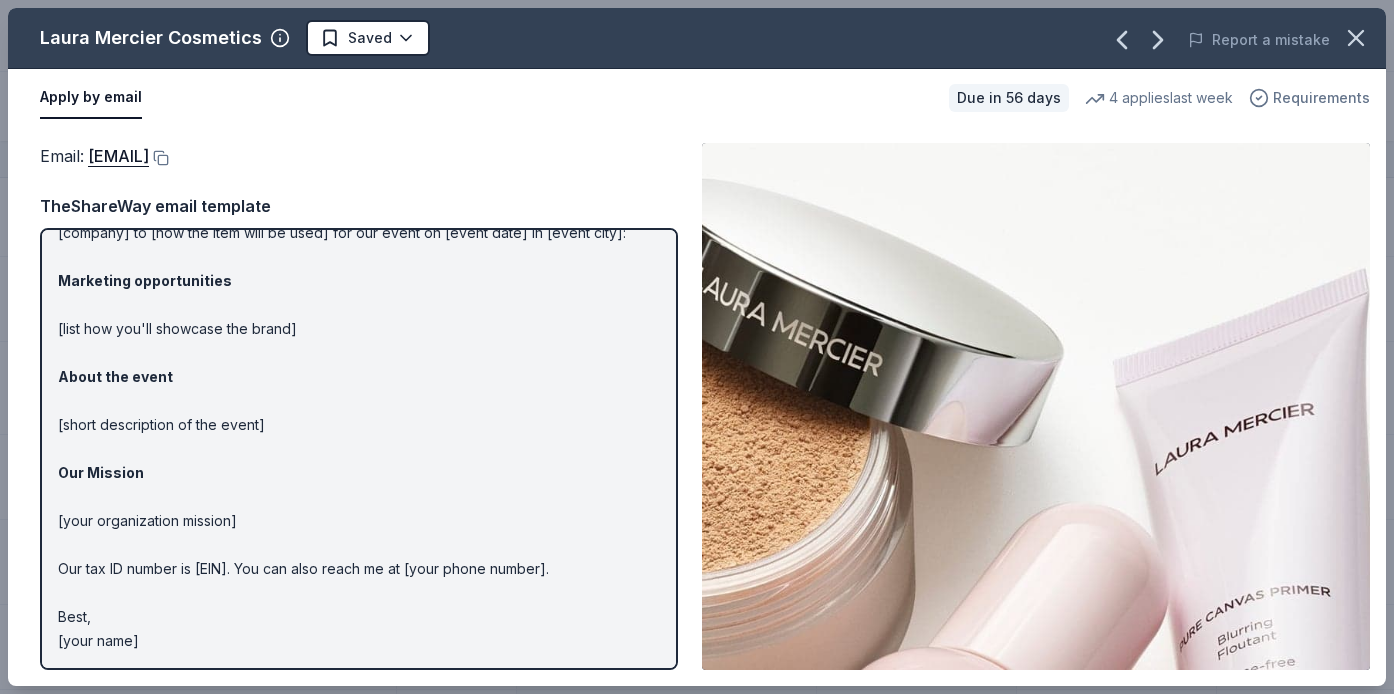 click 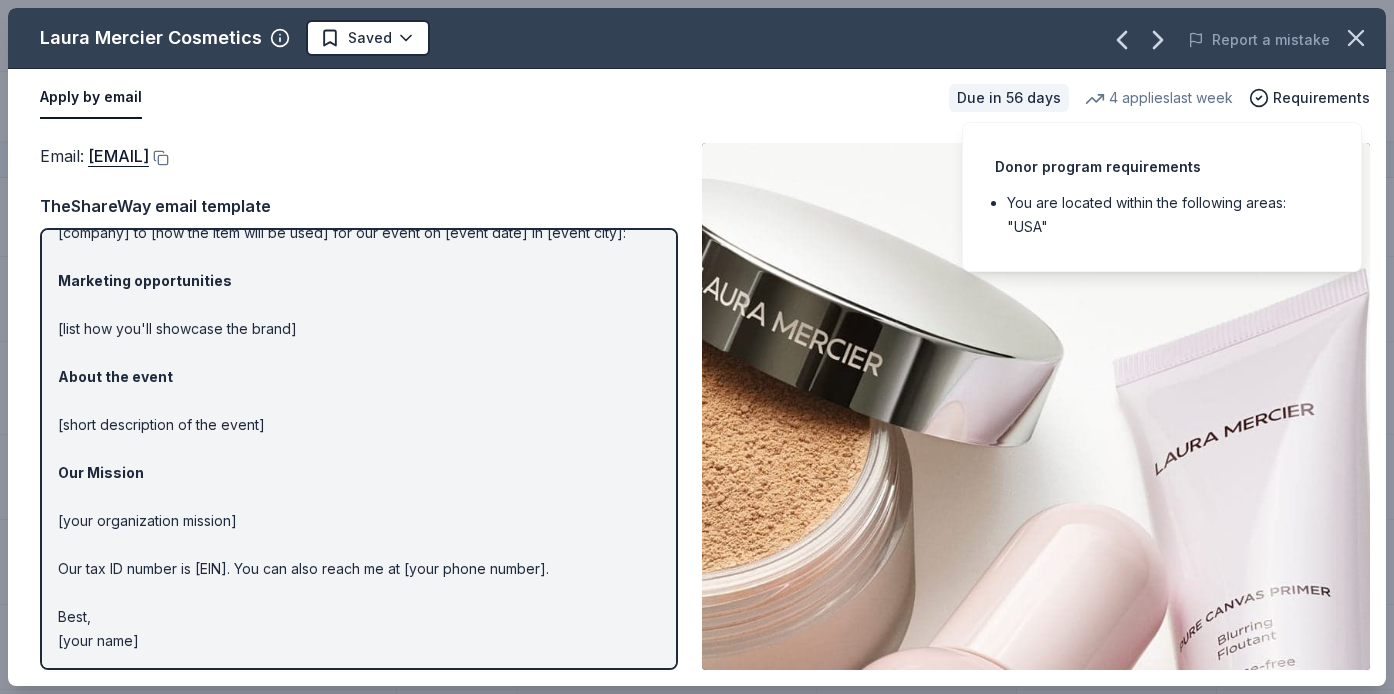 click on "Apply by email" at bounding box center [486, 98] 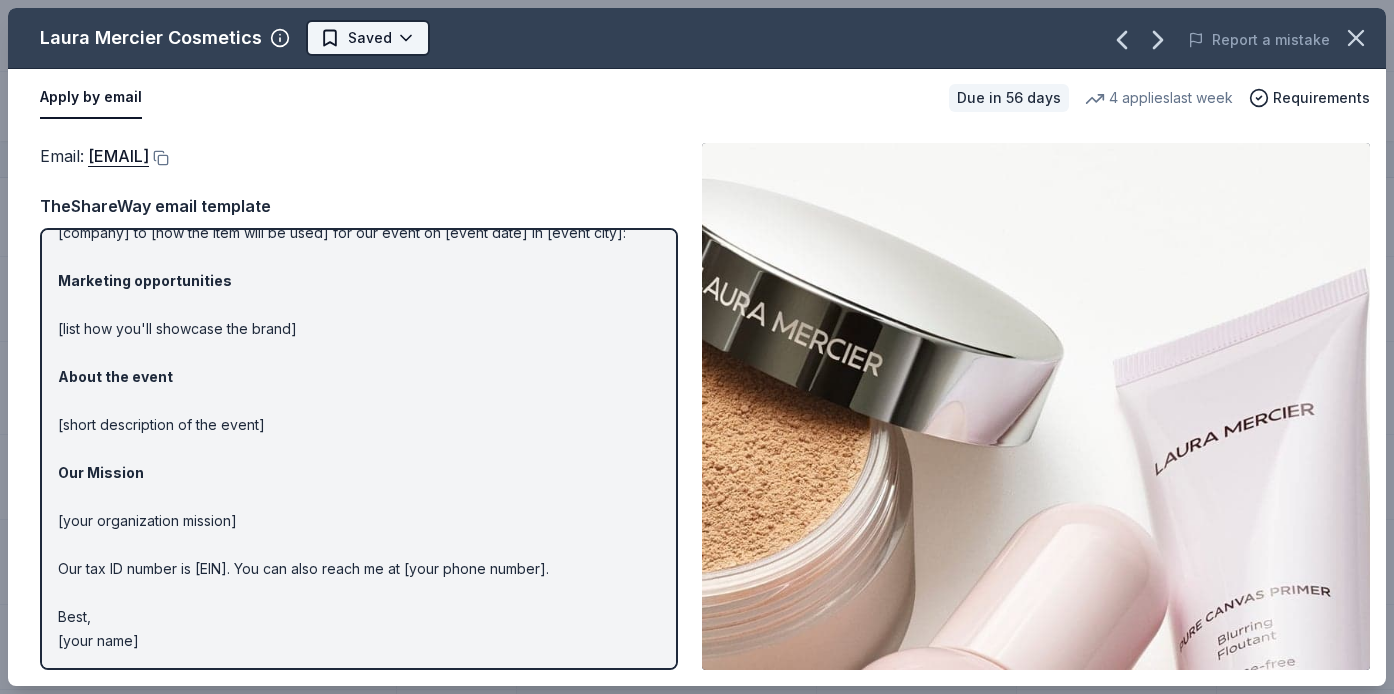 click on "10th Anniversary Virtual Gala Track  · 12 Discover Plus trial ends on 1AM, 8/5 Earn Rewards 11 Saved Applied 1 Approved Received Declined Not interested  Approved assets Add donor Export CSV Get started 80 % Update application status Donor Status Donation Apply method Assignee Notes AF Travel Ideas Due in 79 days Apply Saved Taste of Tuscany: choice of a 3 nights stay in Florence or a 5 night stay in Cortona in a 2 bedroom apartment in the city center (Retail value is €2.500 Euro; you keep any proceeds above our charity rate of €1.800 Euro). The package includes a private walking tour of the town with a professional guide, a visit to an artisanal jewelry boutique with a glass of Italian Prosecco, wine tasting in a traditional Enoteca with local wines, pre-arrival and in-house local English speaking concierge and booking services, and all consumption fees (A/C, heating, etc). Upgrade and a la carte extras available on request. In app Callaway Golf Due in 56 days Apply Saved Golf equipment Website Apply" at bounding box center (697, 346) 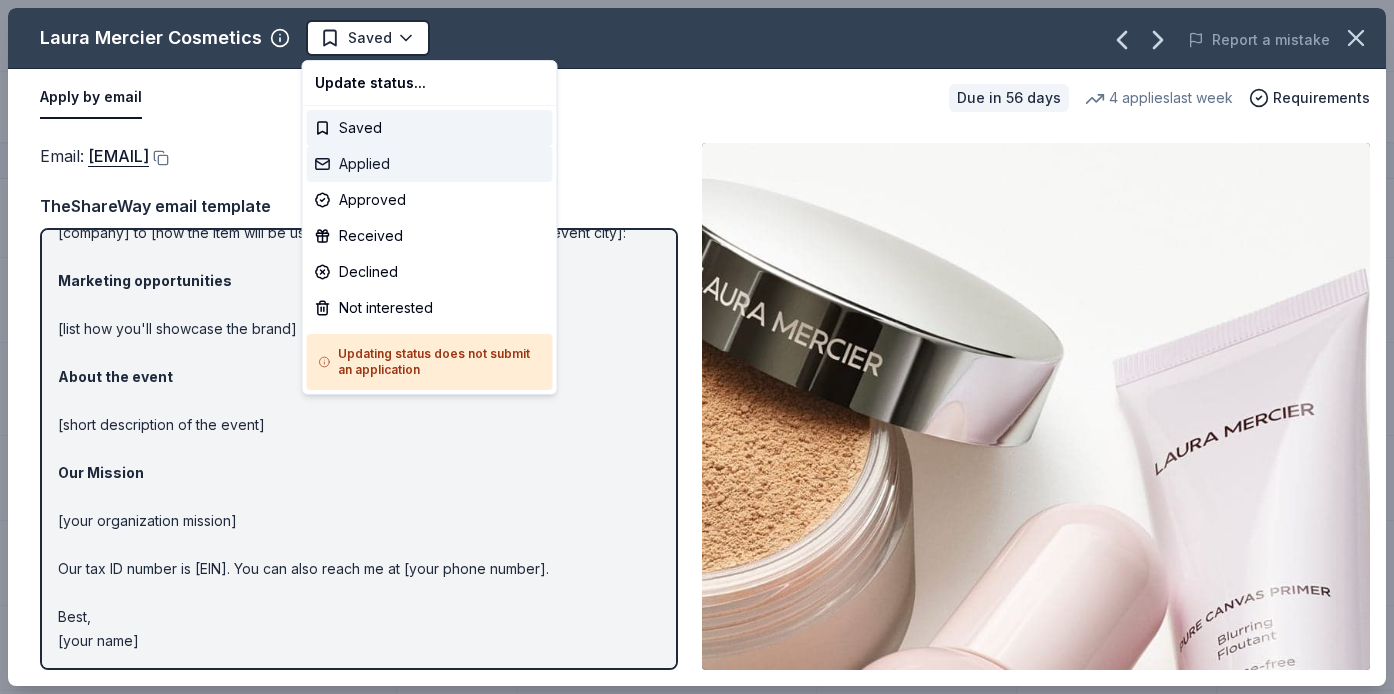 click on "Applied" at bounding box center (430, 164) 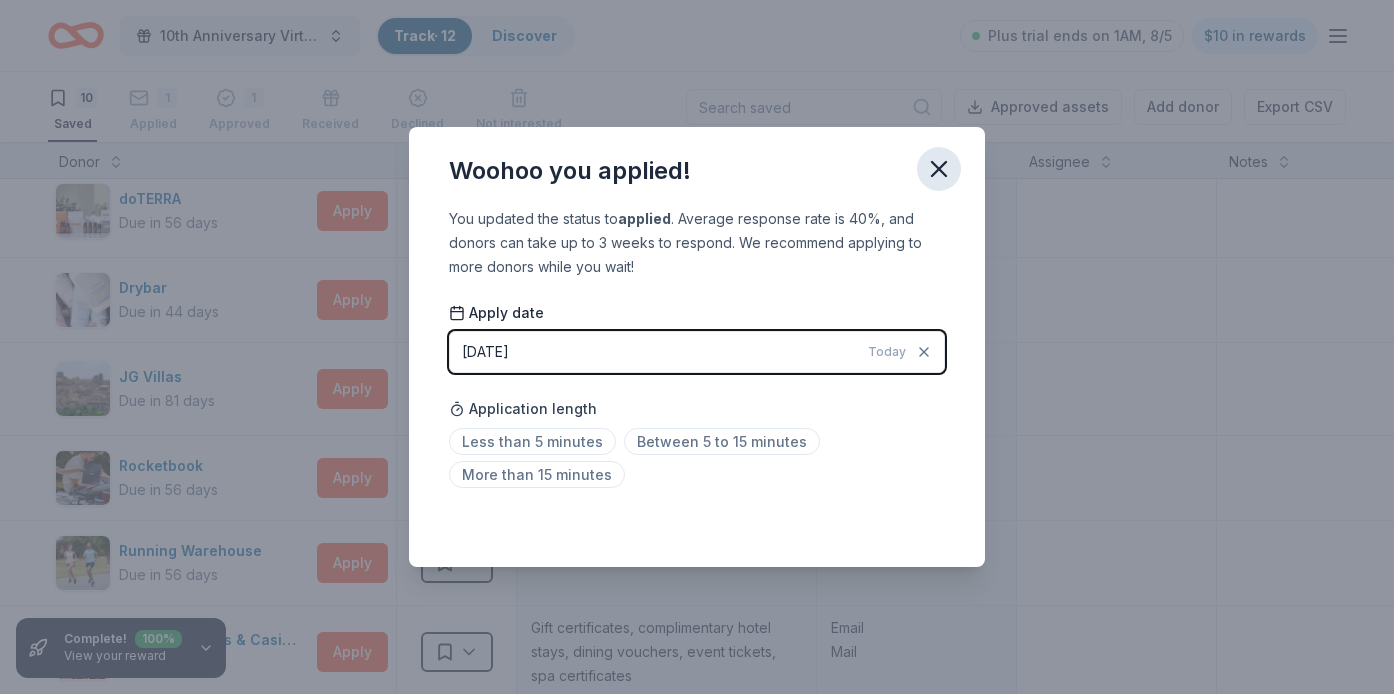 click 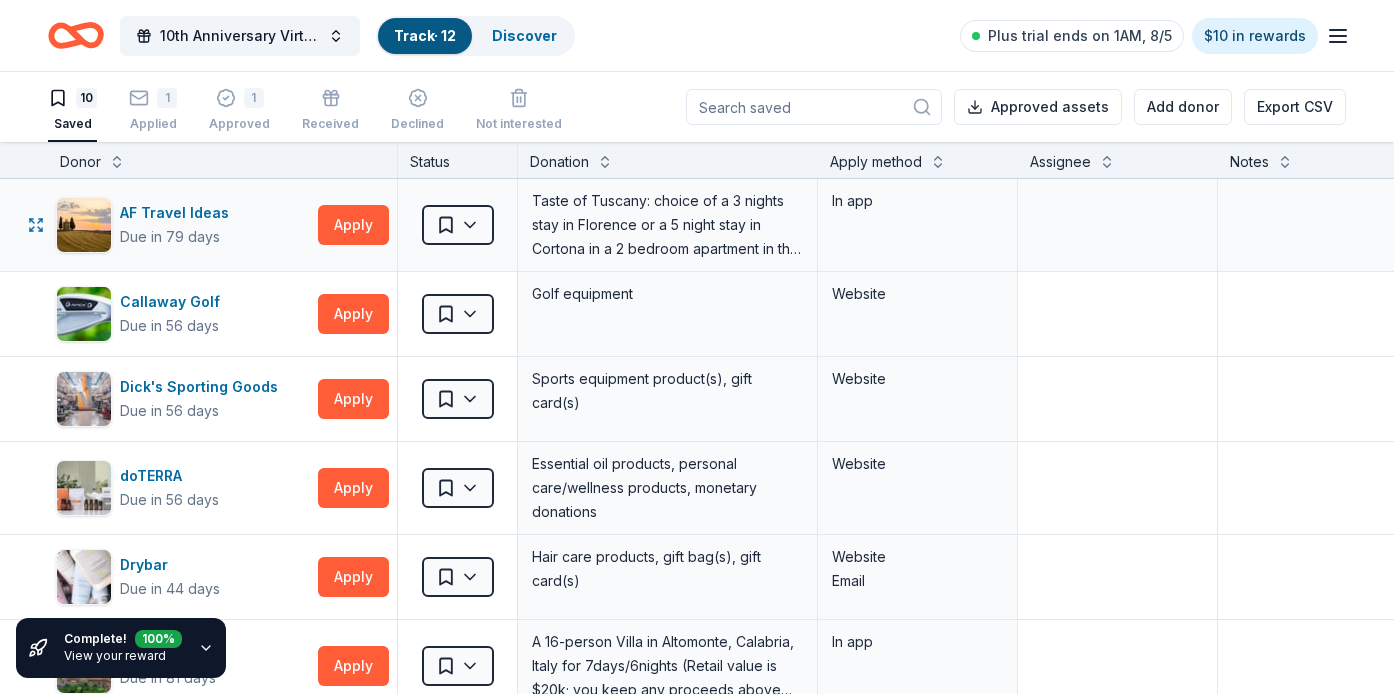 scroll, scrollTop: 0, scrollLeft: 0, axis: both 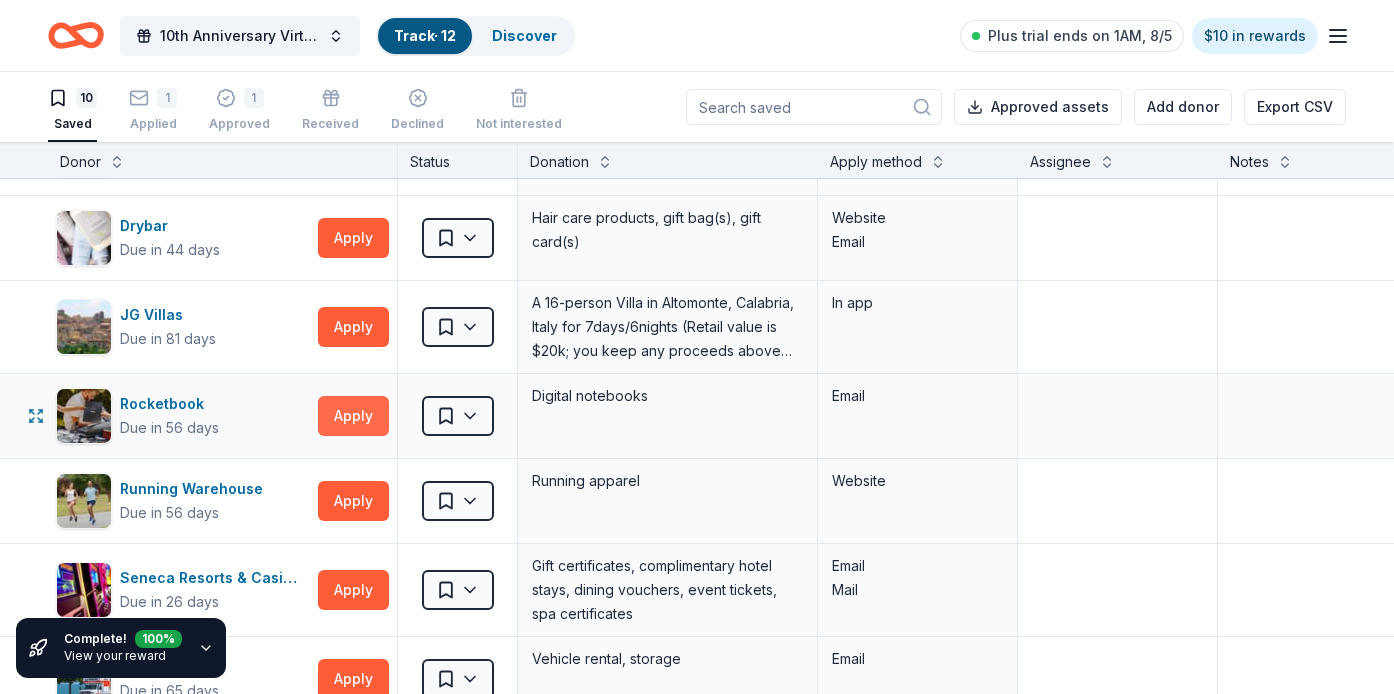 click on "Apply" at bounding box center [353, 416] 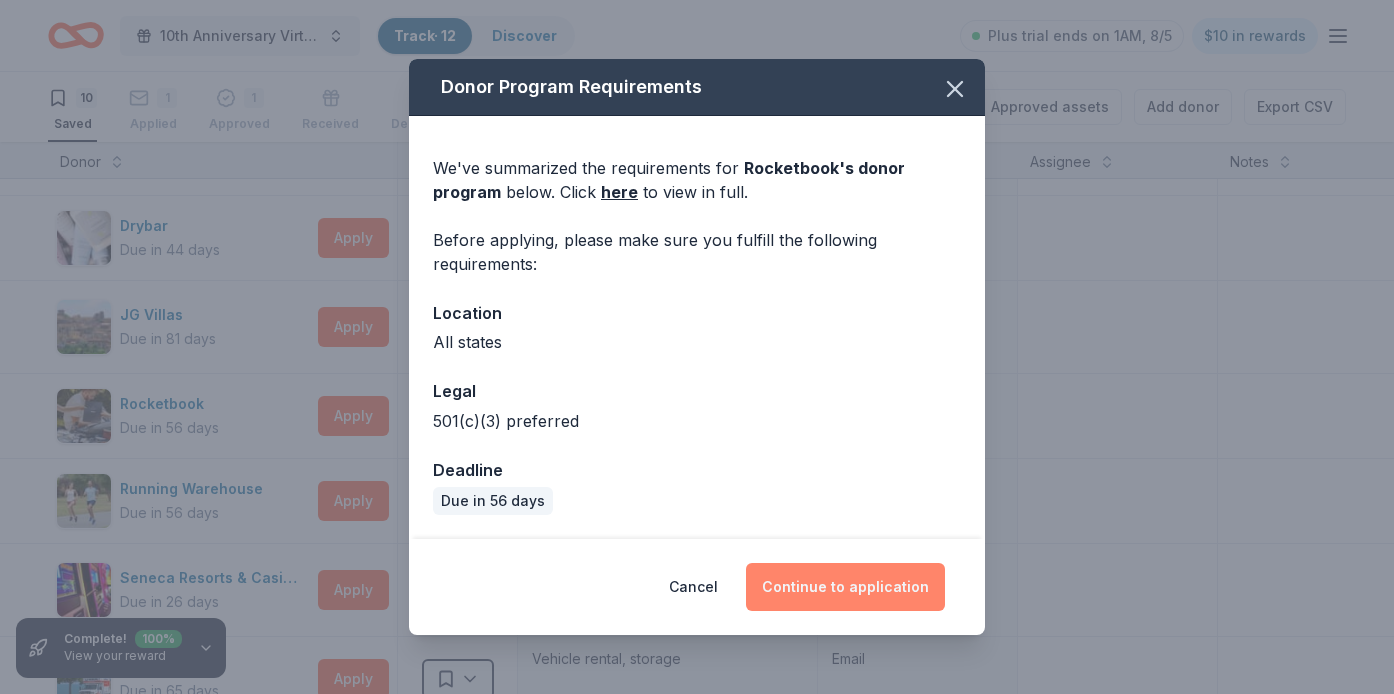 click on "Continue to application" at bounding box center [845, 587] 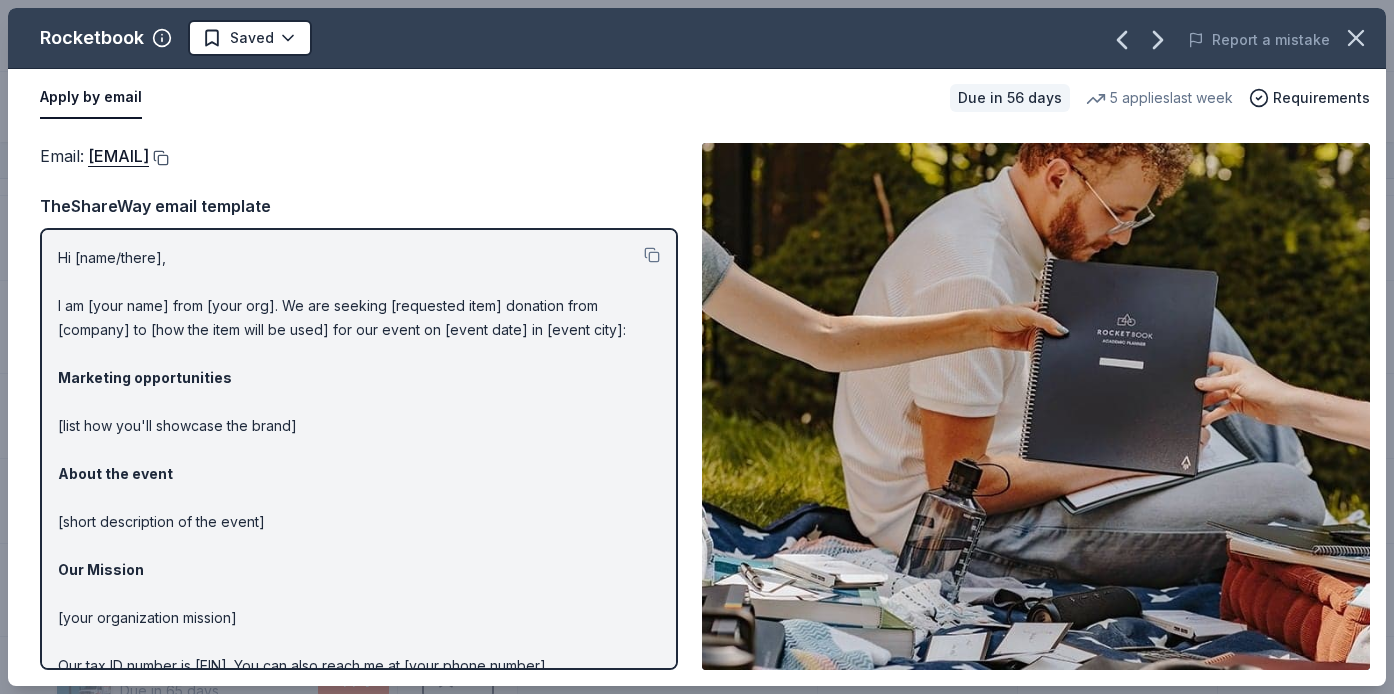 click at bounding box center [159, 158] 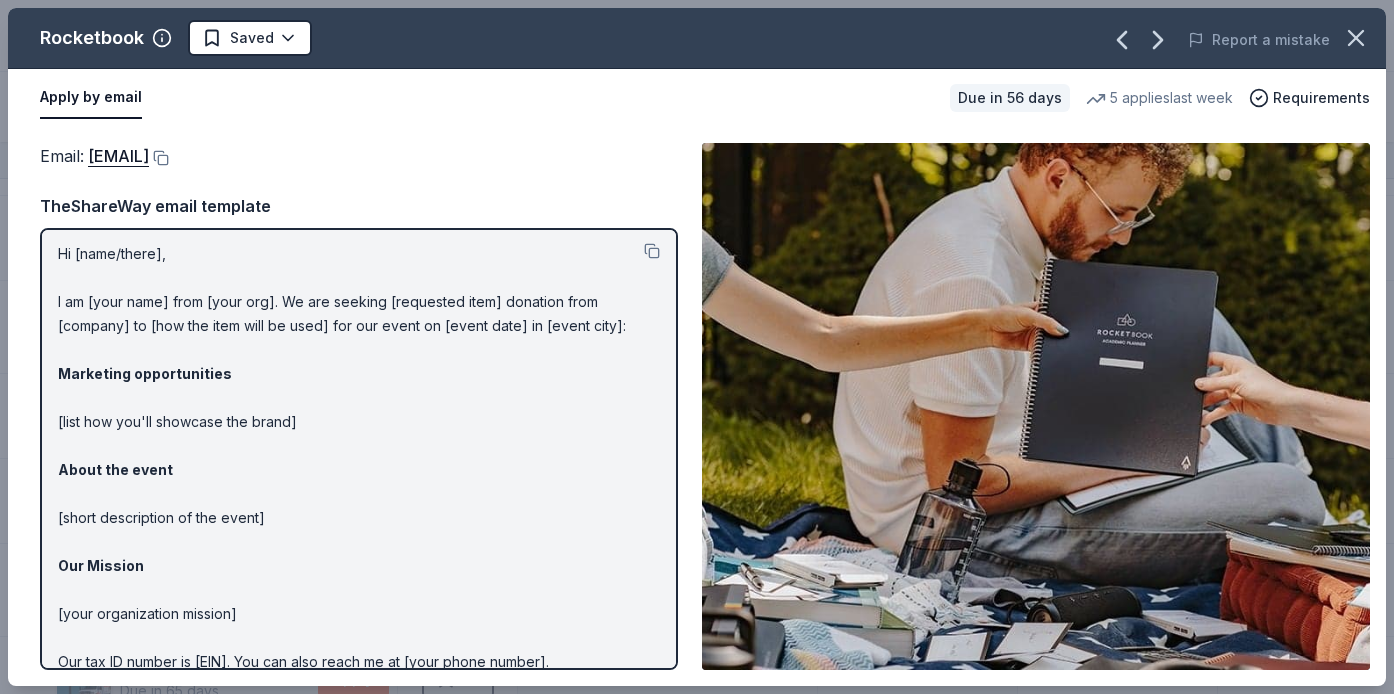 scroll, scrollTop: 0, scrollLeft: 0, axis: both 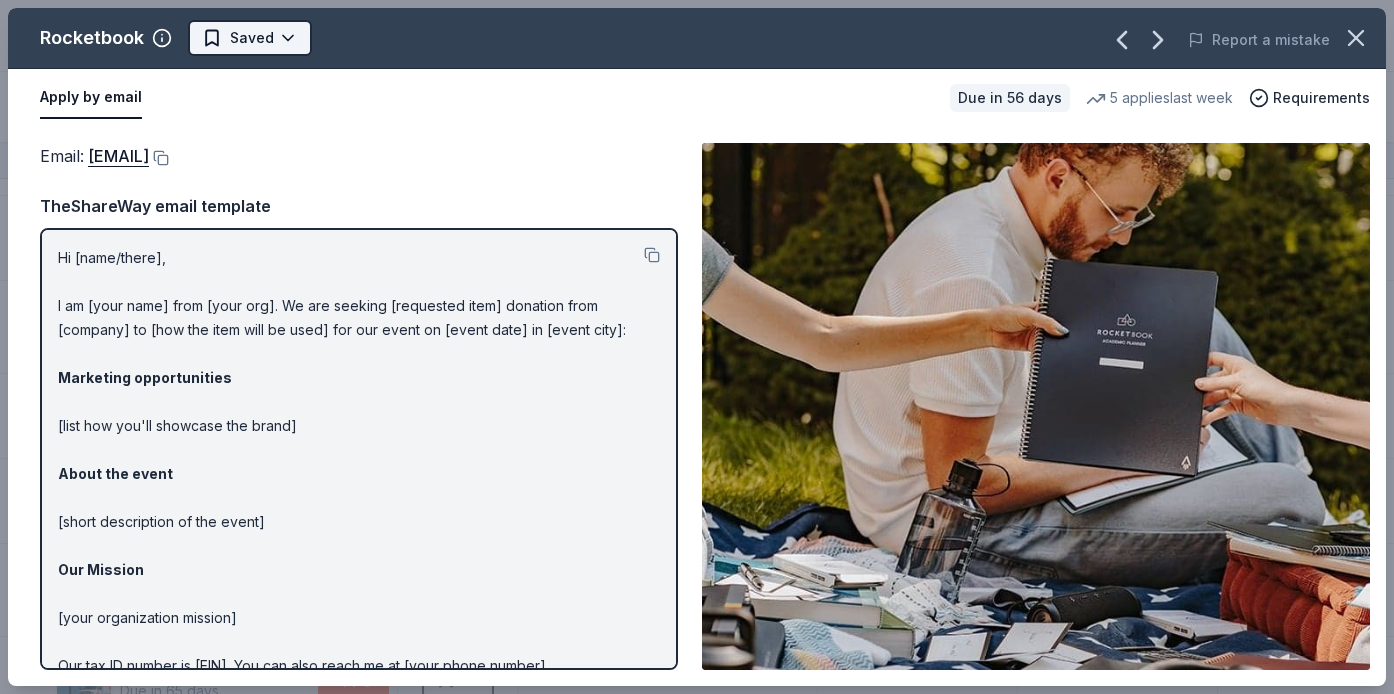 click on "[DATE] Anniversary Virtual Gala Track  · [NUMBER] Discover Plus trial ends on [TIME], [DATE] $[NUMBER] in rewards [NUMBER] Saved [NUMBER] Applied [NUMBER] Approved Received Declined Not interested  Approved assets Add donor Export CSV Complete! [NUMBER] % View your reward Donor Status Donation Apply method Assignee Notes AF Travel Ideas Due in [NUMBER] days Apply Saved Taste of Tuscany: choice of a [NUMBER] nights stay in [CITY] or a [NUMBER] night stay in [CITY] in a [NUMBER] bedroom apartment in the city center (Retail value is €[NUMBER] Euro; you keep any proceeds above our charity rate of €[NUMBER] Euro). The package includes a private walking tour of the town with a professional guide, a visit to an artisanal jewelry boutique with a glass of Italian Prosecco, wine tasting in a traditional Enoteca with local wines, pre-arrival and in-house local English speaking concierge and booking services, and all consumption fees (A/C, heating, etc). Upgrade and a la carte extras available on request. In app Callaway Golf Due in [NUMBER] days Apply Saved Golf equipment Website Due in [NUMBER] days" at bounding box center [697, 347] 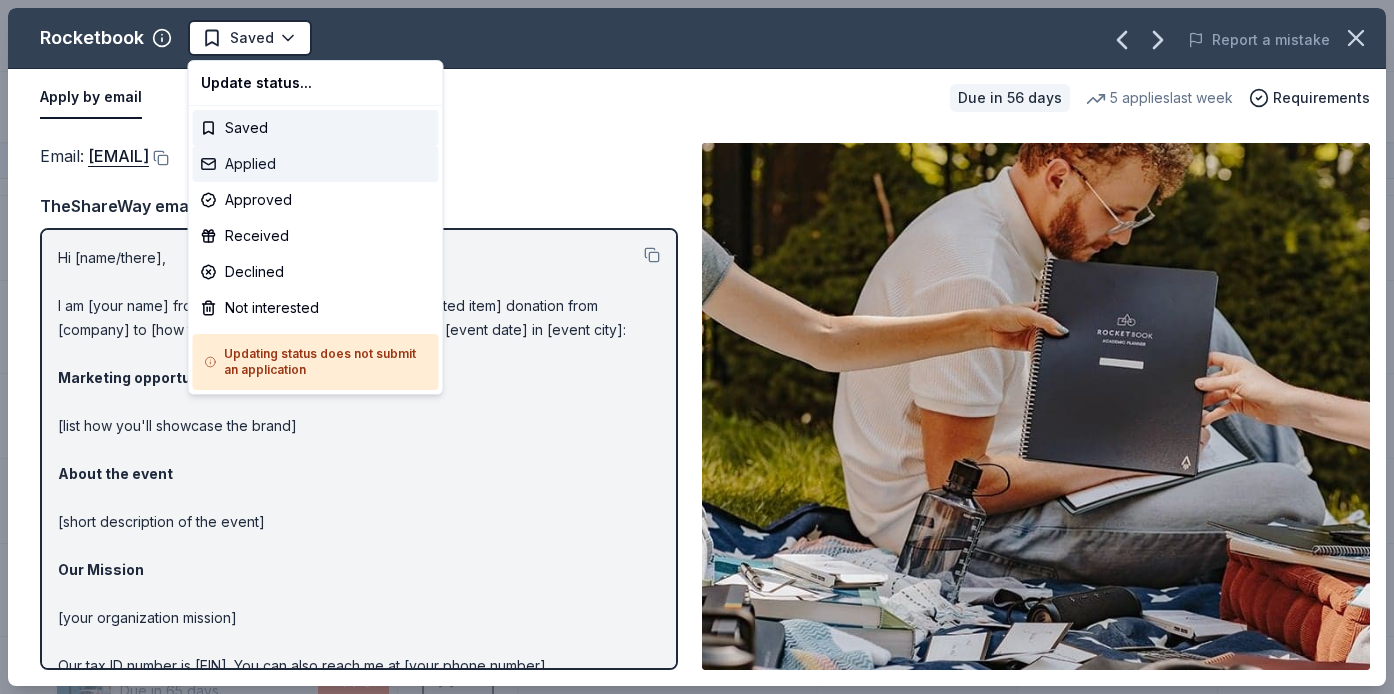 click on "Applied" at bounding box center [316, 164] 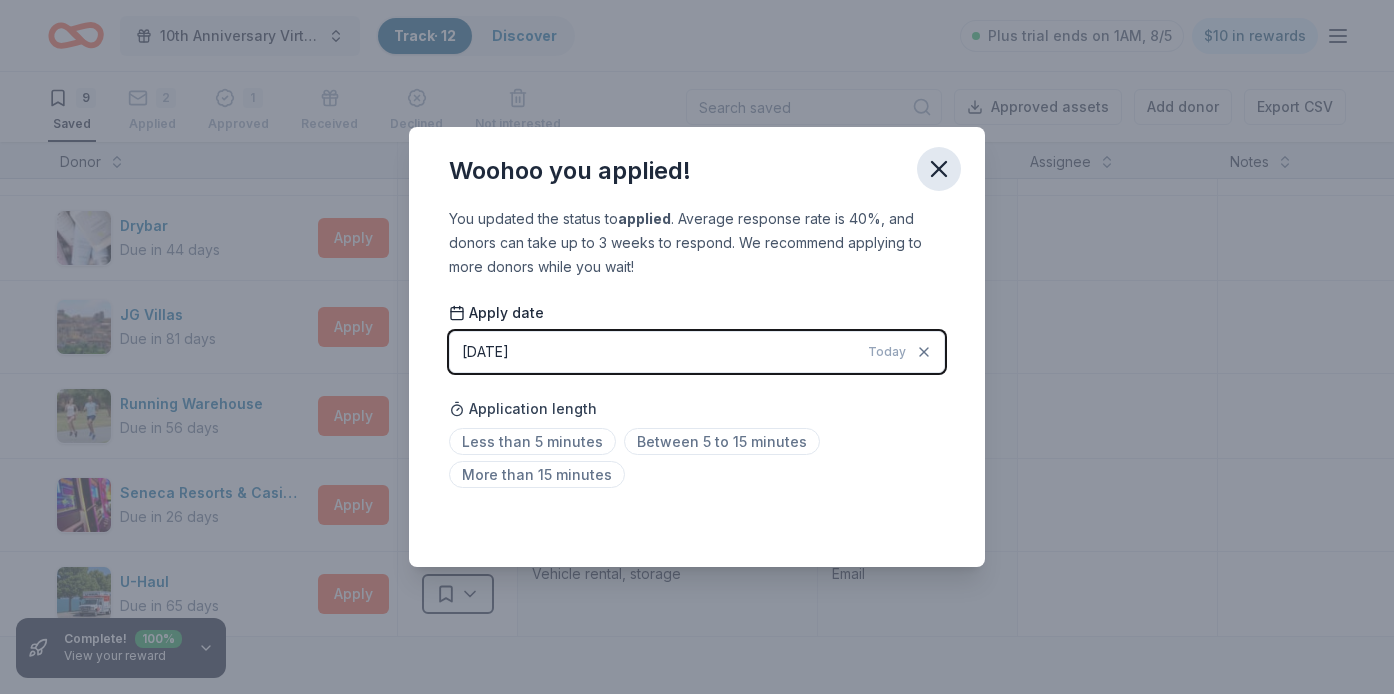 click 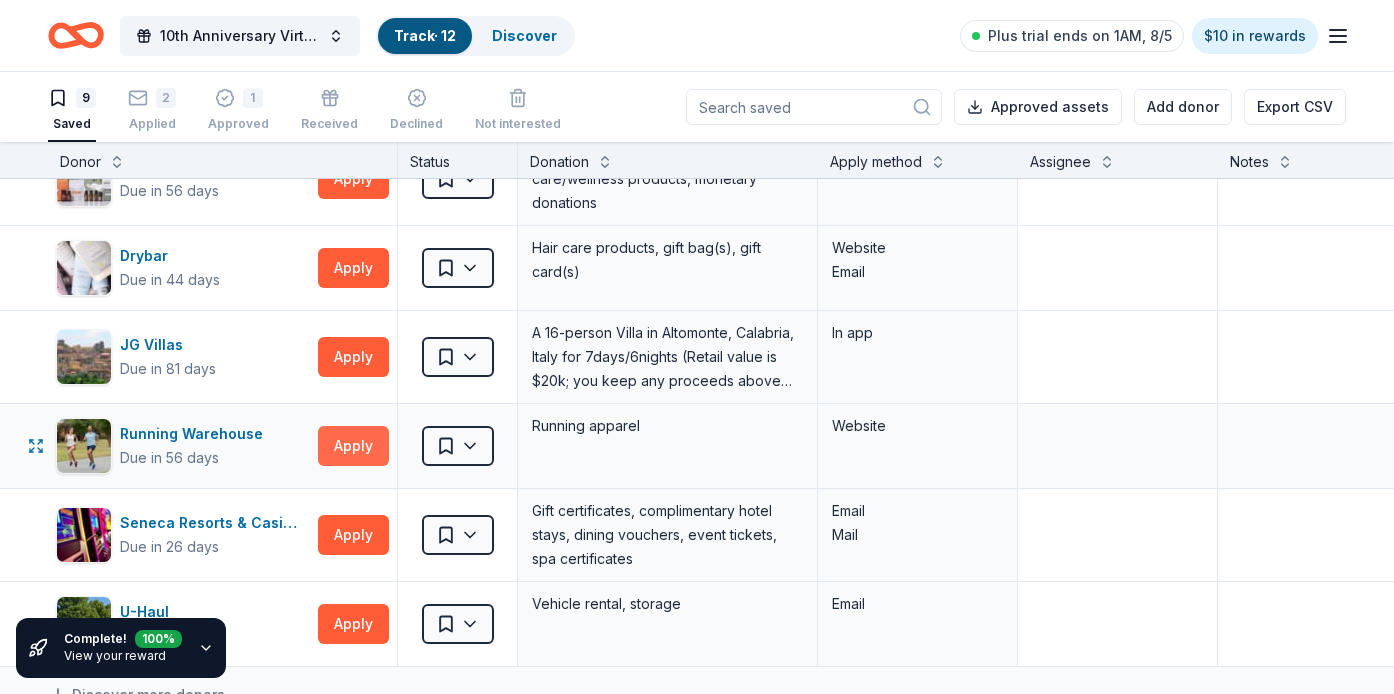 scroll, scrollTop: 297, scrollLeft: 0, axis: vertical 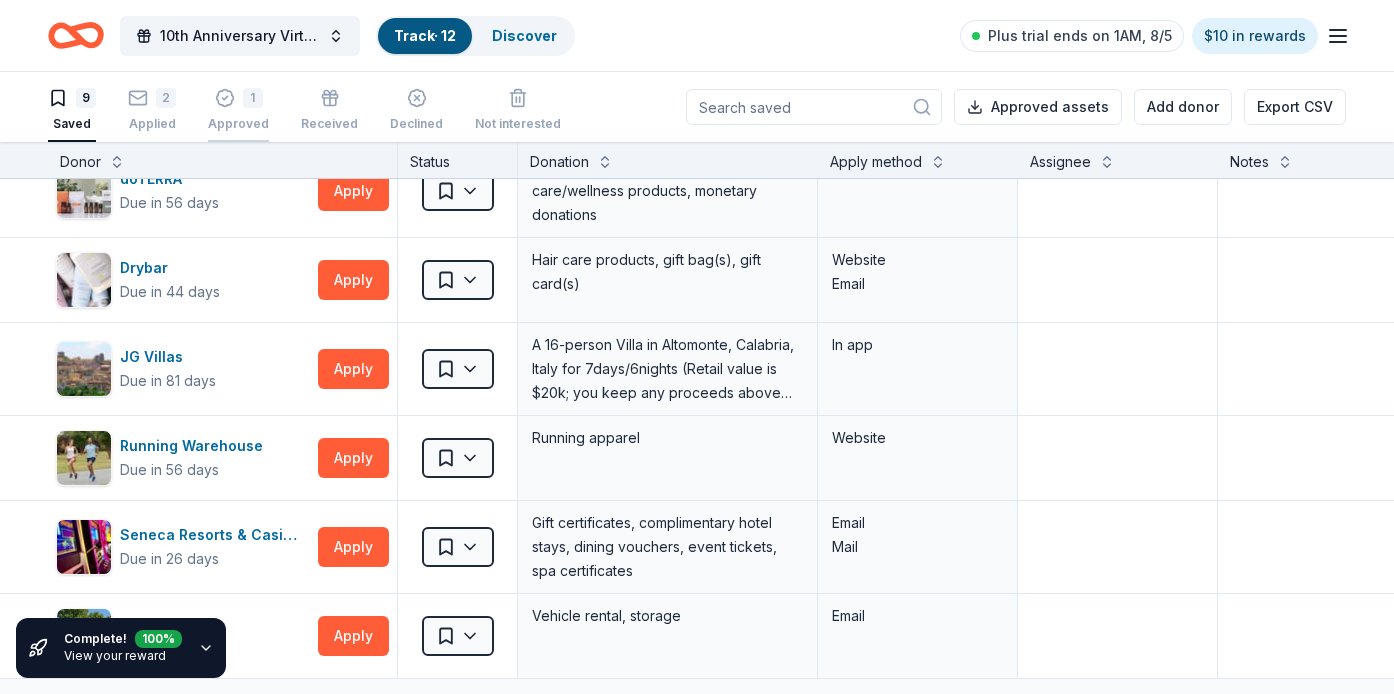 click on "1" at bounding box center [238, 98] 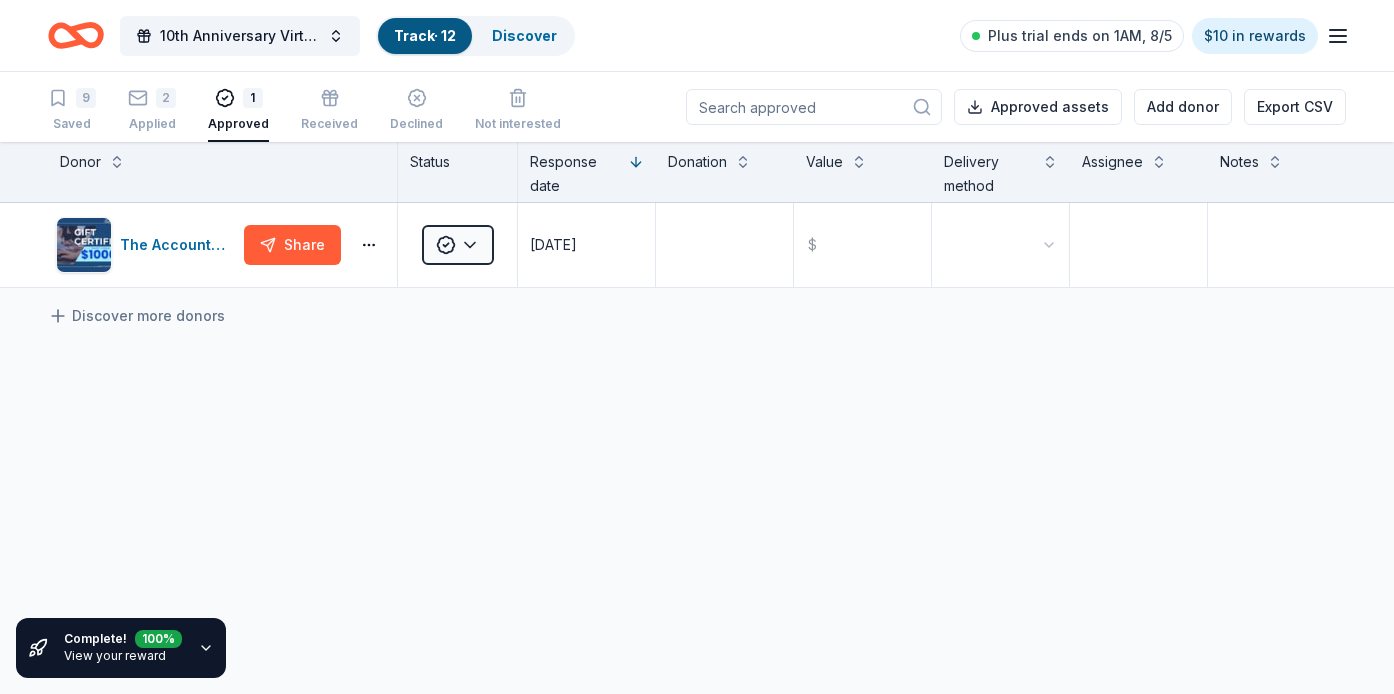 scroll, scrollTop: 0, scrollLeft: 0, axis: both 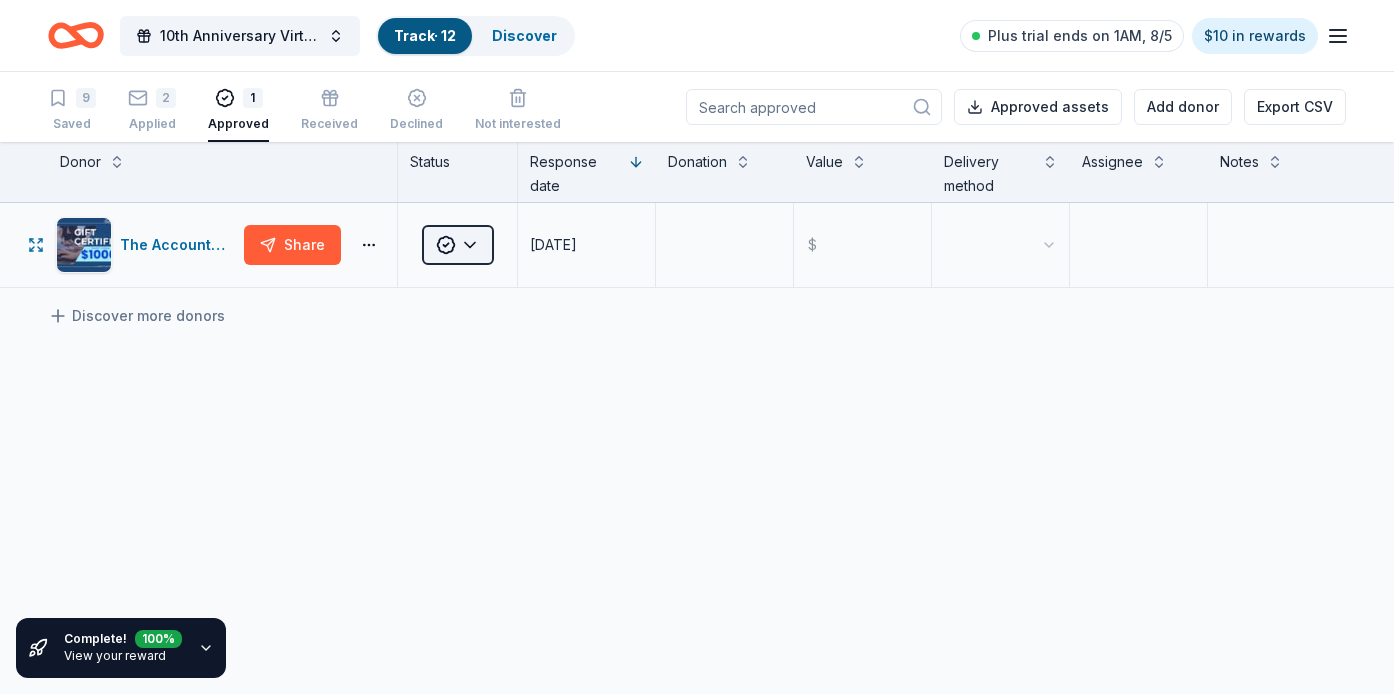 click on "10th Anniversary Virtual Gala Track  · 12 Discover Plus trial ends on 1AM, 8/5 $10 in rewards 9 Saved 2 Applied 1 Approved Received Declined Not interested  Approved assets Add donor Export CSV Complete! 100 % View your reward Donor Status Response date Donation Value Delivery method Assignee Notes The Accounting Doctor  Share Approved 07/30/2025 $   Discover more donors Saved" at bounding box center [697, 347] 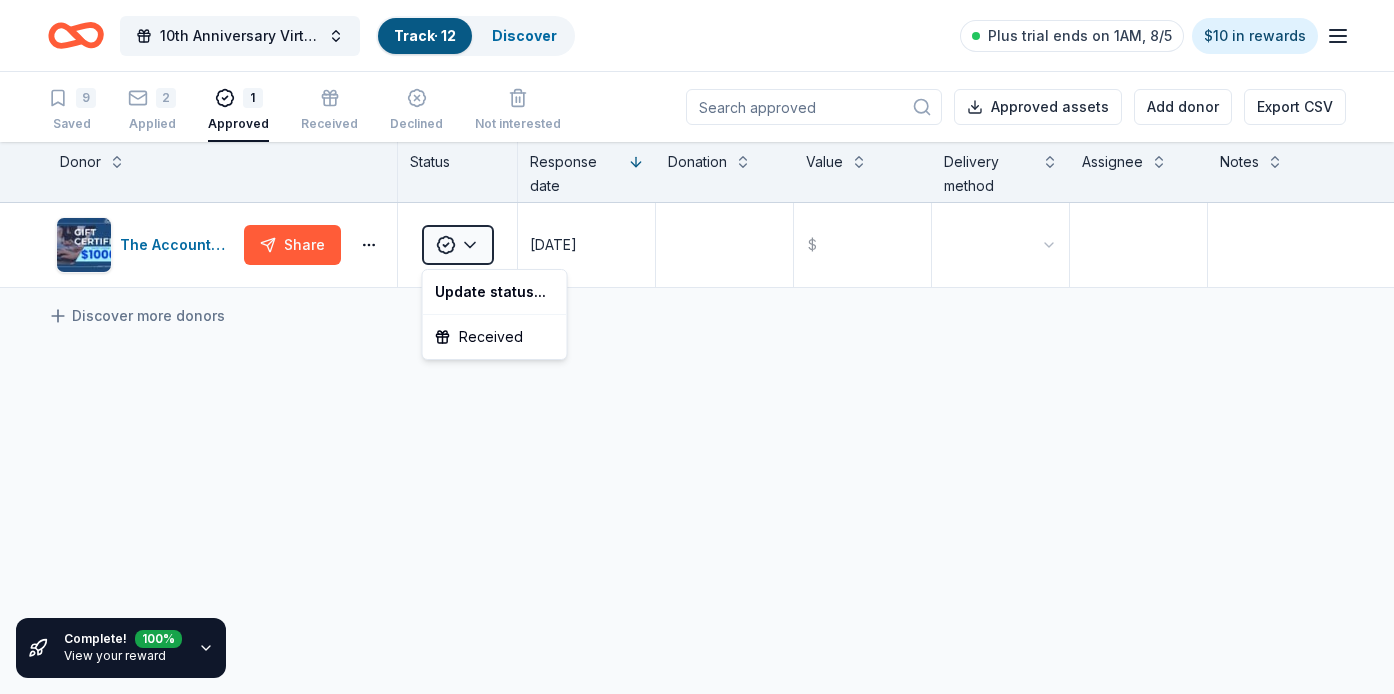 click on "10th Anniversary Virtual Gala Track  · 12 Discover Plus trial ends on 1AM, 8/5 $10 in rewards 9 Saved 2 Applied 1 Approved Received Declined Not interested  Approved assets Add donor Export CSV Complete! 100 % View your reward Donor Status Response date Donation Value Delivery method Assignee Notes The Accounting Doctor  Share Approved 07/30/2025 $   Discover more donors Saved  Update status... Received" at bounding box center [697, 347] 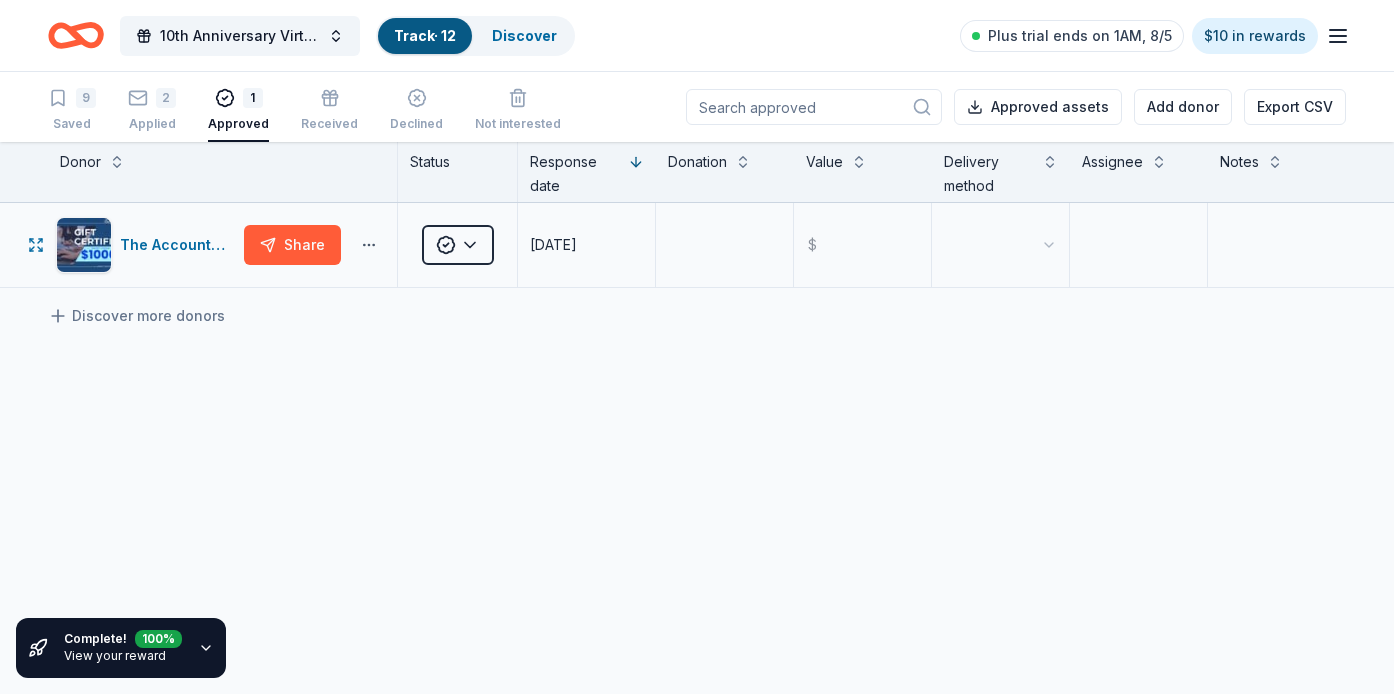 click on "10th Anniversary Virtual Gala Track  · 12 Discover Plus trial ends on 1AM, 8/5 $10 in rewards 9 Saved 2 Applied 1 Approved Received Declined Not interested  Approved assets Add donor Export CSV Complete! 100 % View your reward Donor Status Response date Donation Value Delivery method Assignee Notes The Accounting Doctor  Share Approved 07/30/2025 $   Discover more donors Saved" at bounding box center (697, 347) 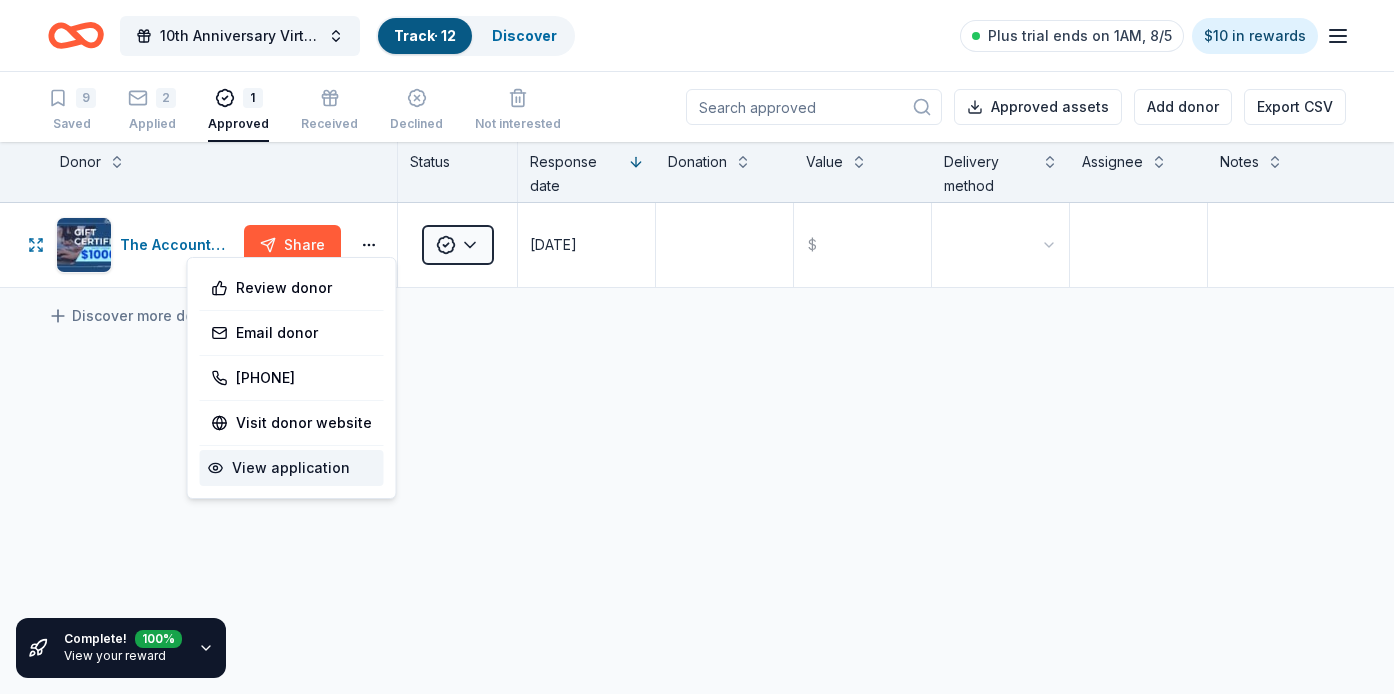 click on "View application" at bounding box center (292, 468) 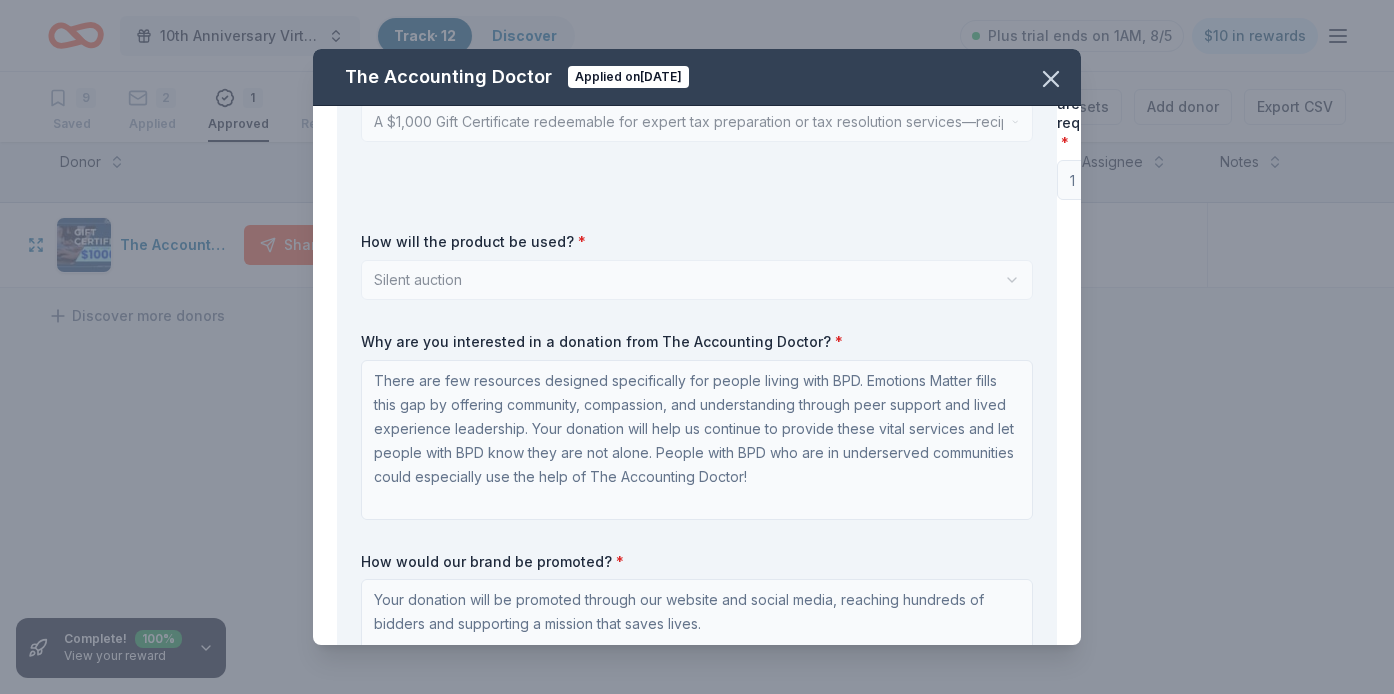 scroll, scrollTop: 143, scrollLeft: 0, axis: vertical 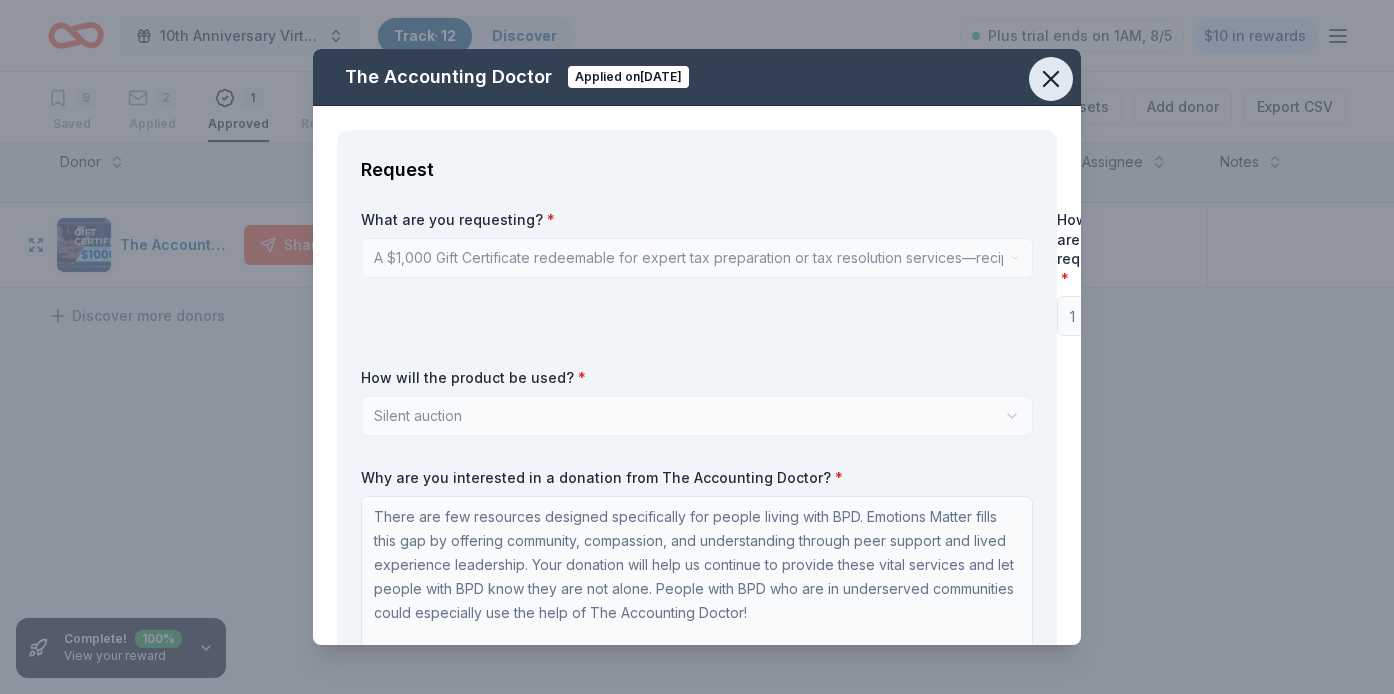 click 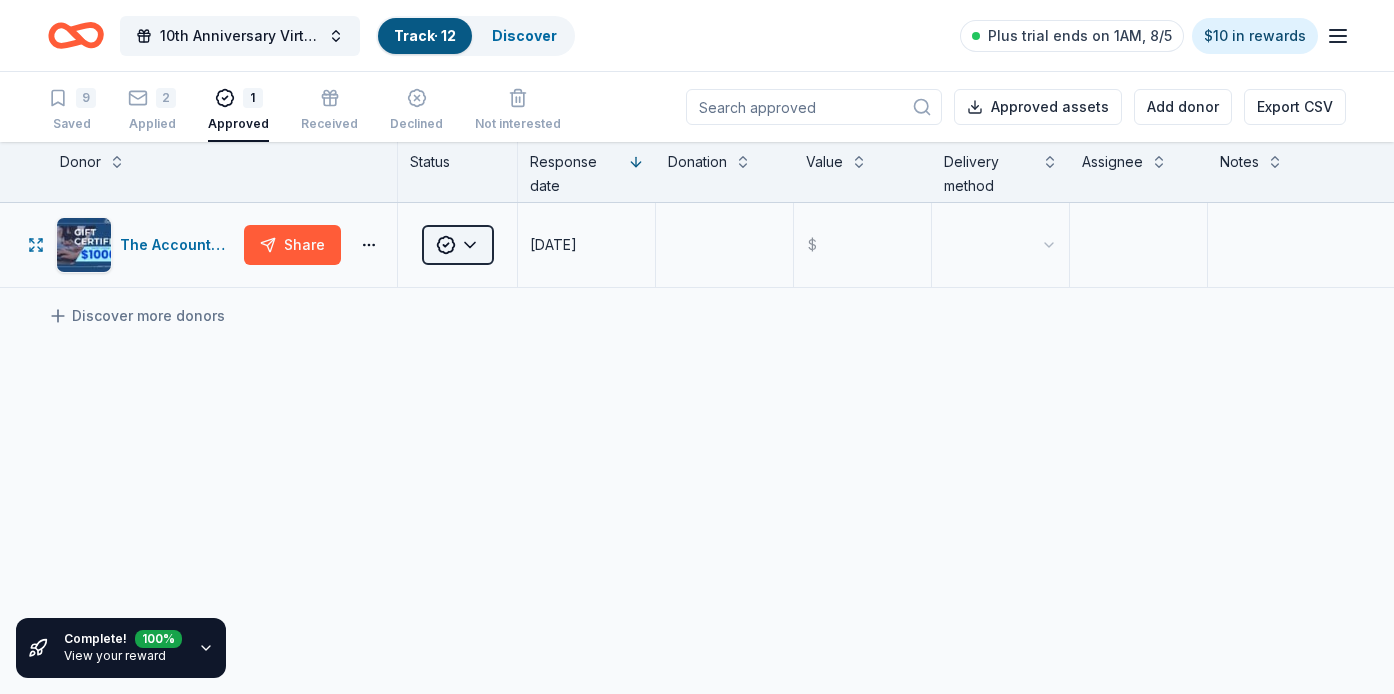 click on "10th Anniversary Virtual Gala Track  · 12 Discover Plus trial ends on 1AM, 8/5 $10 in rewards 9 Saved 2 Applied 1 Approved Received Declined Not interested  Approved assets Add donor Export CSV Complete! 100 % View your reward Donor Status Response date Donation Value Delivery method Assignee Notes The Accounting Doctor  Share Approved 07/30/2025 $   Discover more donors Saved" at bounding box center (697, 347) 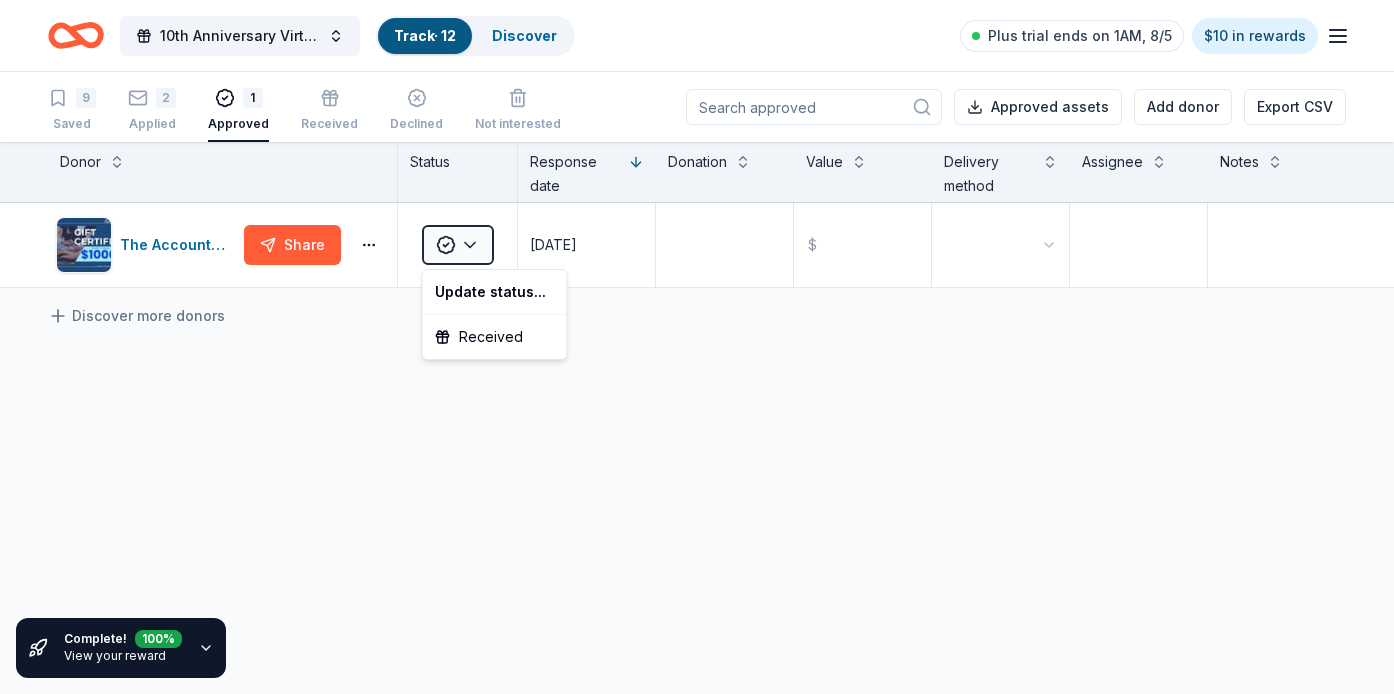 click on "10th Anniversary Virtual Gala Track  · 12 Discover Plus trial ends on 1AM, 8/5 $10 in rewards 9 Saved 2 Applied 1 Approved Received Declined Not interested  Approved assets Add donor Export CSV Complete! 100 % View your reward Donor Status Response date Donation Value Delivery method Assignee Notes The Accounting Doctor  Share Approved 07/30/2025 $   Discover more donors Saved  Update status... Received" at bounding box center (697, 347) 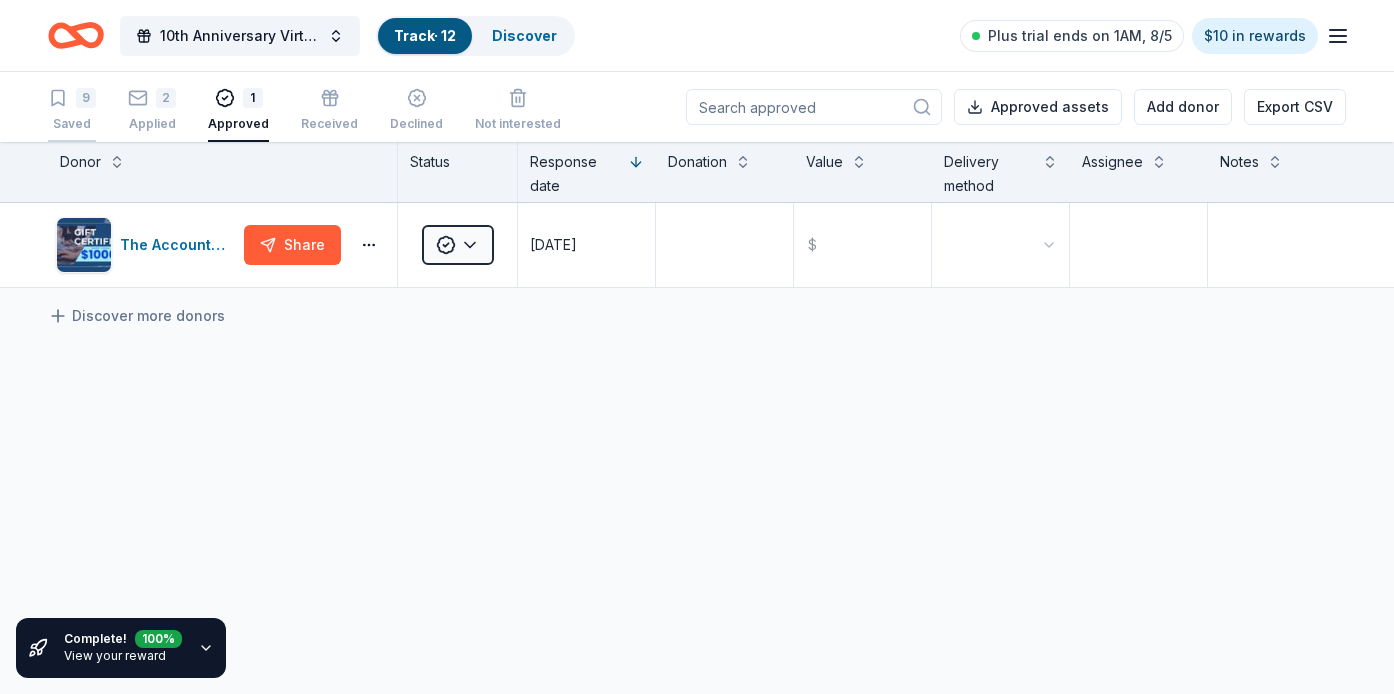 click on "9" at bounding box center (86, 98) 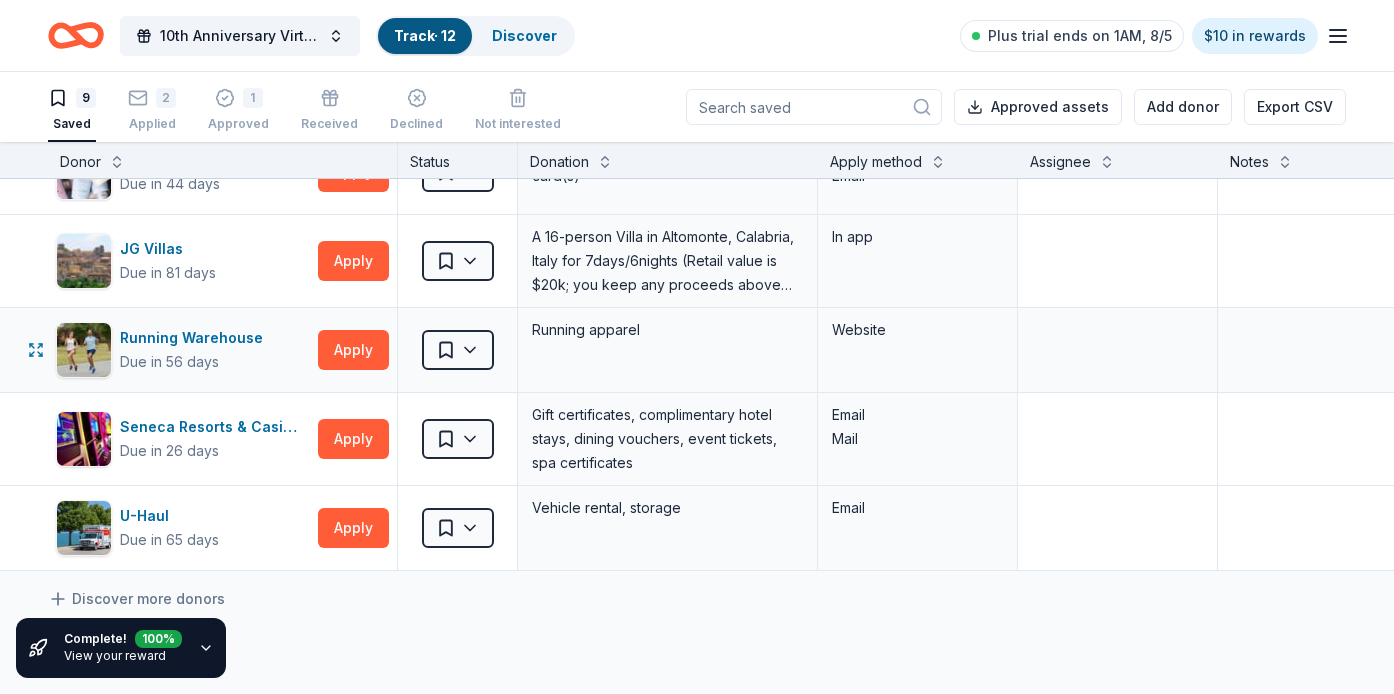 scroll, scrollTop: 406, scrollLeft: 0, axis: vertical 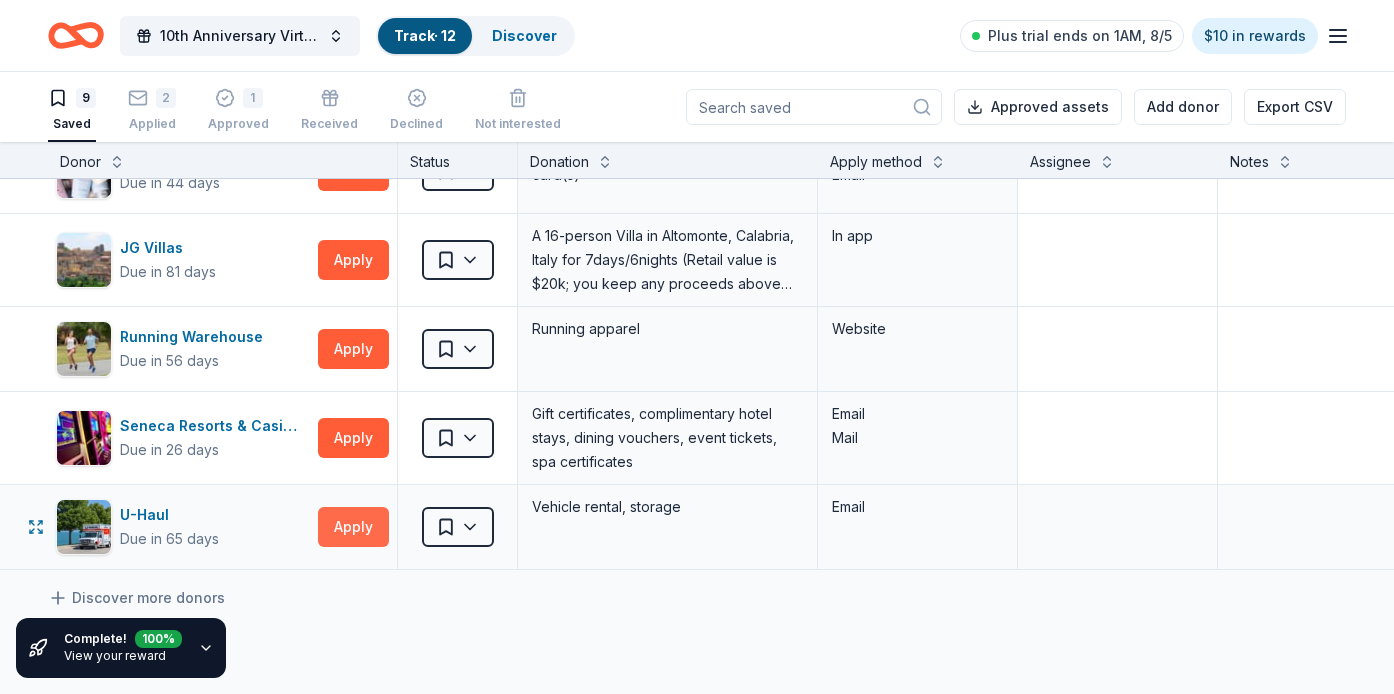 click on "Apply" at bounding box center (353, 527) 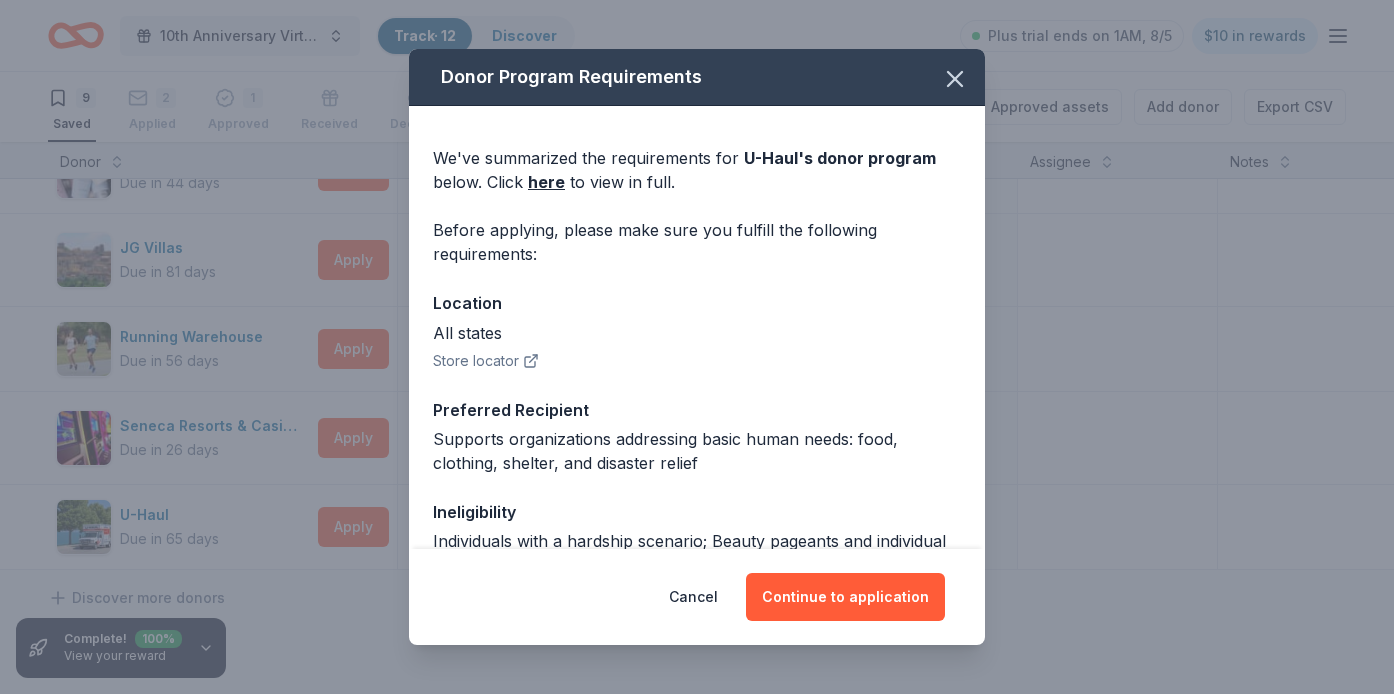 scroll, scrollTop: 0, scrollLeft: 0, axis: both 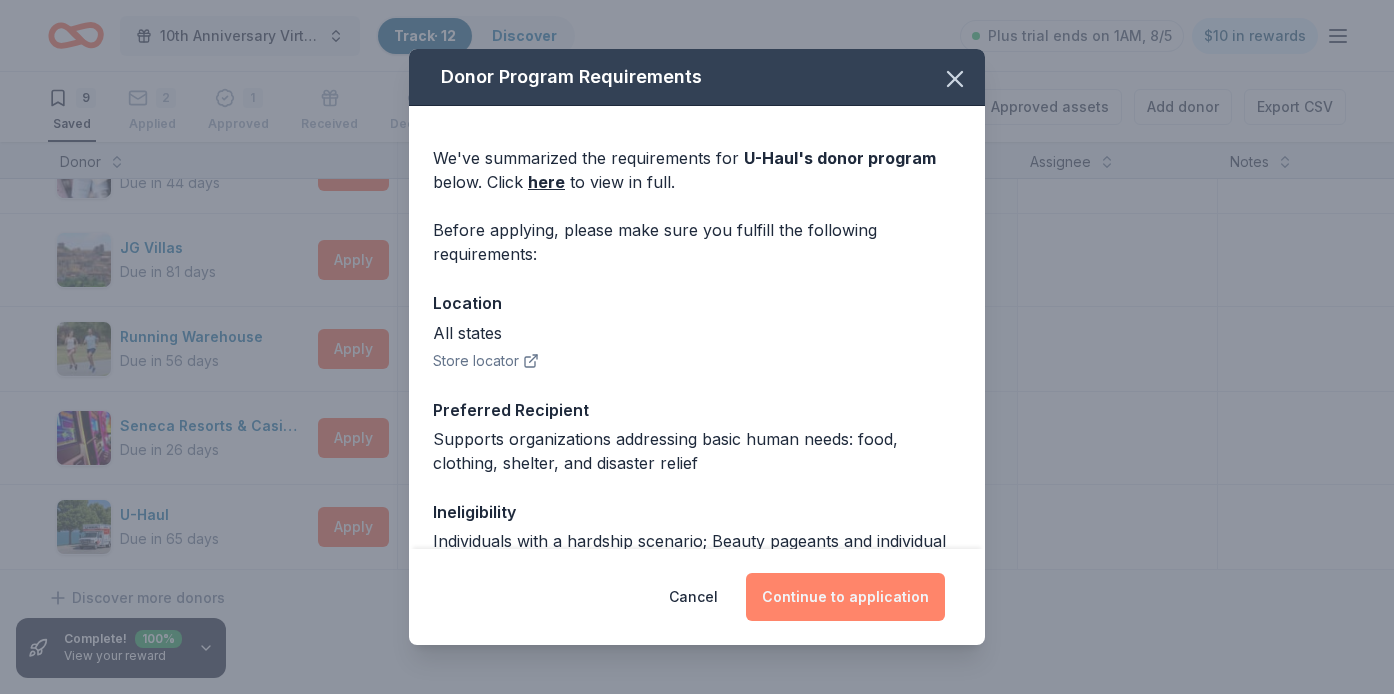 click on "Continue to application" at bounding box center (845, 597) 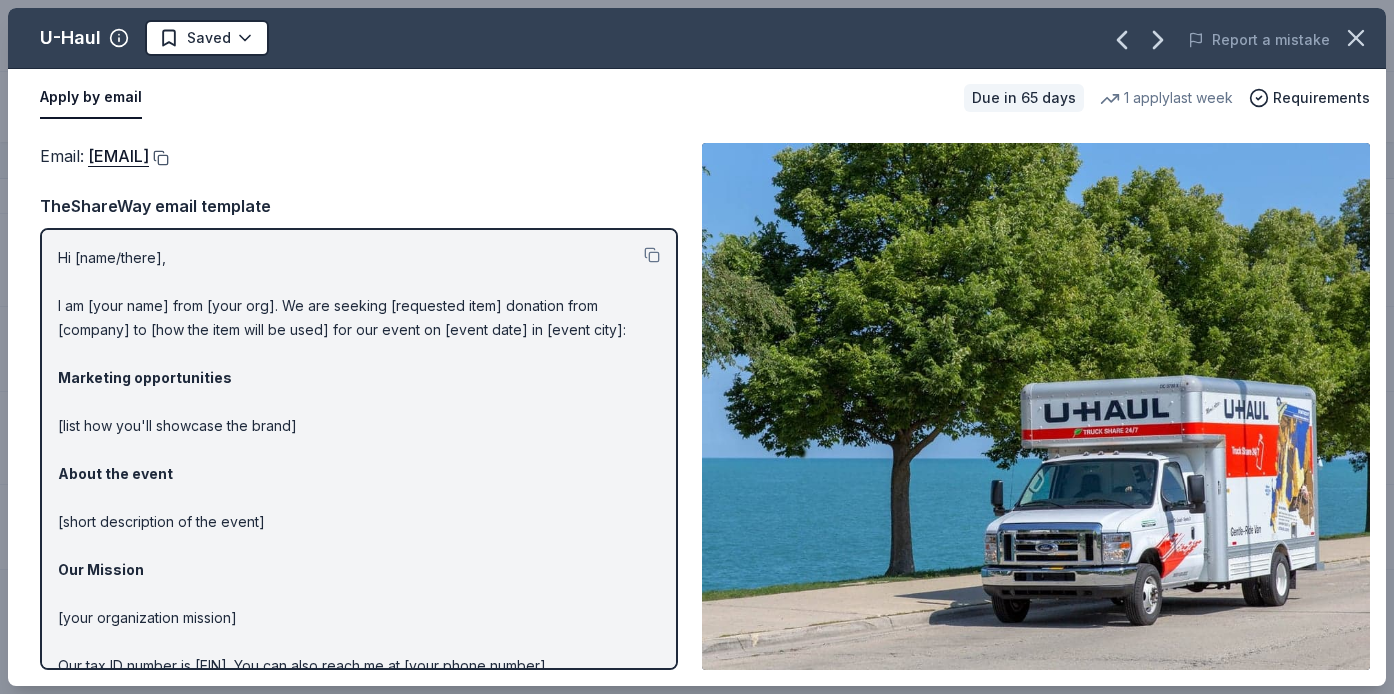 click at bounding box center [159, 158] 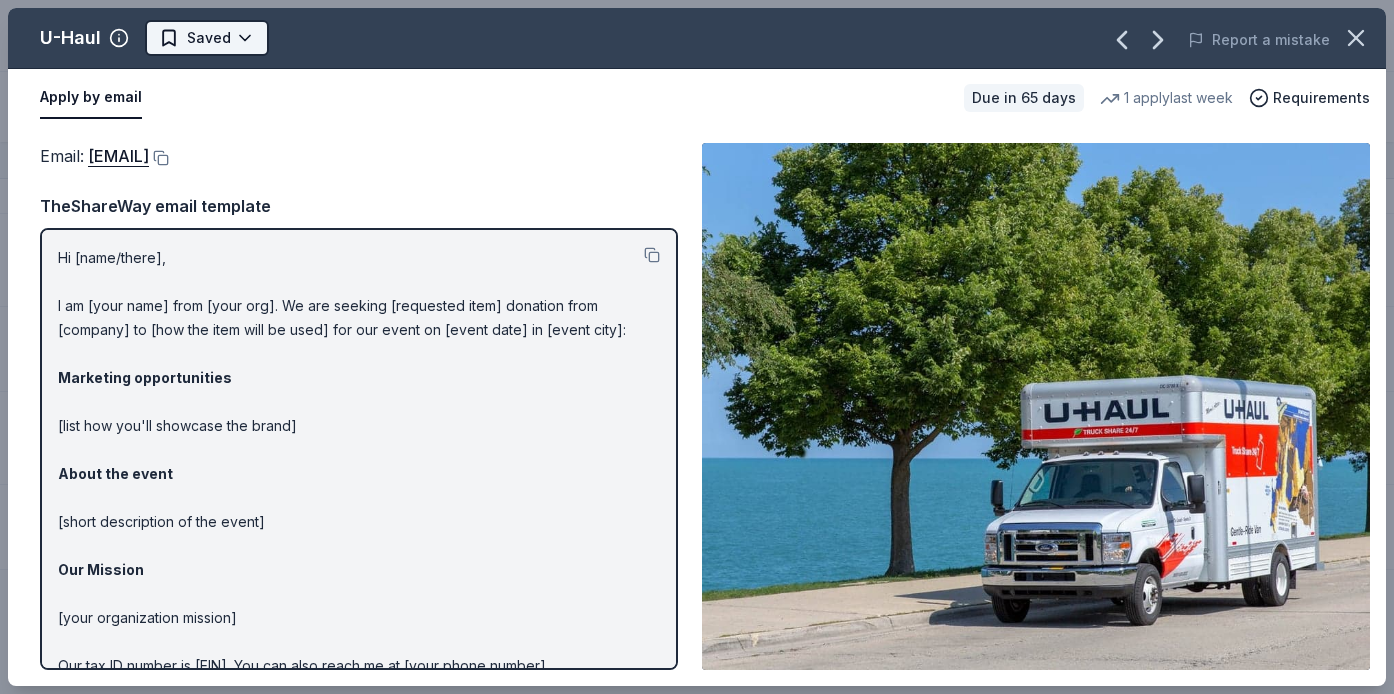 click on "10th Anniversary Virtual Gala Track  · 12 Discover Plus trial ends on 1AM, 8/5 $10 in rewards 9 Saved 2 Applied 1 Approved Received Declined Not interested  Approved assets Add donor Export CSV Complete! 100 % View your reward Donor Status Donation Apply method Assignee Notes AF Travel Ideas Due in 79 days Apply Saved Taste of Tuscany: choice of a 3 nights stay in Florence or a 5 night stay in Cortona in a 2 bedroom apartment in the city center (Retail value is €2.500 Euro; you keep any proceeds above our charity rate of €1.800 Euro). The package includes a private walking tour of the town with a professional guide, a visit to an artisanal jewelry boutique with a glass of Italian Prosecco, wine tasting in a traditional Enoteca with local wines, pre-arrival and in-house local English speaking concierge and booking services, and all consumption fees (A/C, heating, etc). Upgrade and a la carte extras available on request. In app Callaway Golf Due in 56 days Apply Saved Golf equipment Website Due in 56 days" at bounding box center (697, 347) 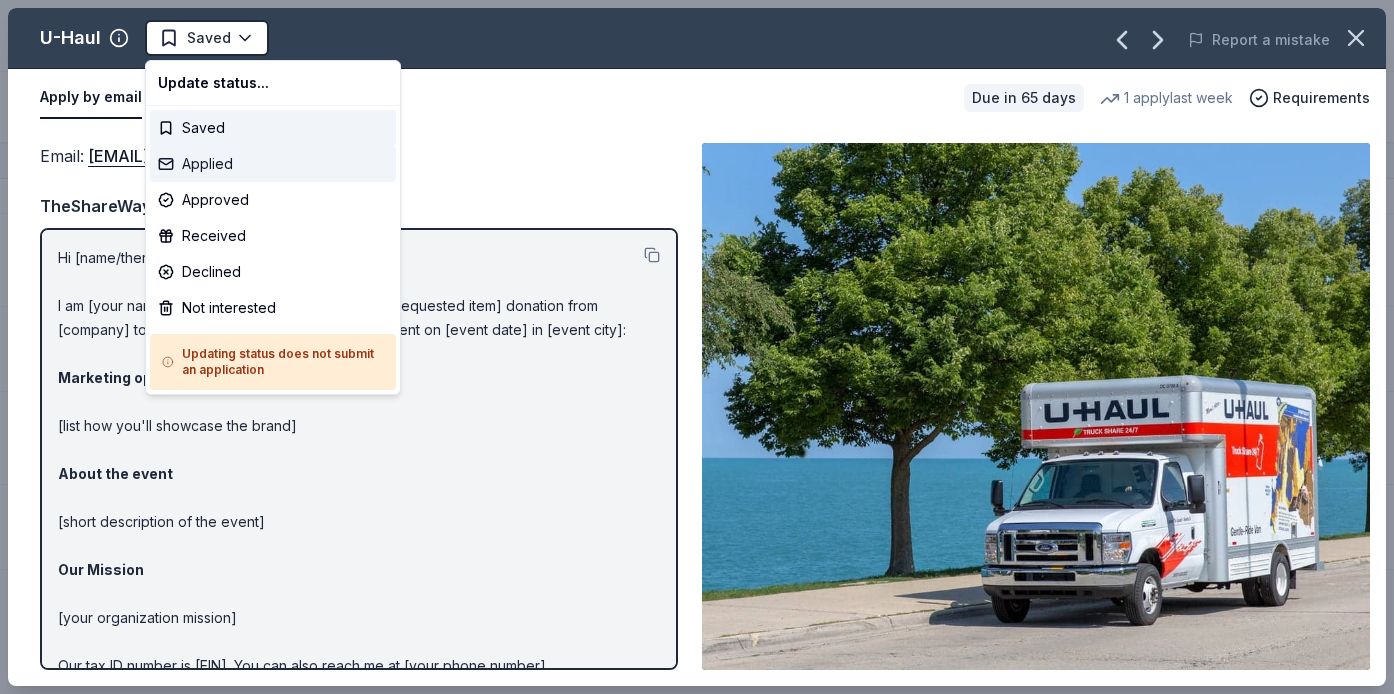 click on "Applied" at bounding box center [273, 164] 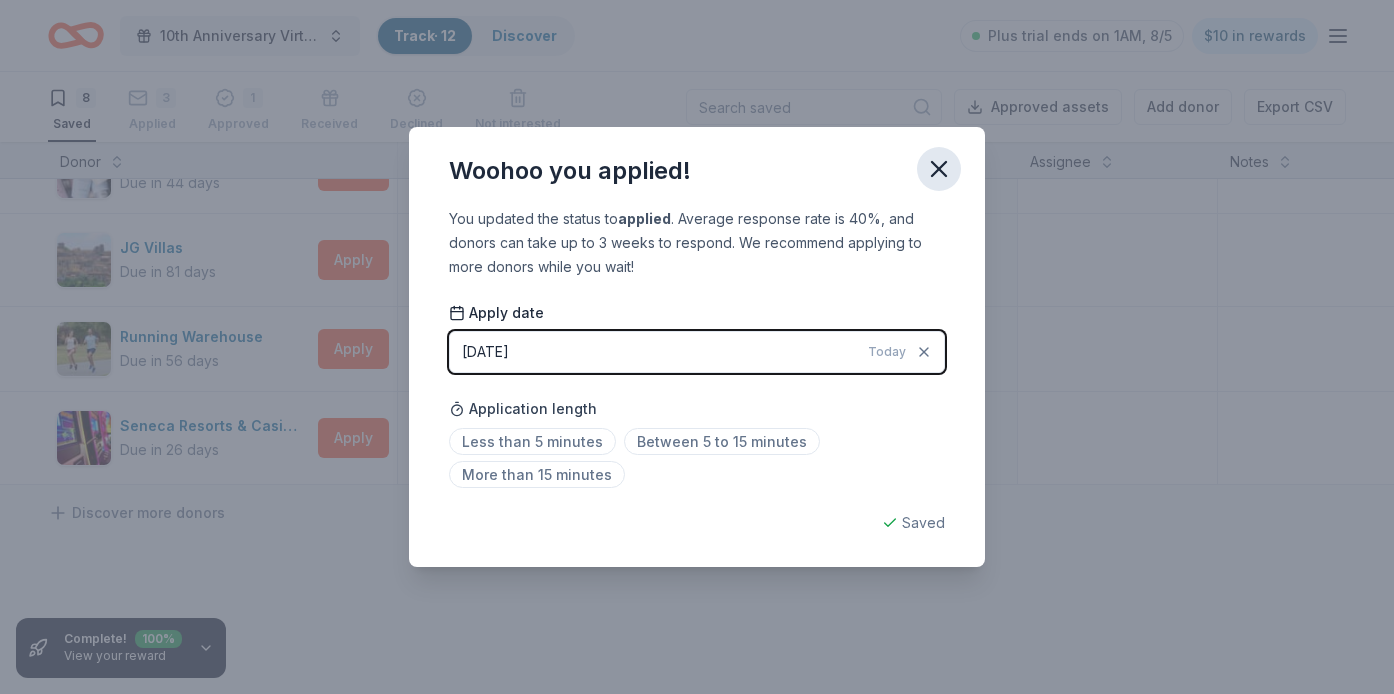 click 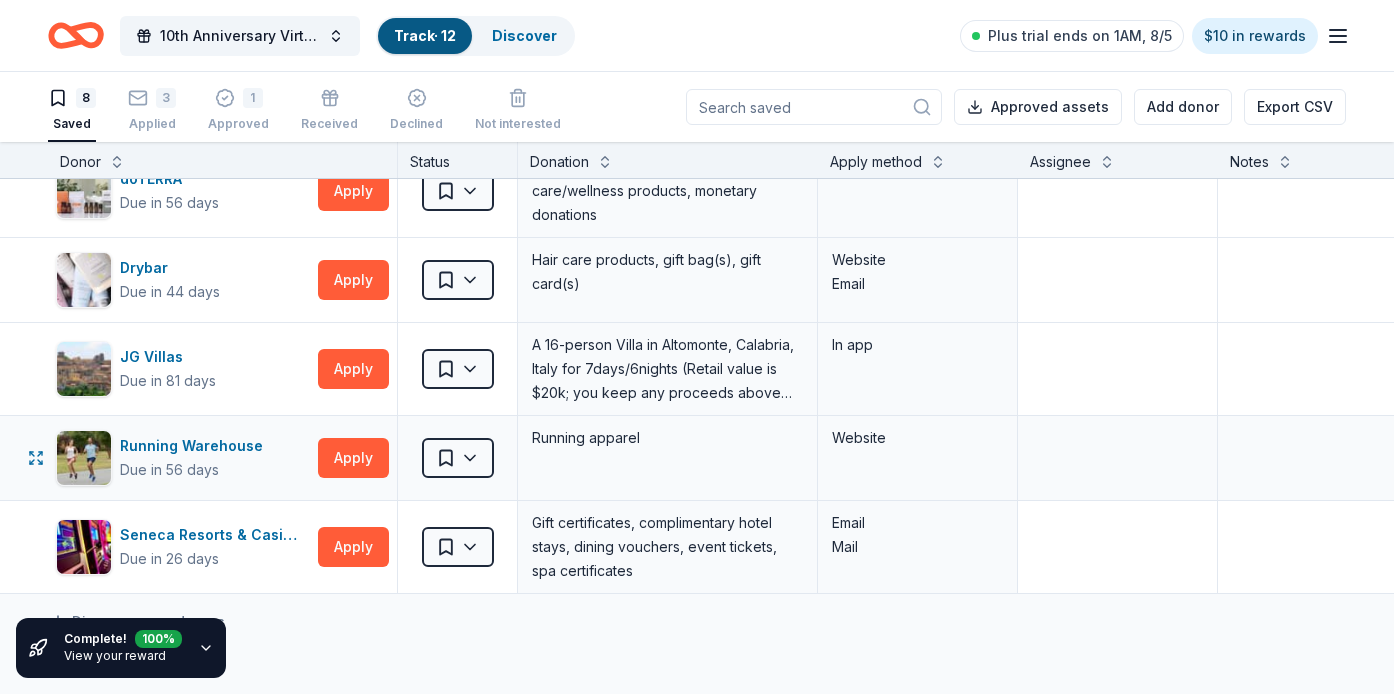 scroll, scrollTop: 284, scrollLeft: 0, axis: vertical 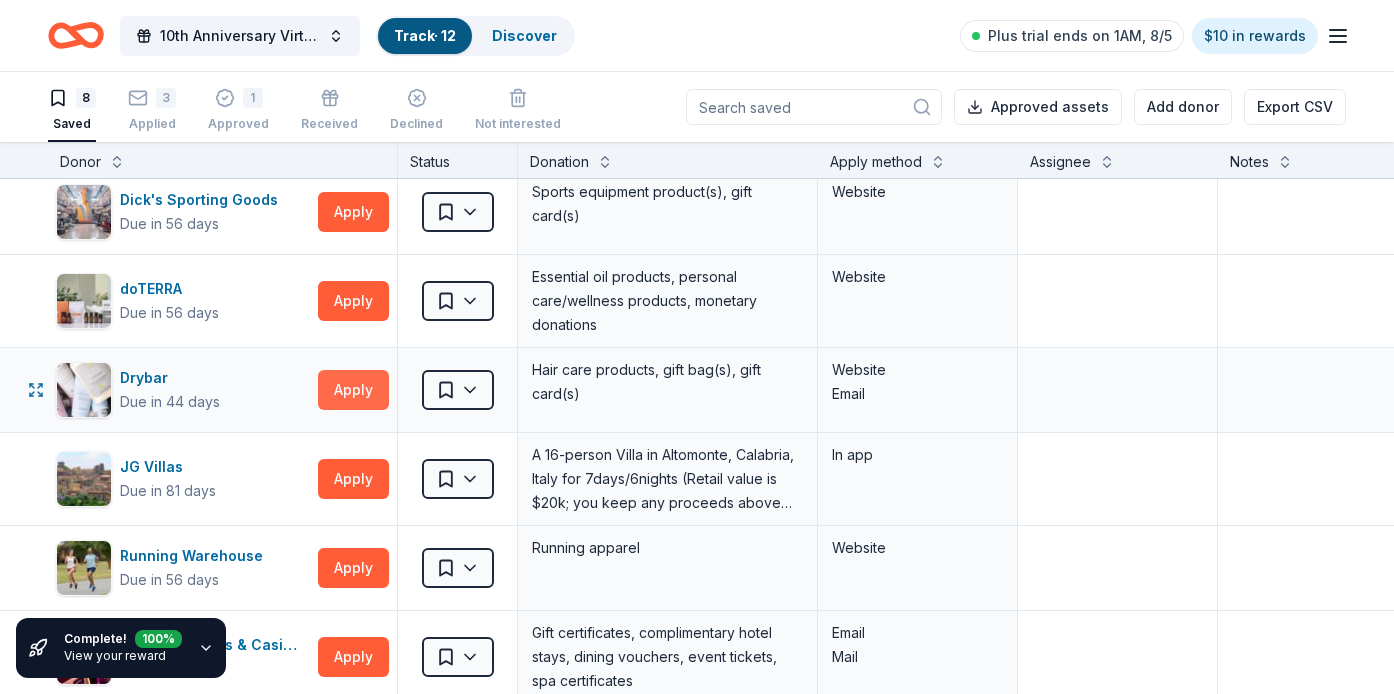 click on "Apply" at bounding box center [353, 390] 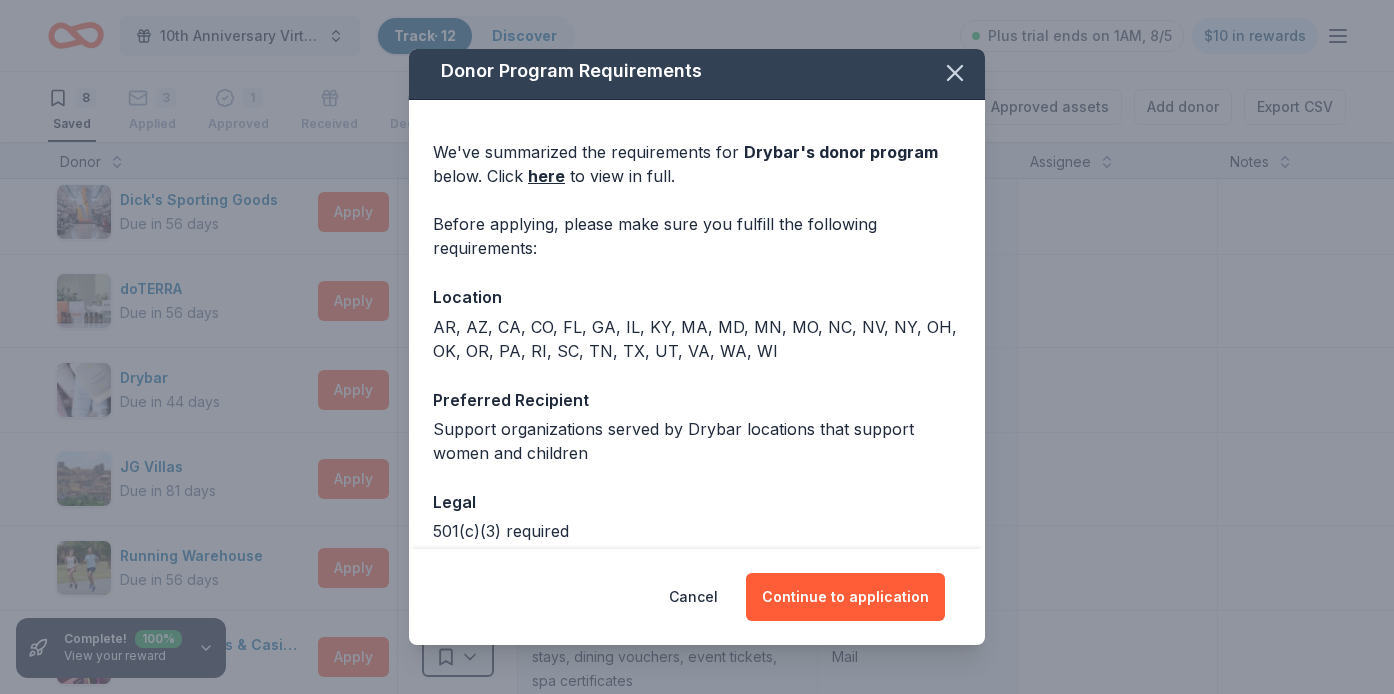 scroll, scrollTop: 8, scrollLeft: 0, axis: vertical 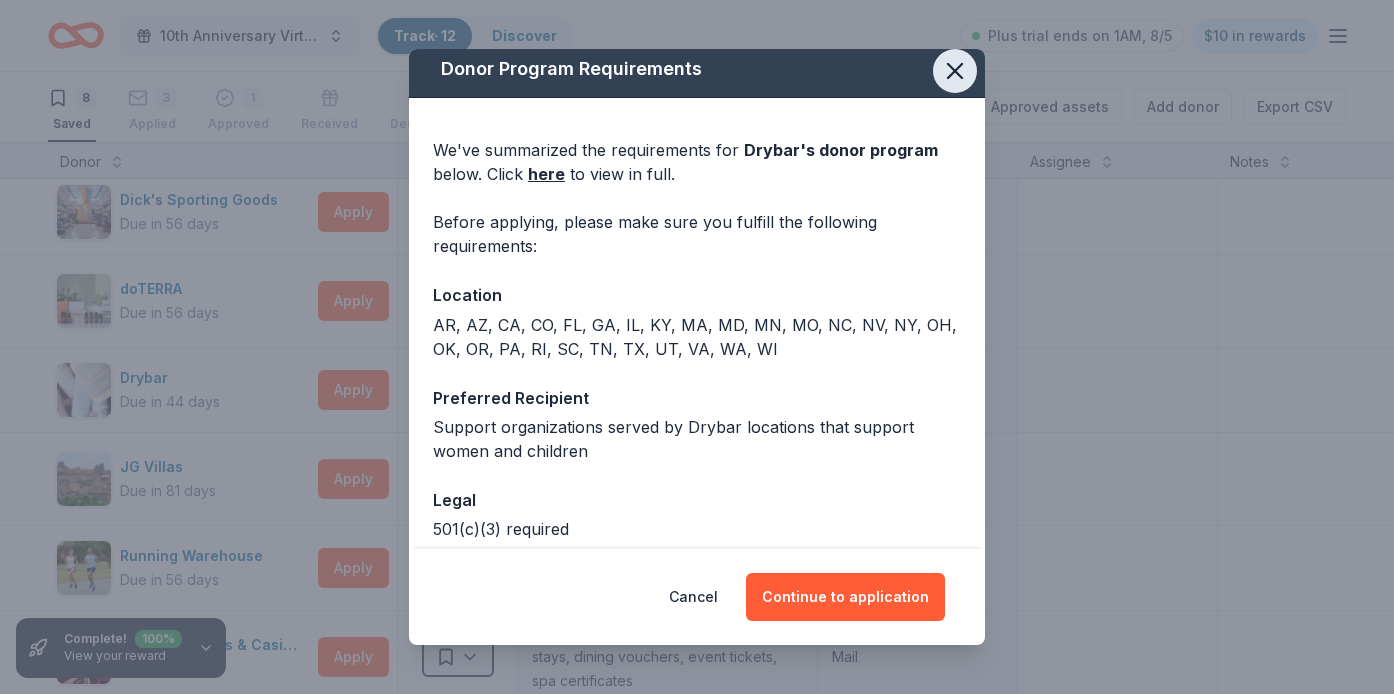 click 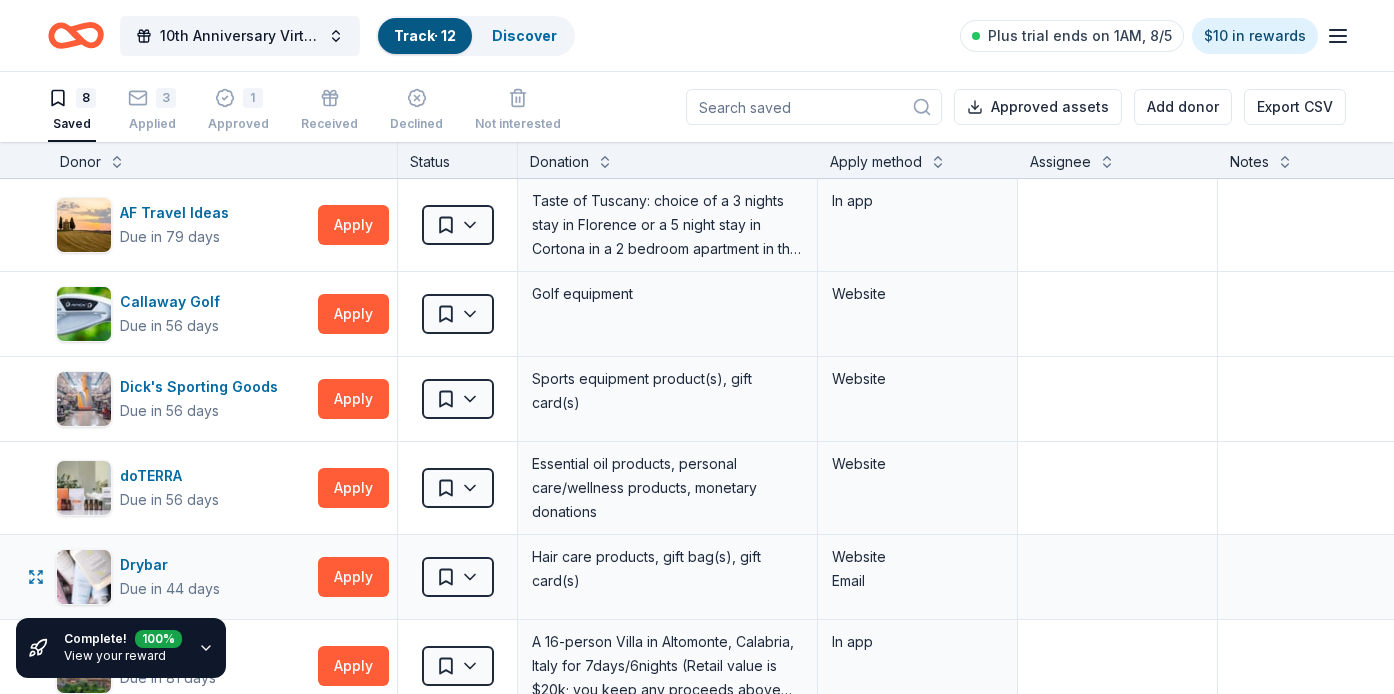 scroll, scrollTop: 0, scrollLeft: 0, axis: both 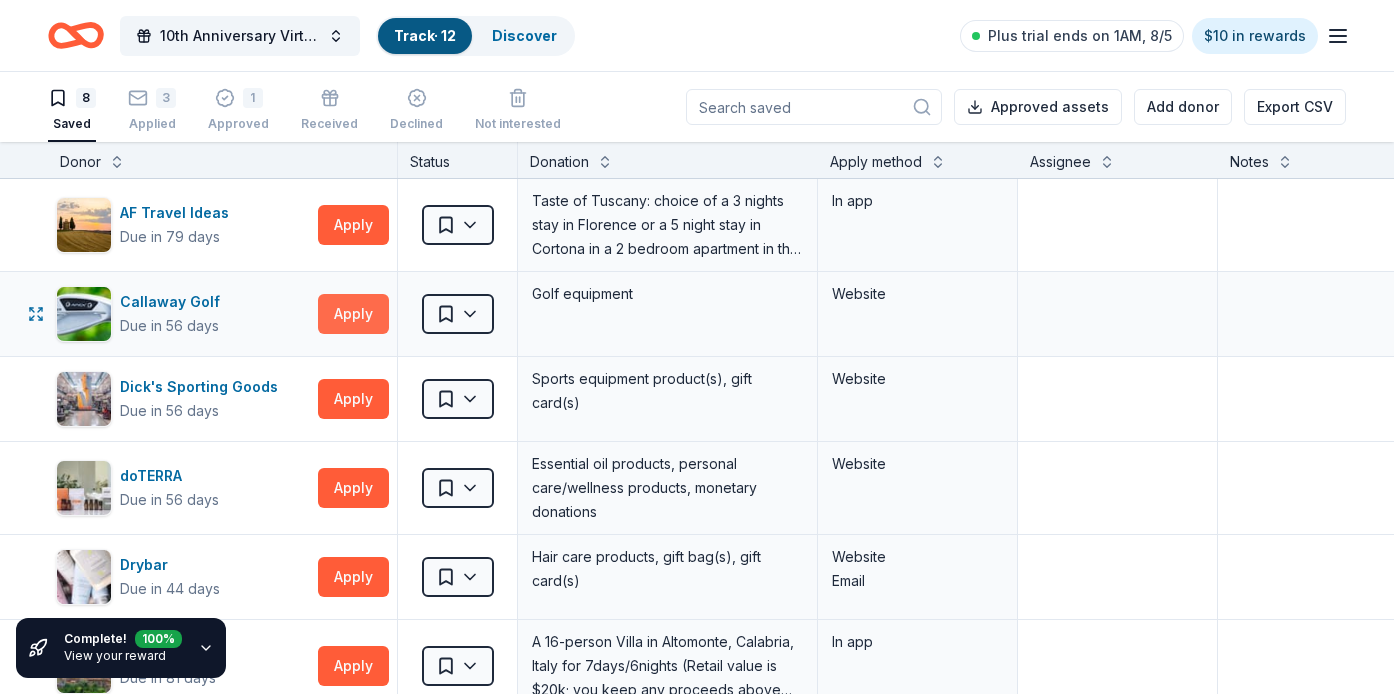 click on "Apply" at bounding box center (353, 314) 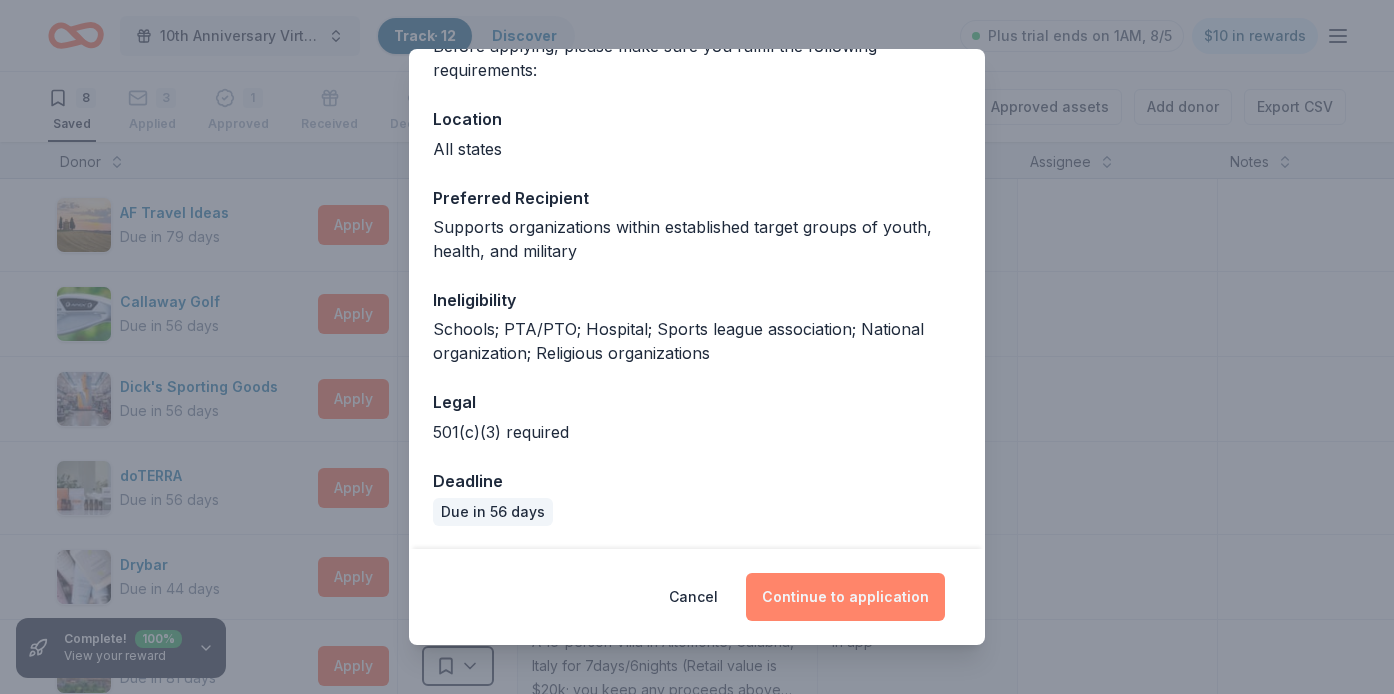 scroll, scrollTop: 183, scrollLeft: 0, axis: vertical 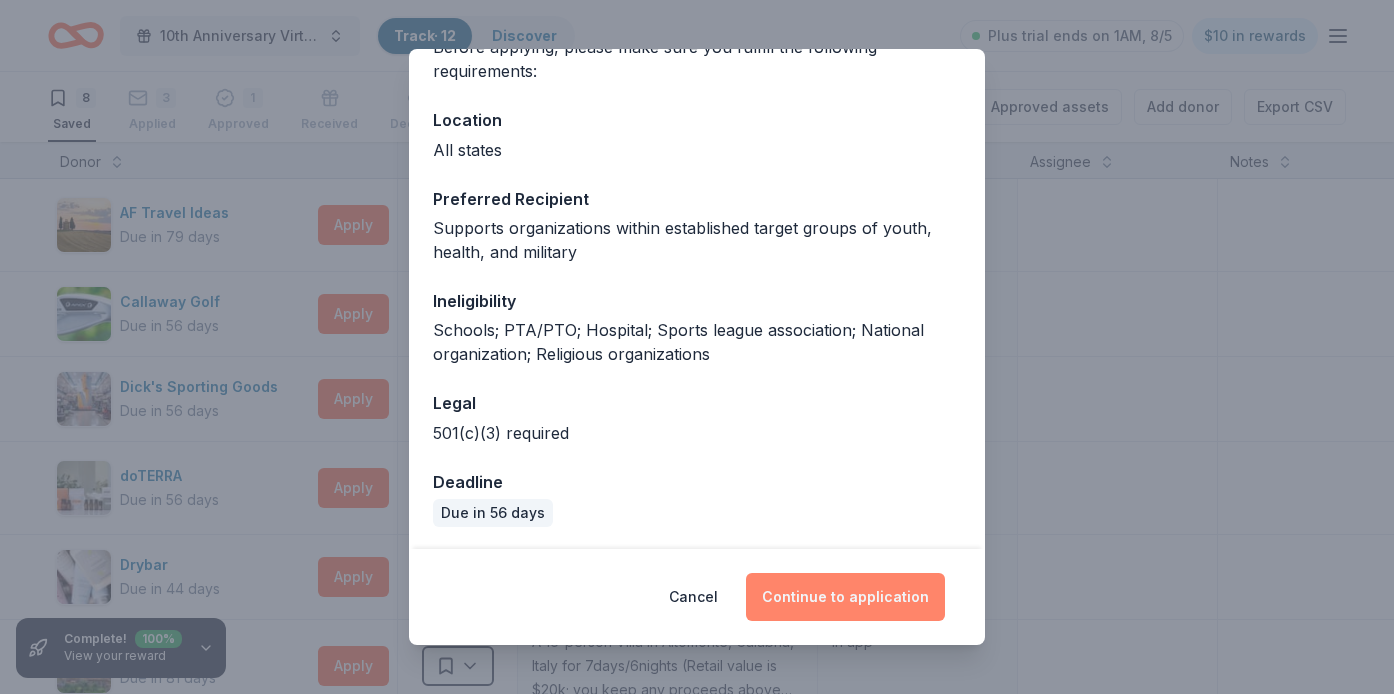 click on "Continue to application" at bounding box center (845, 597) 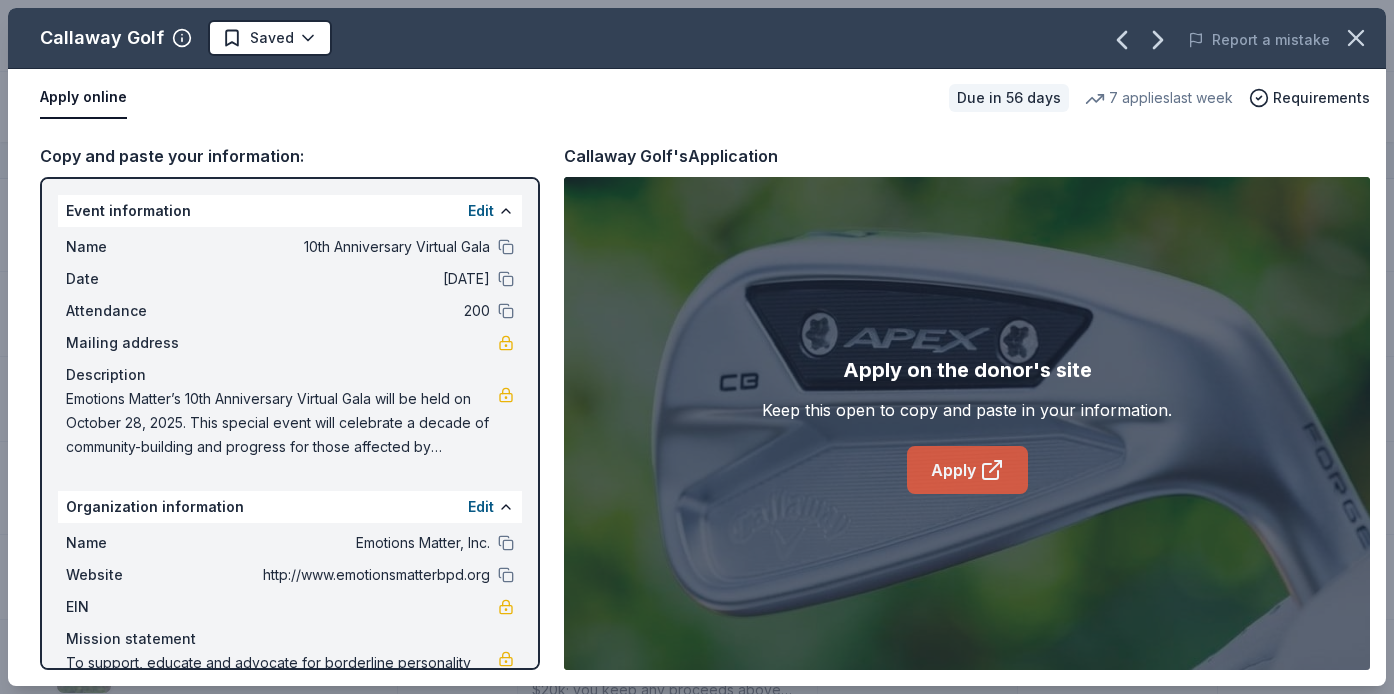 click on "Apply" at bounding box center [967, 470] 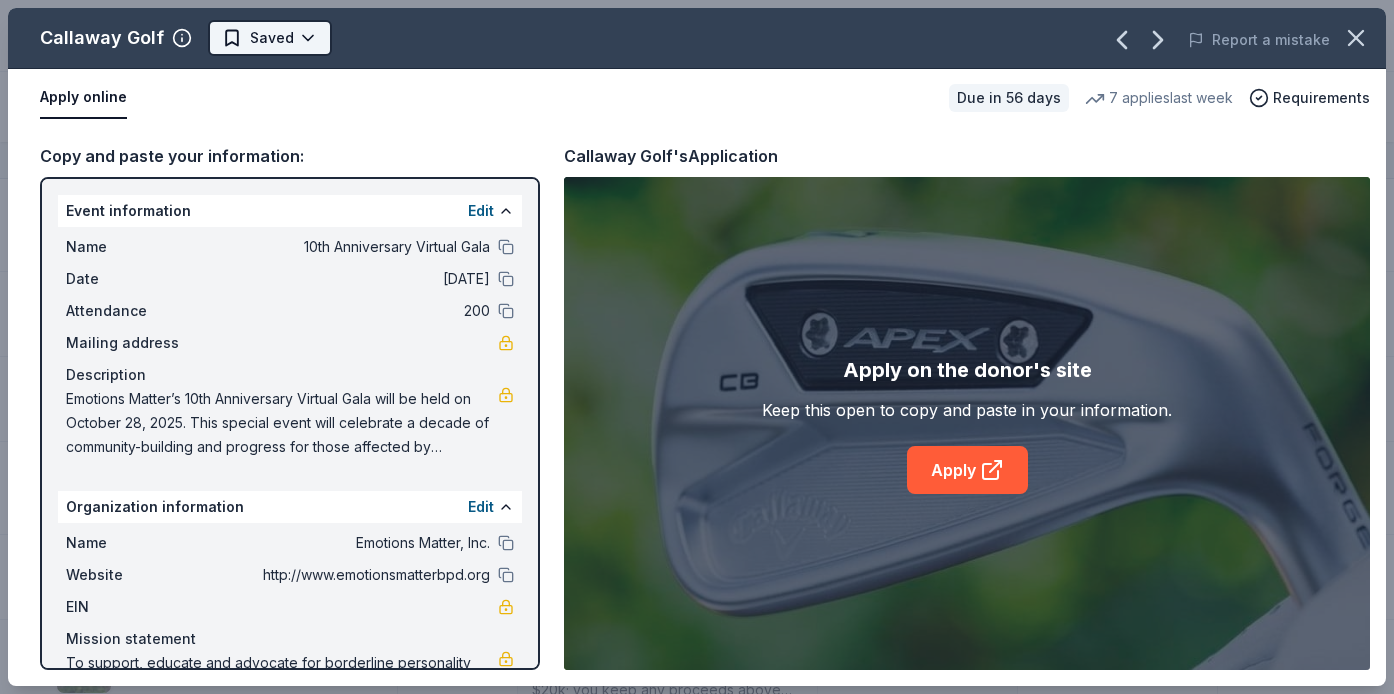click on "10th Anniversary Virtual Gala Track  · 12 Discover Plus trial ends on 1AM, 8/5 $10 in rewards 9 Saved 2 Applied 1 Approved Received Declined Not interested  Approved assets Add donor Export CSV Complete! 100 % View your reward Donor Status Response date Donation Value Delivery method Assignee Notes The Accounting Doctor  Share Approved 07/30/2025 $   Discover more donors Saved" at bounding box center (697, 347) 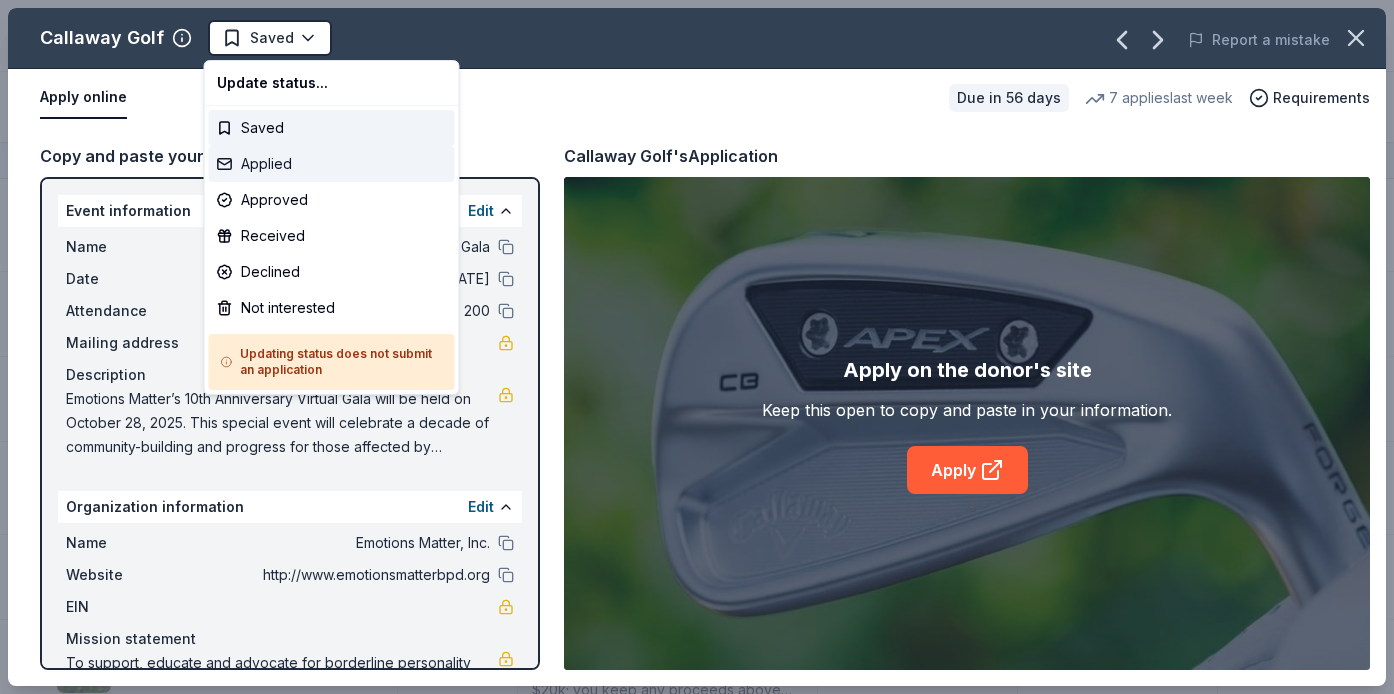click on "Applied" at bounding box center (332, 164) 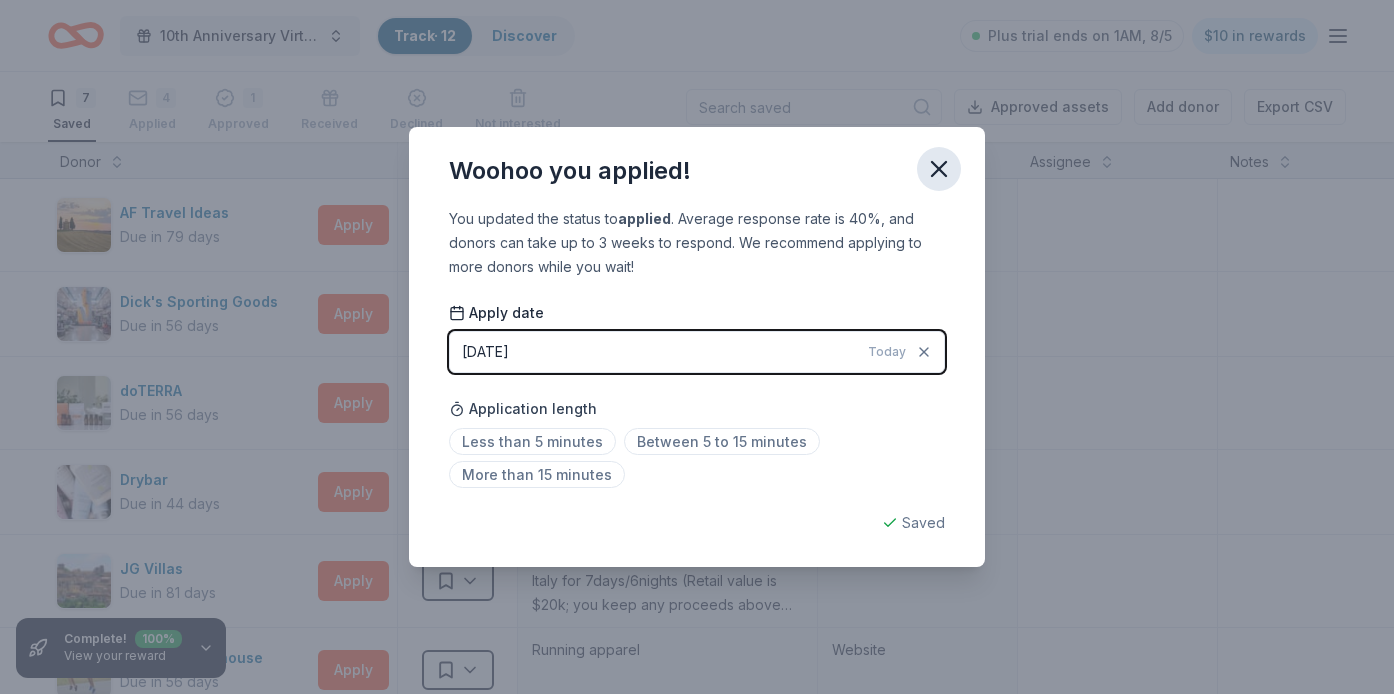 click 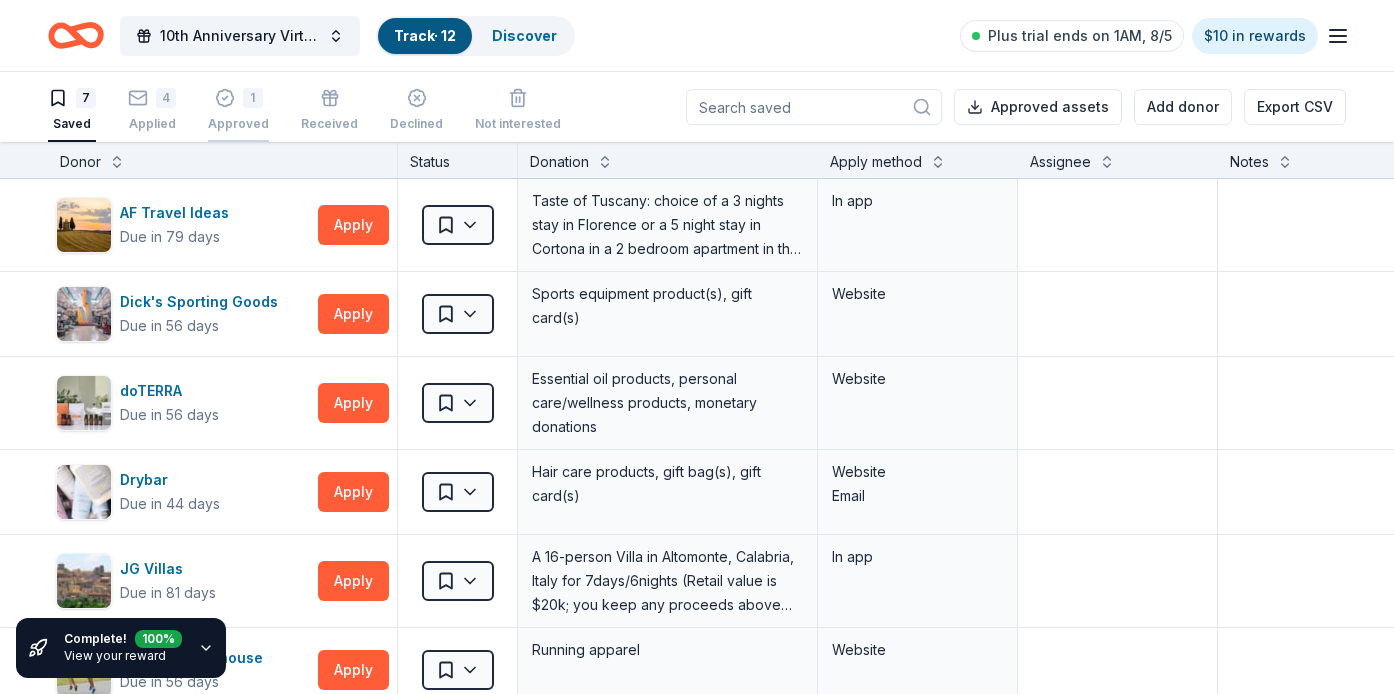 click on "1" at bounding box center (238, 98) 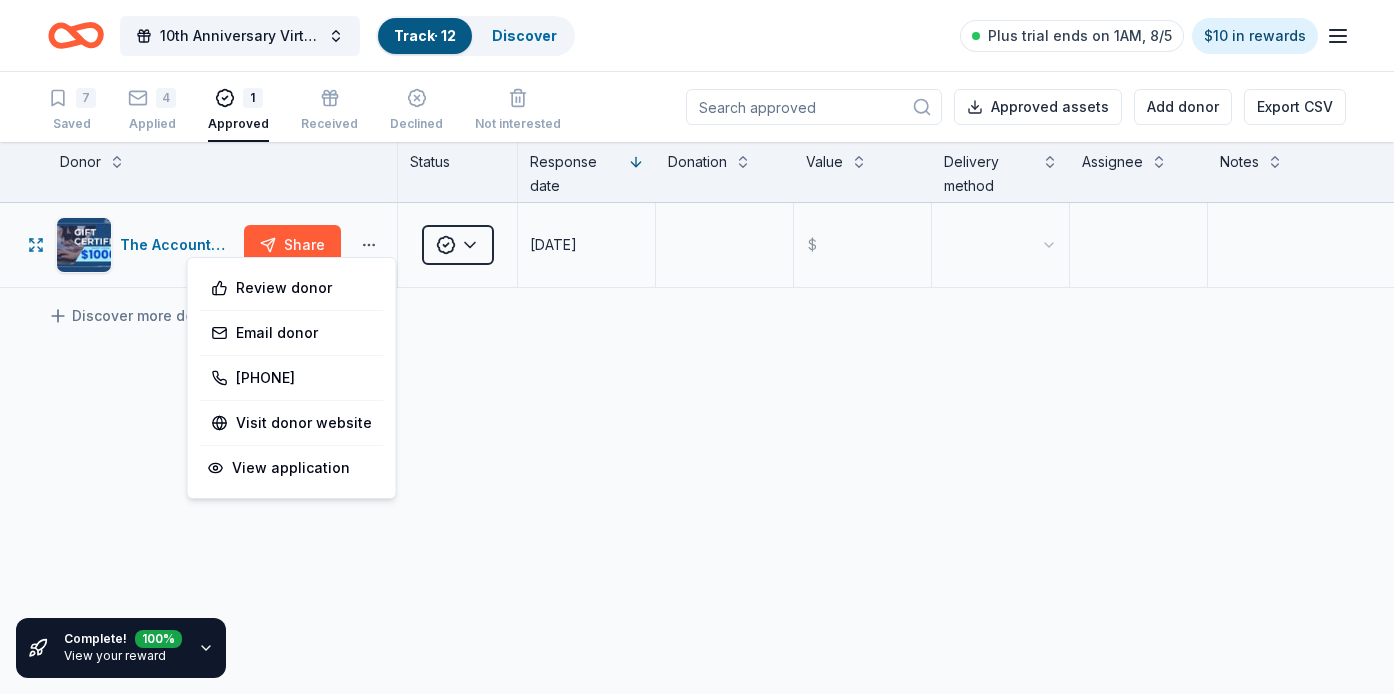 click on "10th Anniversary Virtual Gala Track  · 12 Discover Plus trial ends on 1AM, 8/5 $10 in rewards 7 Saved 4 Applied 1 Approved Received Declined Not interested  Approved assets Add donor Export CSV Complete! 100 % View your reward Donor Status Response date Donation Value Delivery method Assignee Notes The Accounting Doctor  Share Approved 07/30/2025 $   Discover more donors Saved  Review donor  Email donor   [PHONE]  Visit donor website  View application" at bounding box center [697, 347] 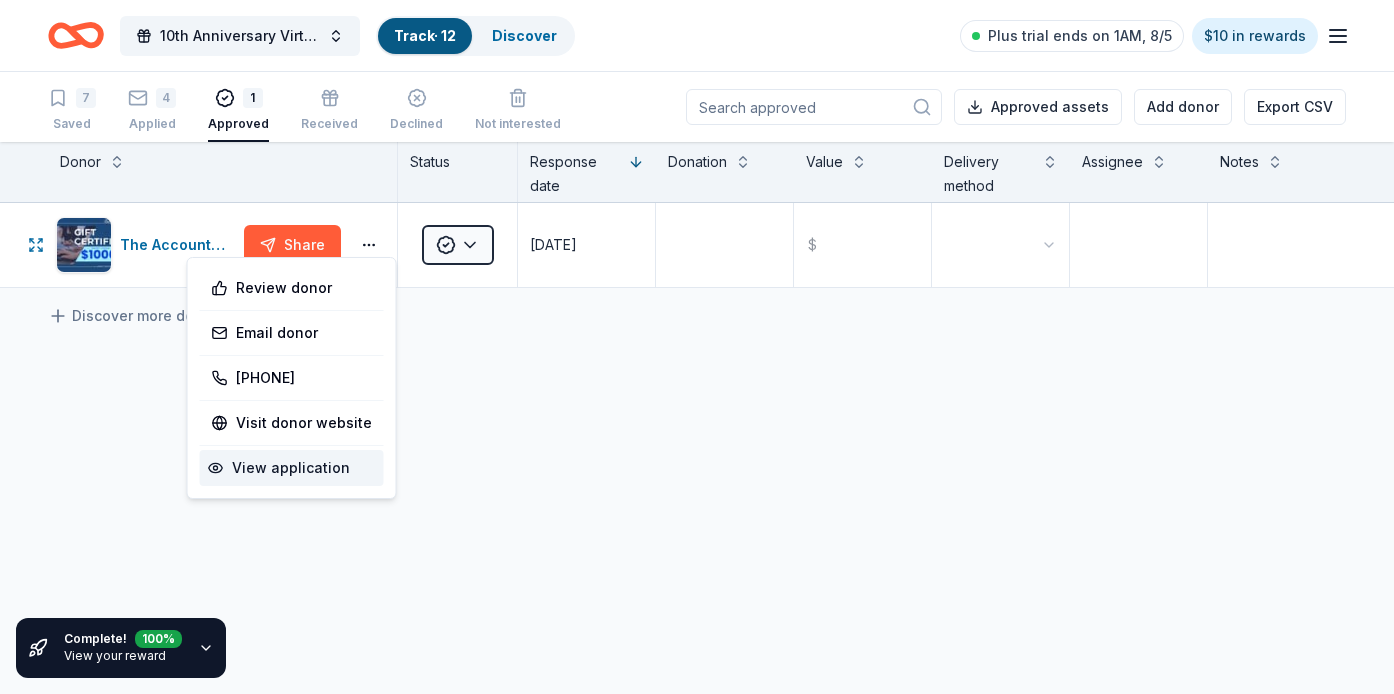 click on "View application" at bounding box center (292, 468) 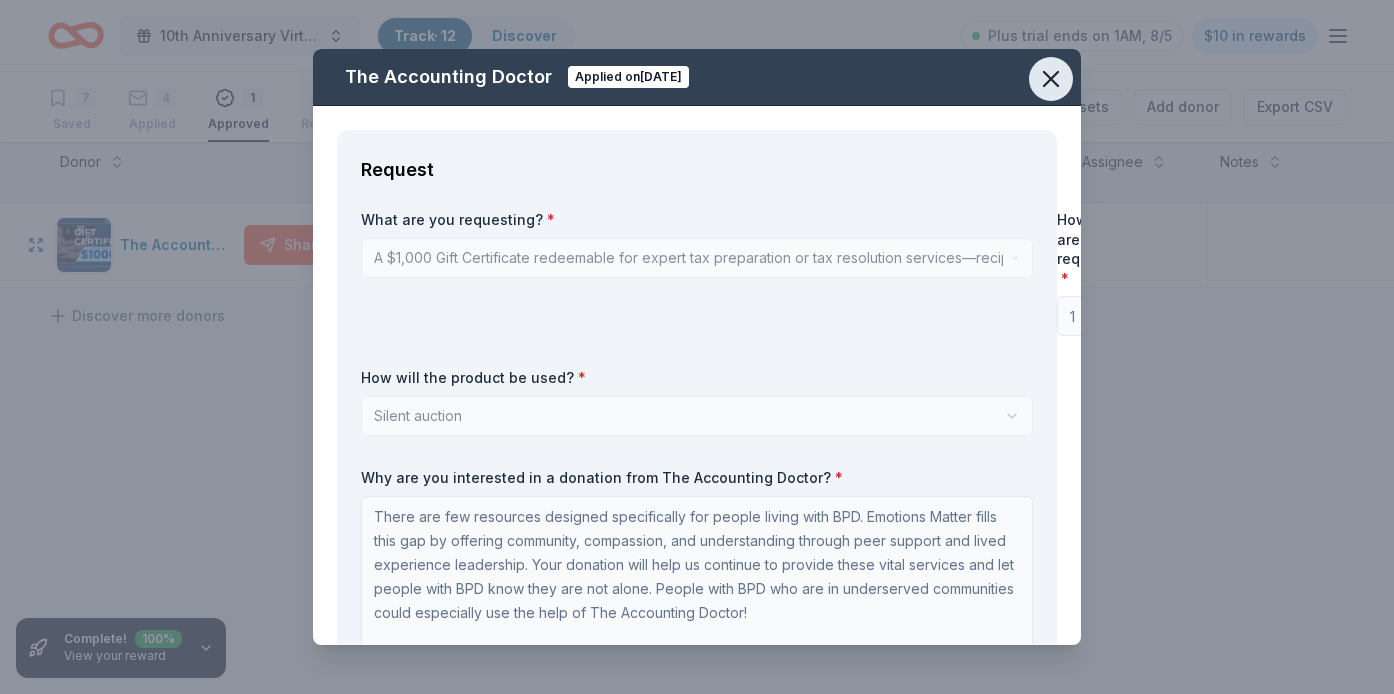click 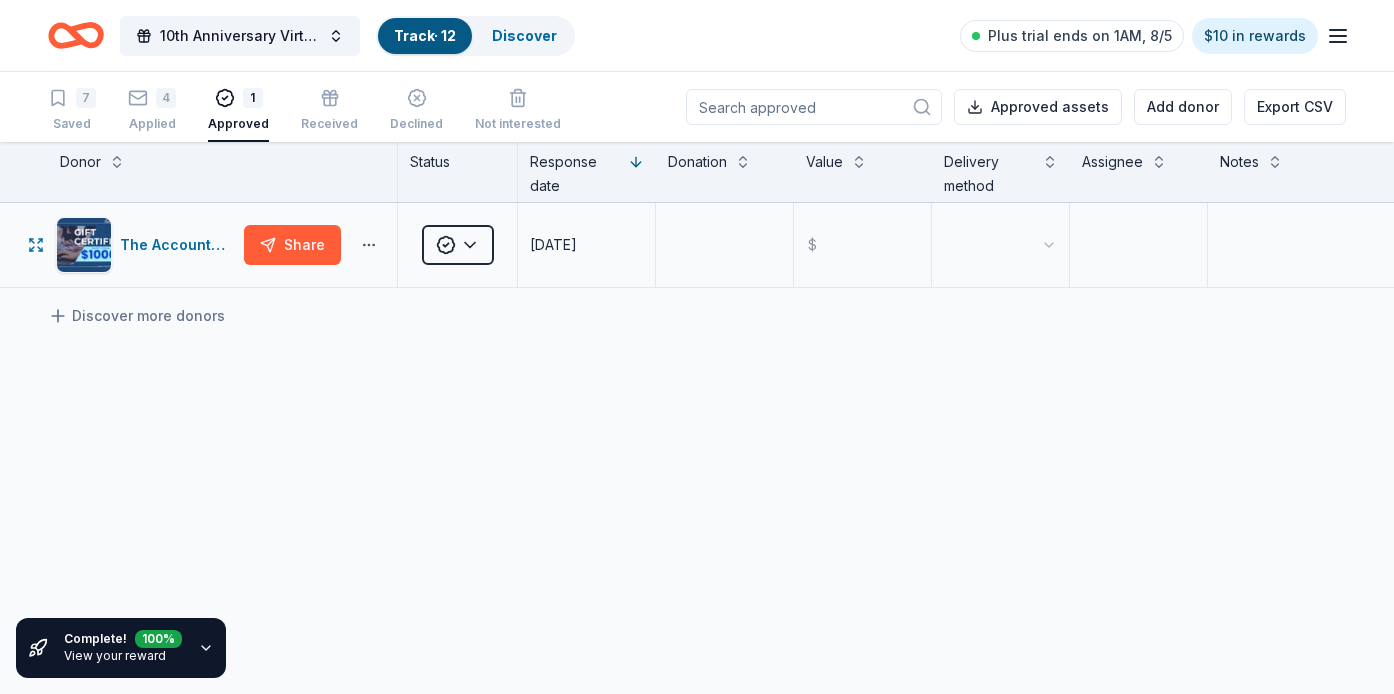 click on "10th Anniversary Virtual Gala Track  · 12 Discover Plus trial ends on 1AM, 8/5 $10 in rewards 7 Saved 4 Applied 1 Approved Received Declined Not interested  Approved assets Add donor Export CSV Complete! 100 % View your reward Donor Status Response date Donation Value Delivery method Assignee Notes The Accounting Doctor  Share Approved 07/30/2025 $   Discover more donors Saved" at bounding box center [697, 347] 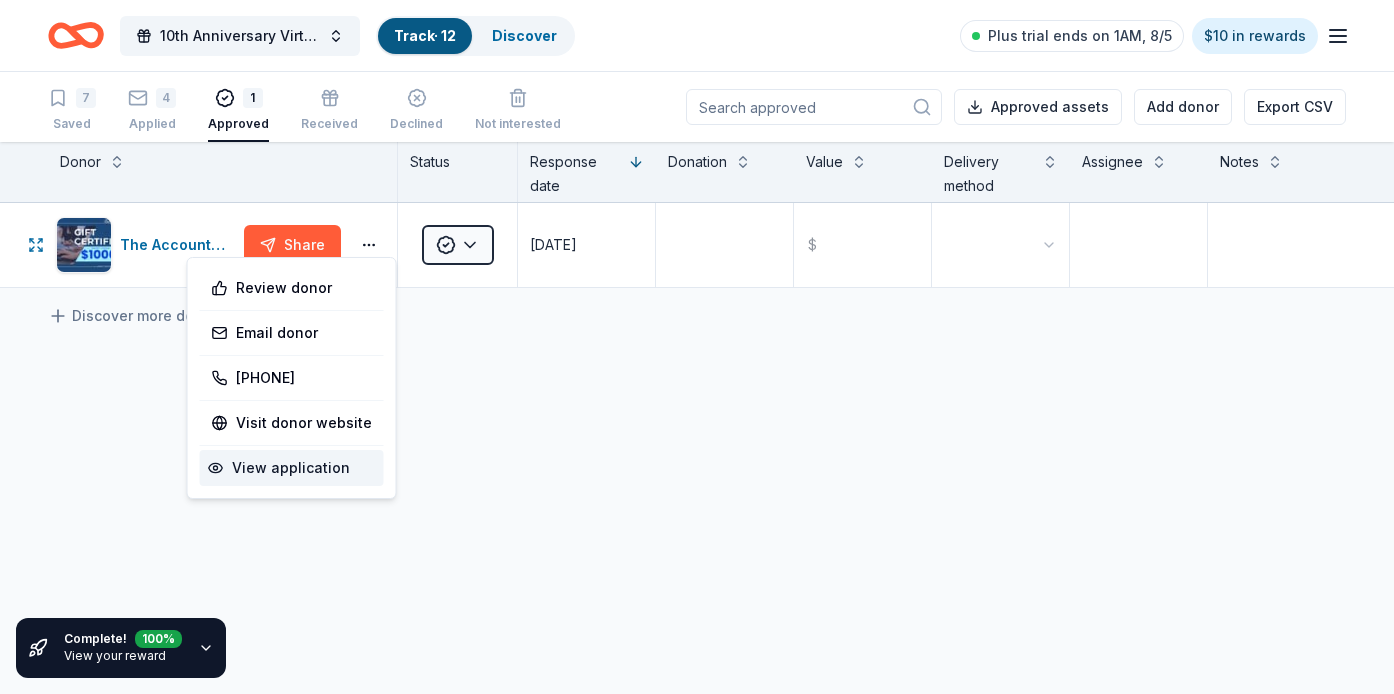 click on "View application" at bounding box center [292, 468] 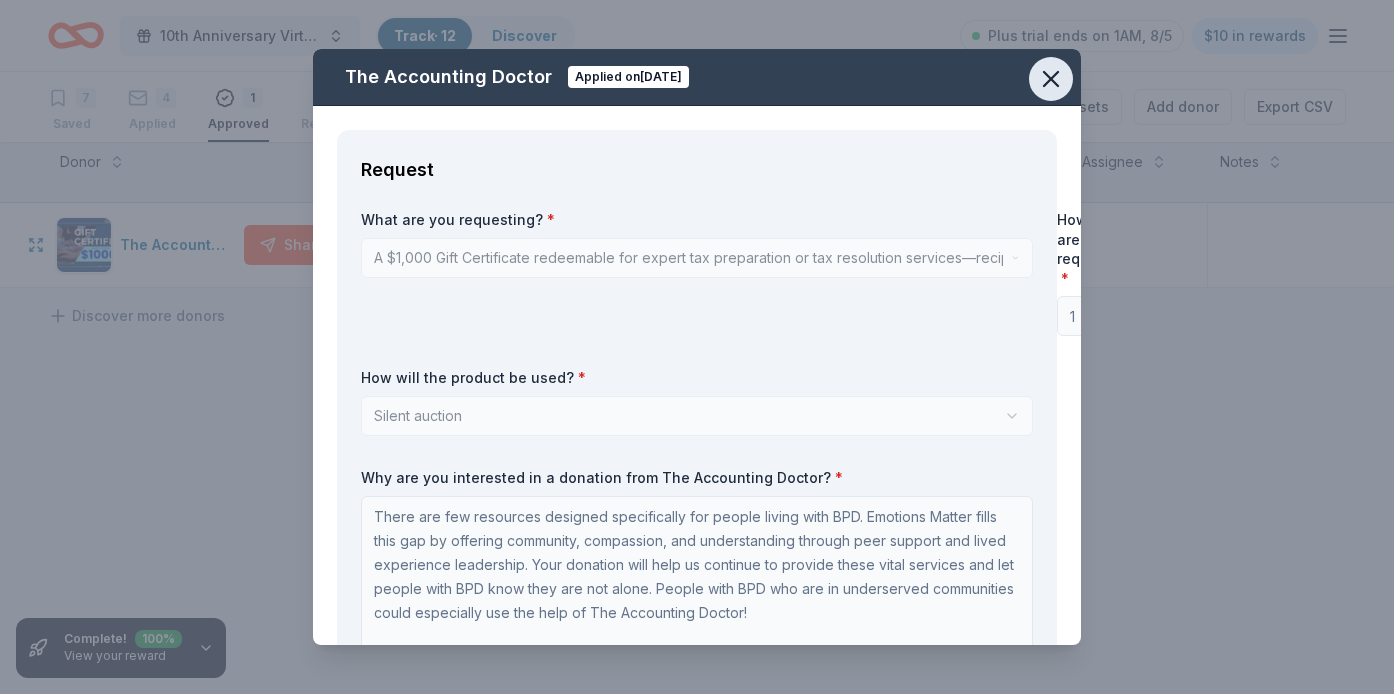 click 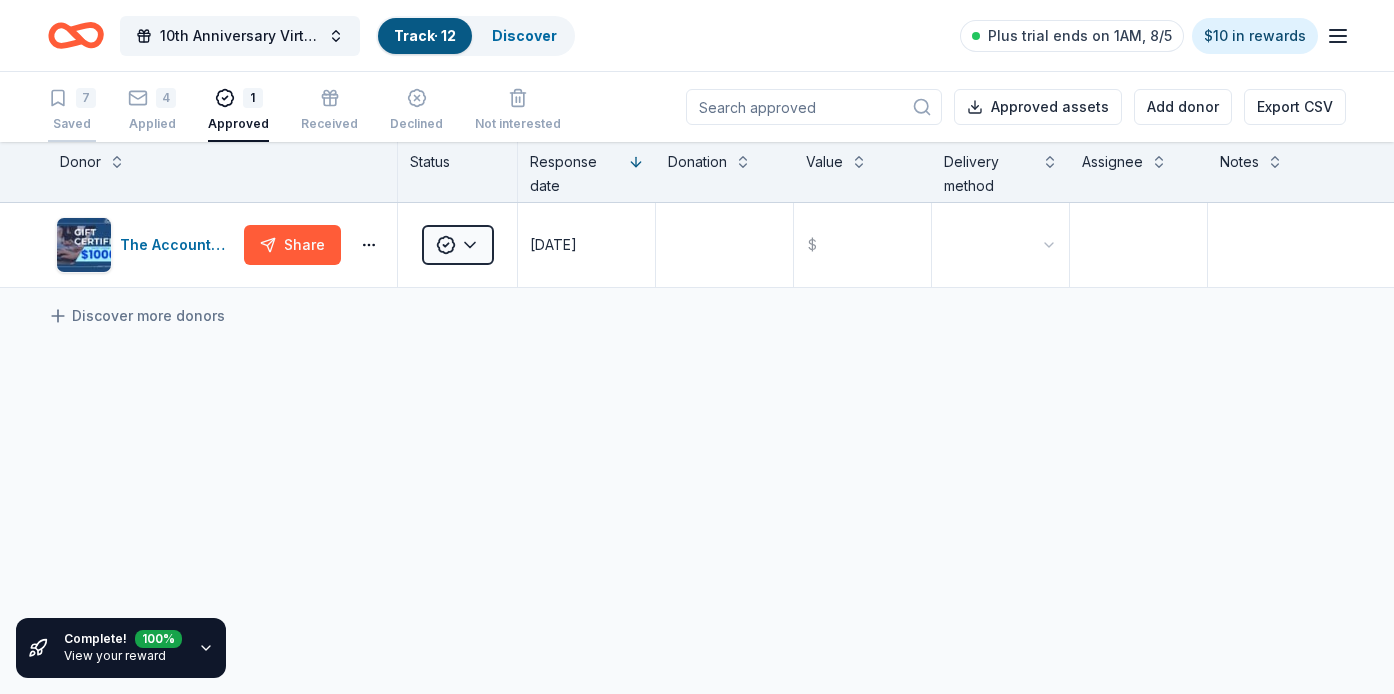 click on "7 Saved" at bounding box center [72, 110] 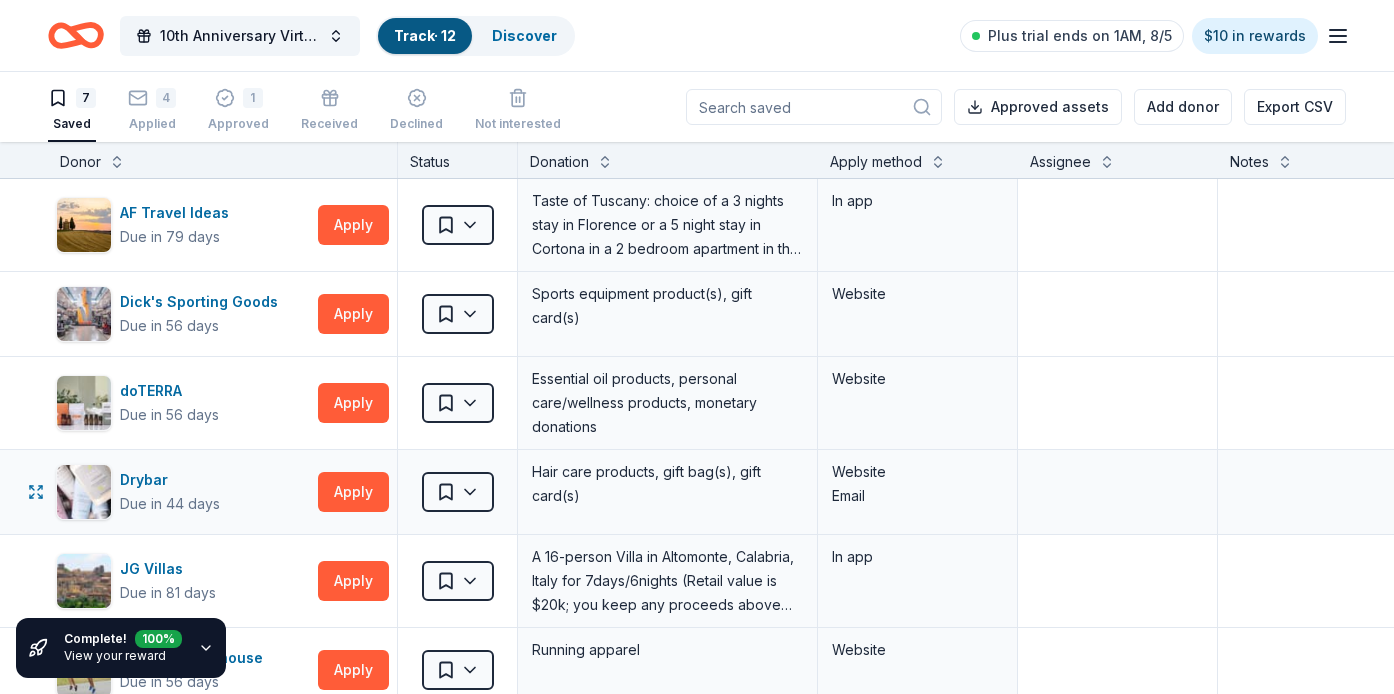 scroll, scrollTop: 0, scrollLeft: 0, axis: both 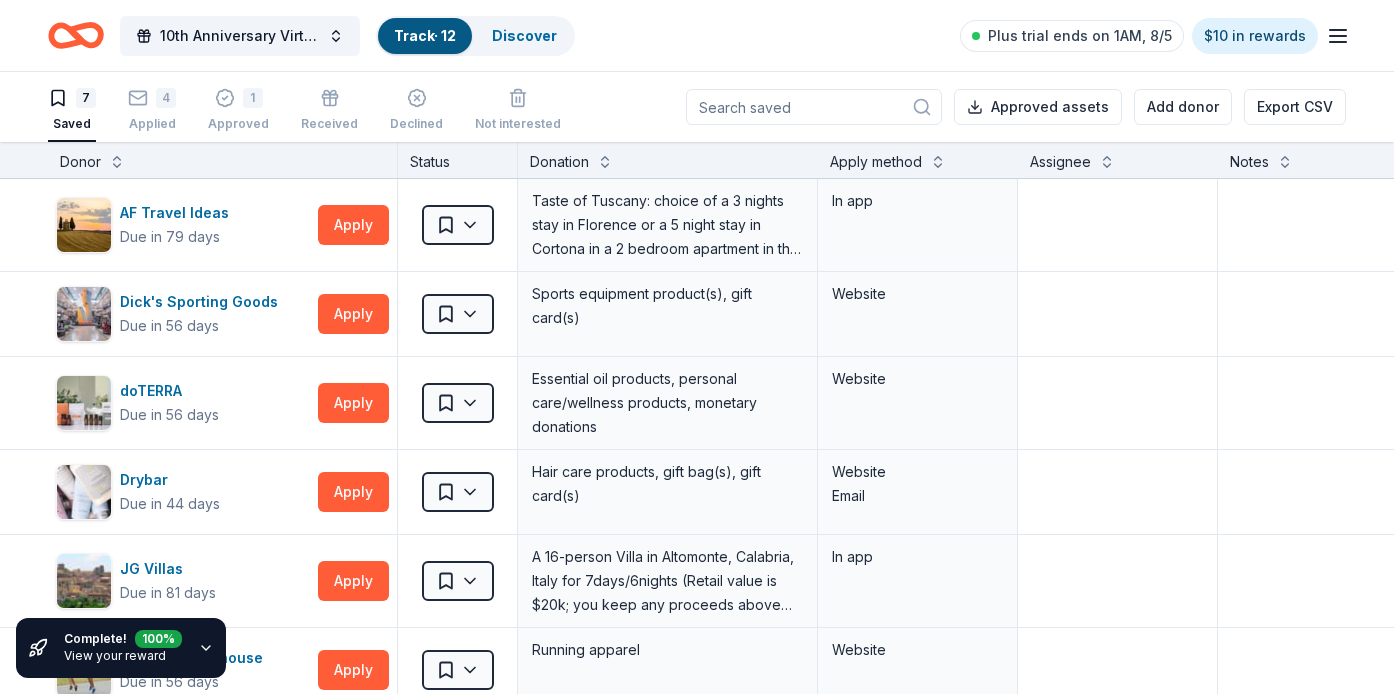 click 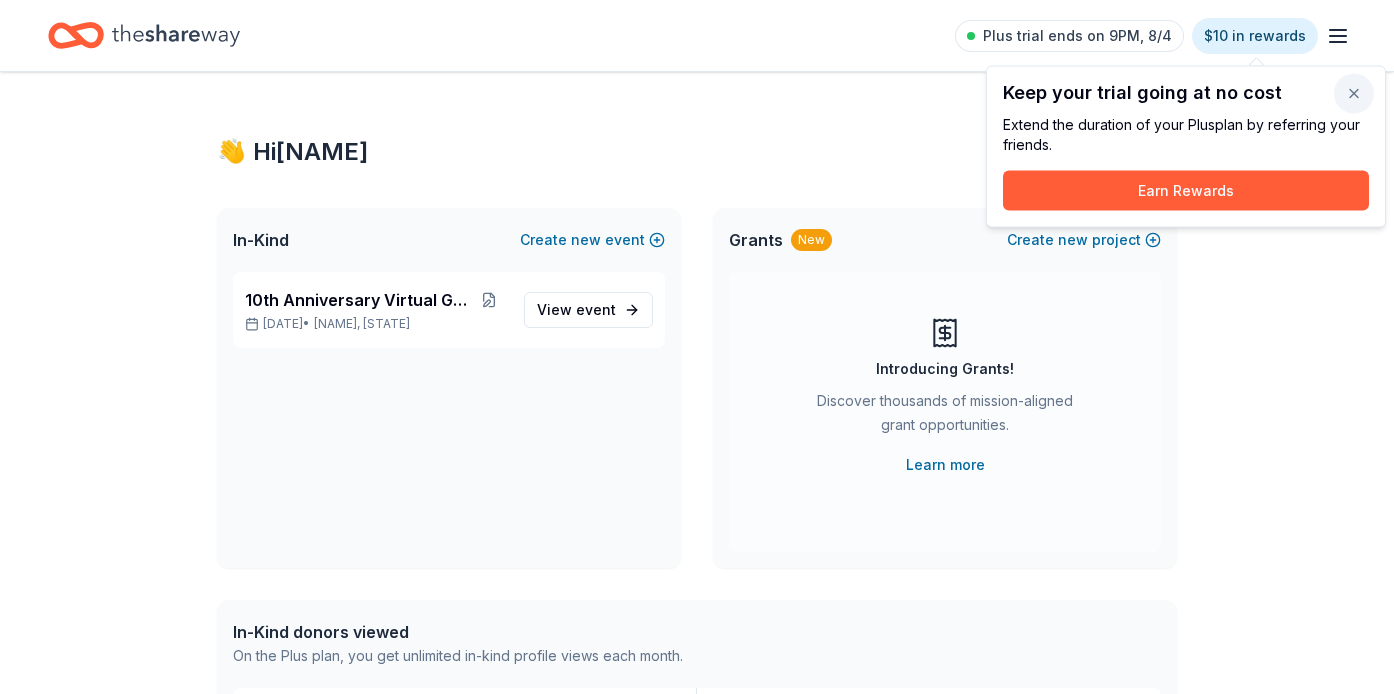 click at bounding box center [1354, 94] 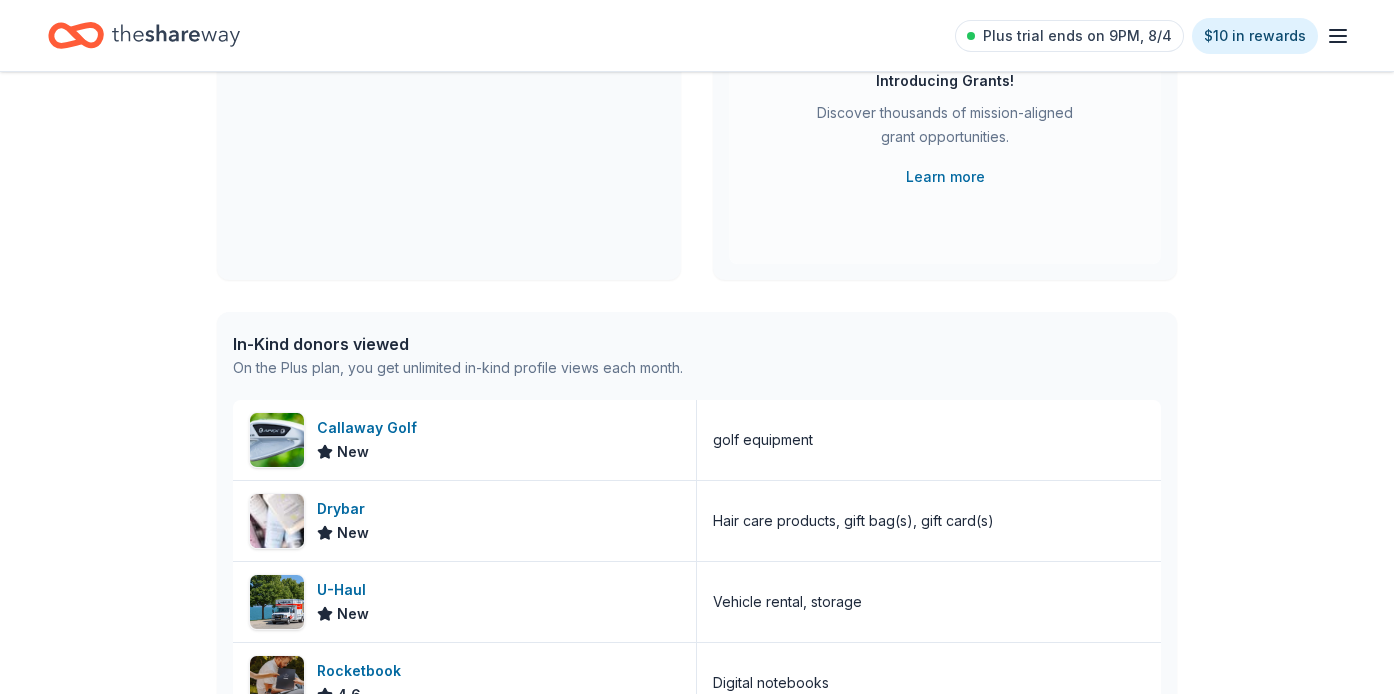 scroll, scrollTop: 366, scrollLeft: 0, axis: vertical 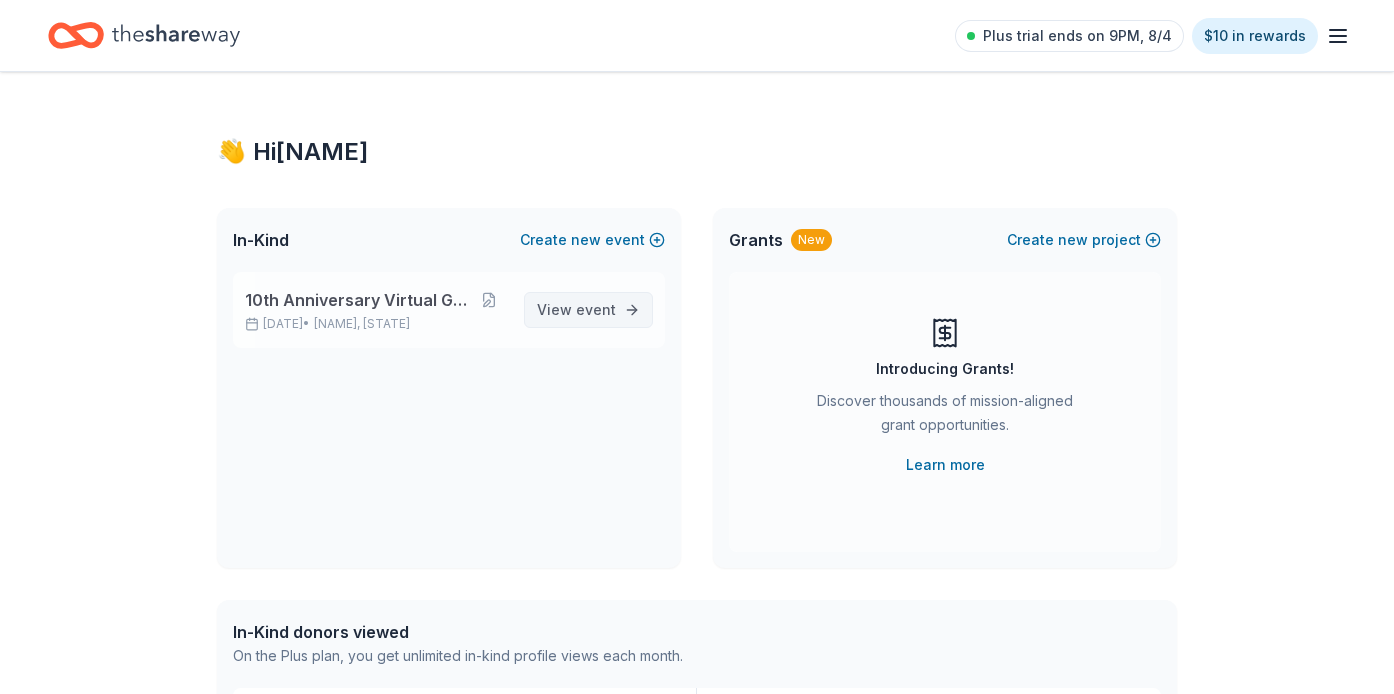 click on "event" at bounding box center [596, 309] 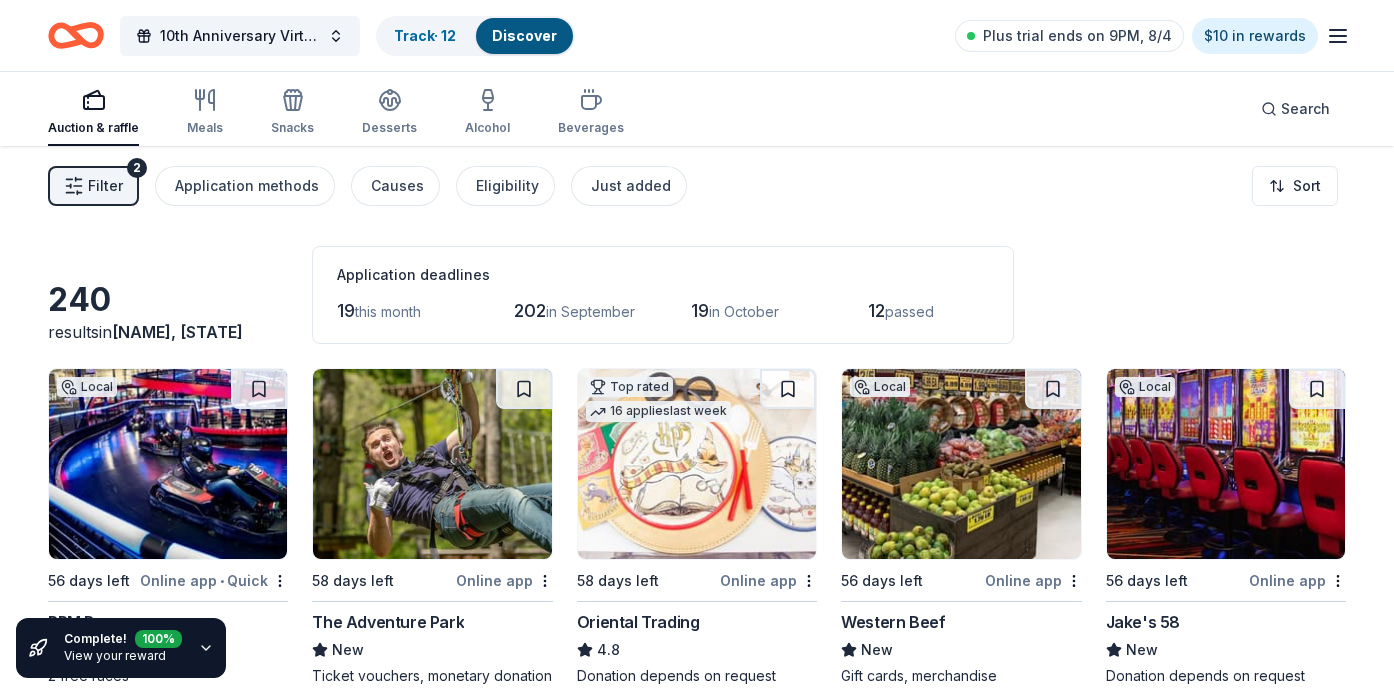 click on "Filter" at bounding box center (105, 186) 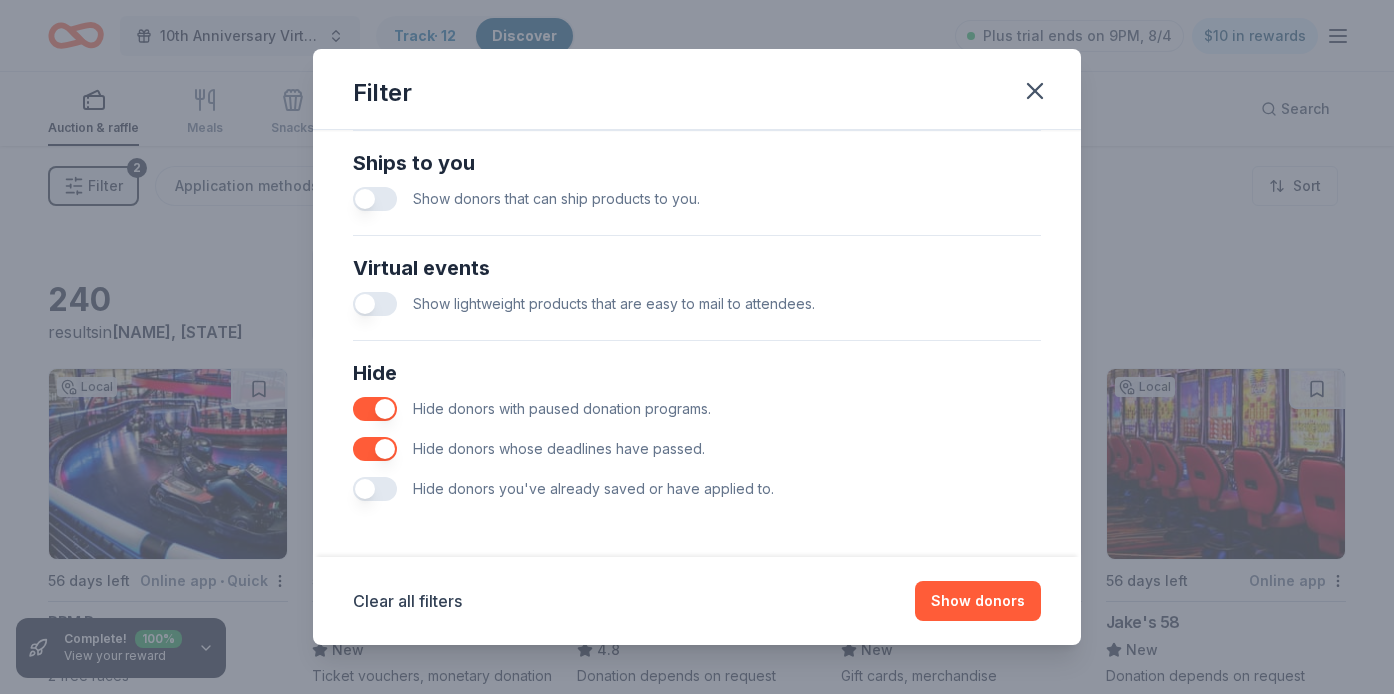 scroll, scrollTop: 891, scrollLeft: 0, axis: vertical 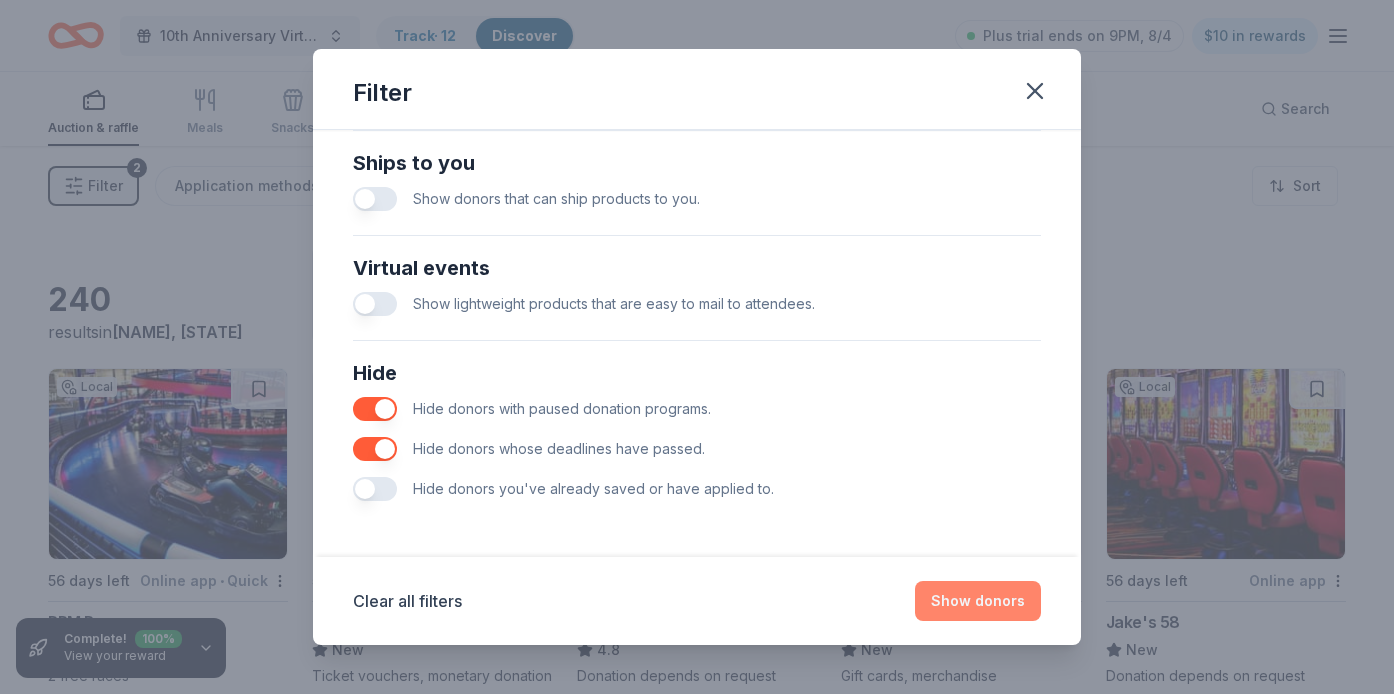 click on "Show    donors" at bounding box center (978, 601) 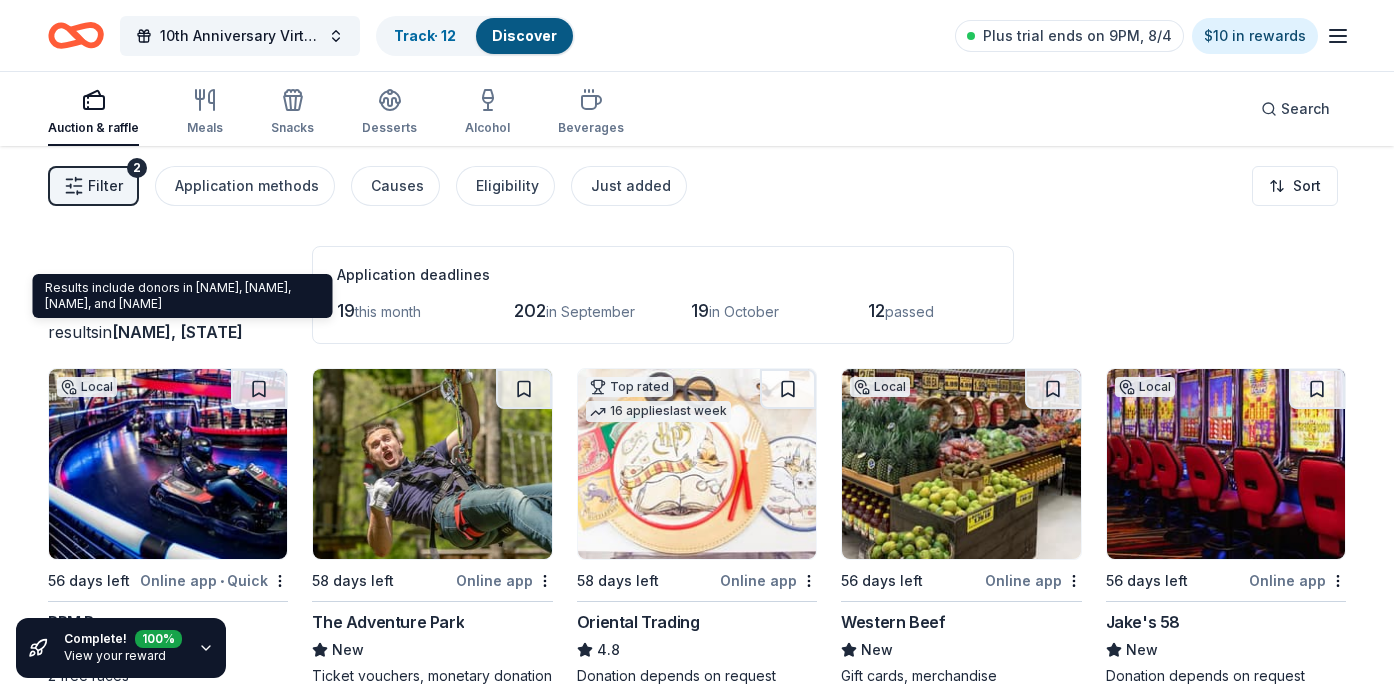 click on "[NAME], [STATE]" at bounding box center (177, 332) 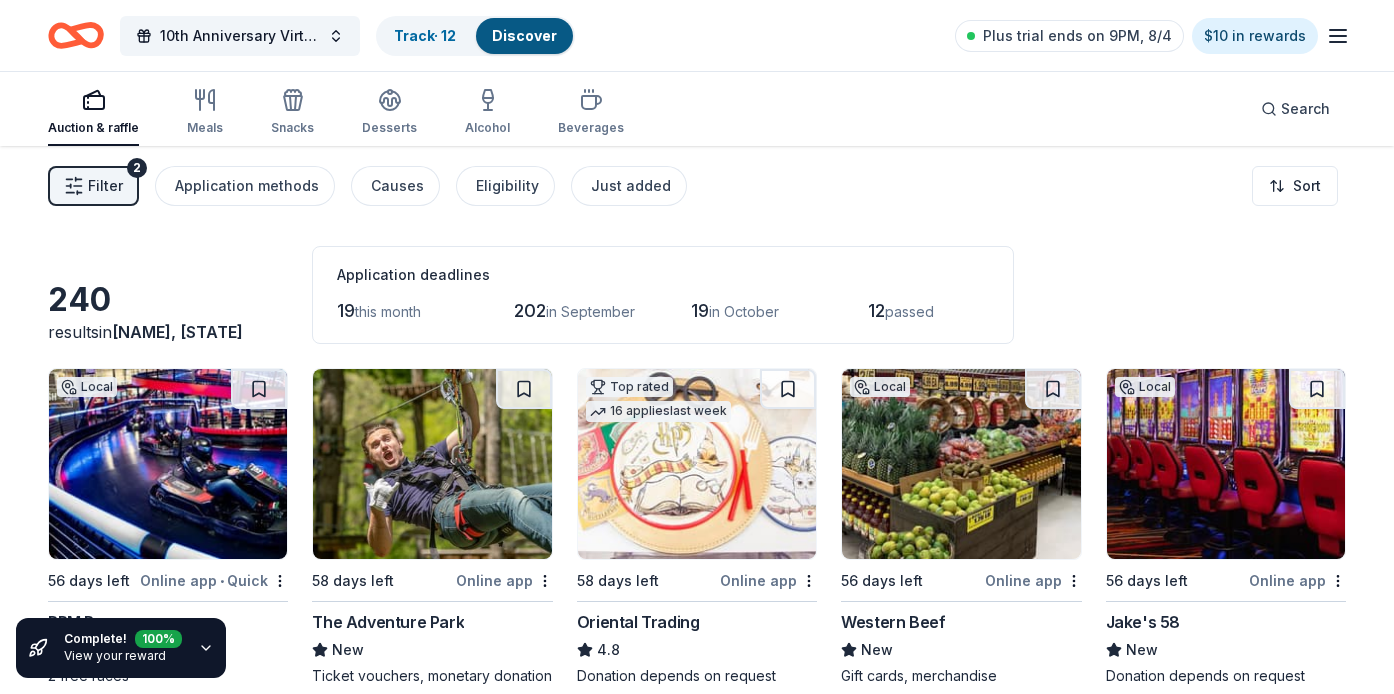 click on "[NAME], [STATE]" at bounding box center (177, 332) 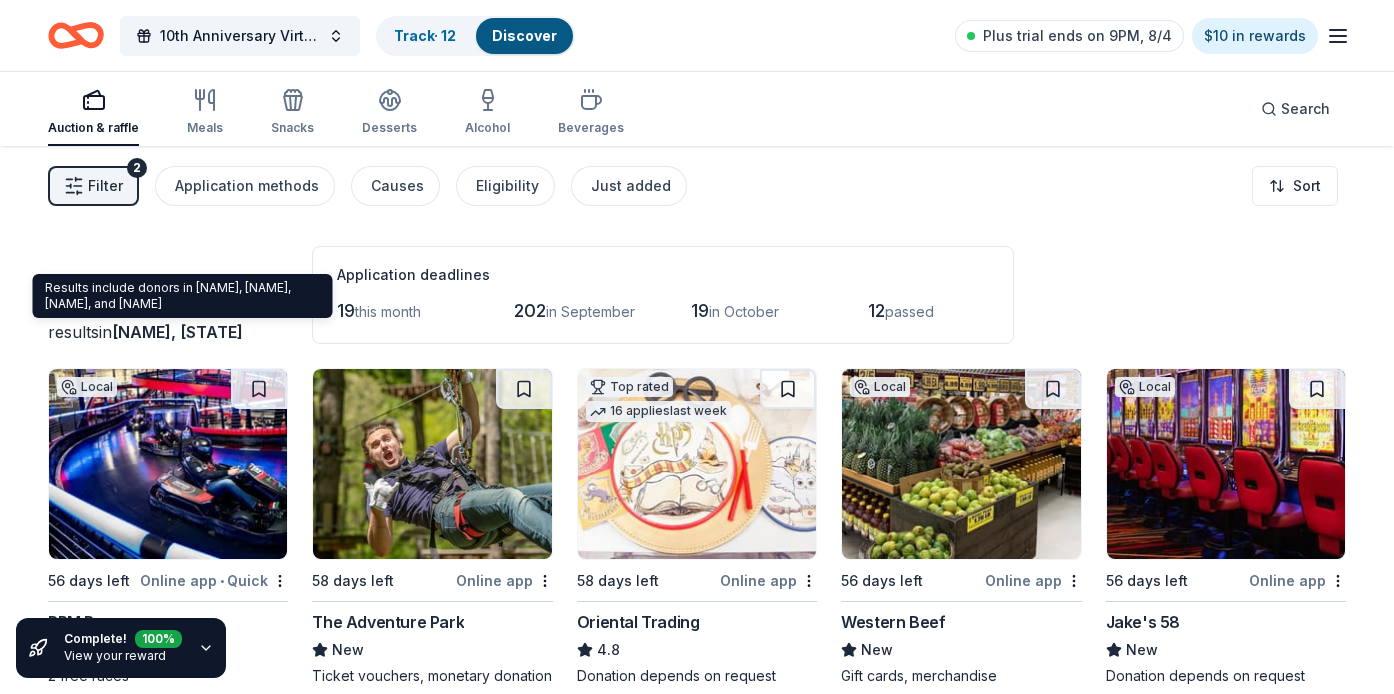 click on "[NAME], [STATE]" at bounding box center [177, 332] 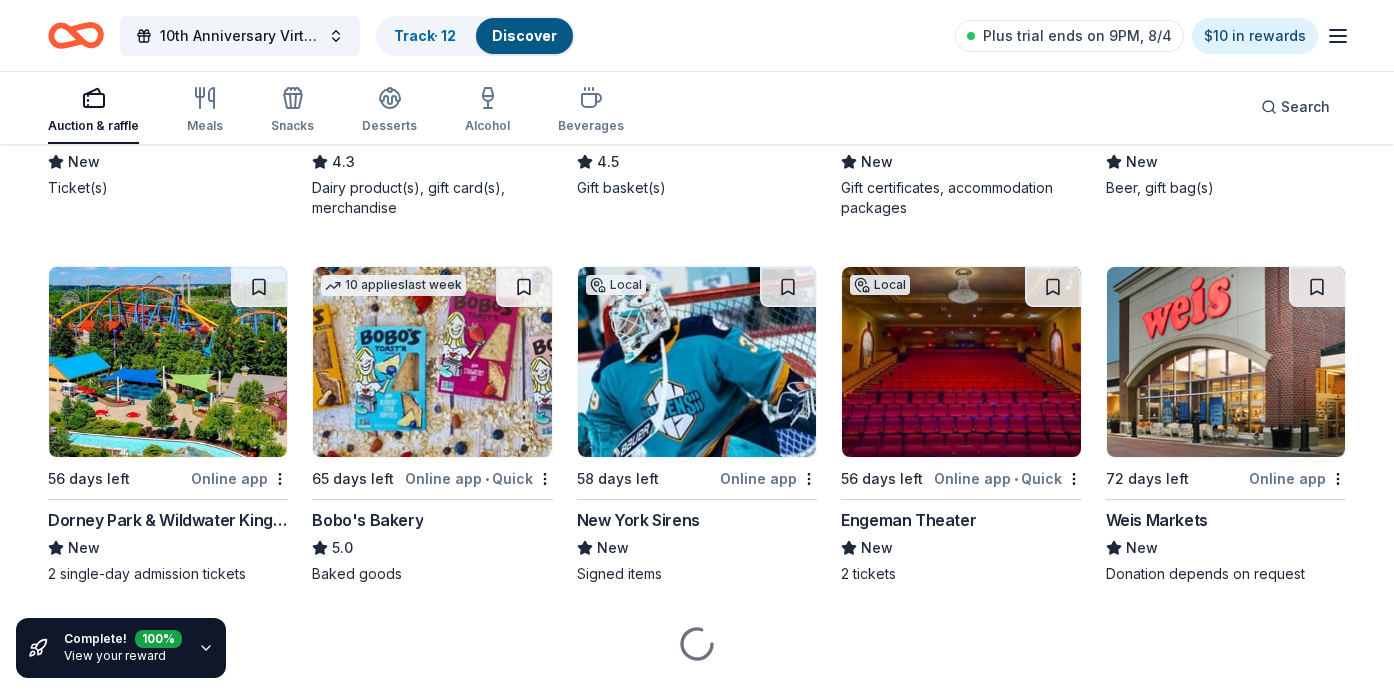 scroll, scrollTop: 2034, scrollLeft: 0, axis: vertical 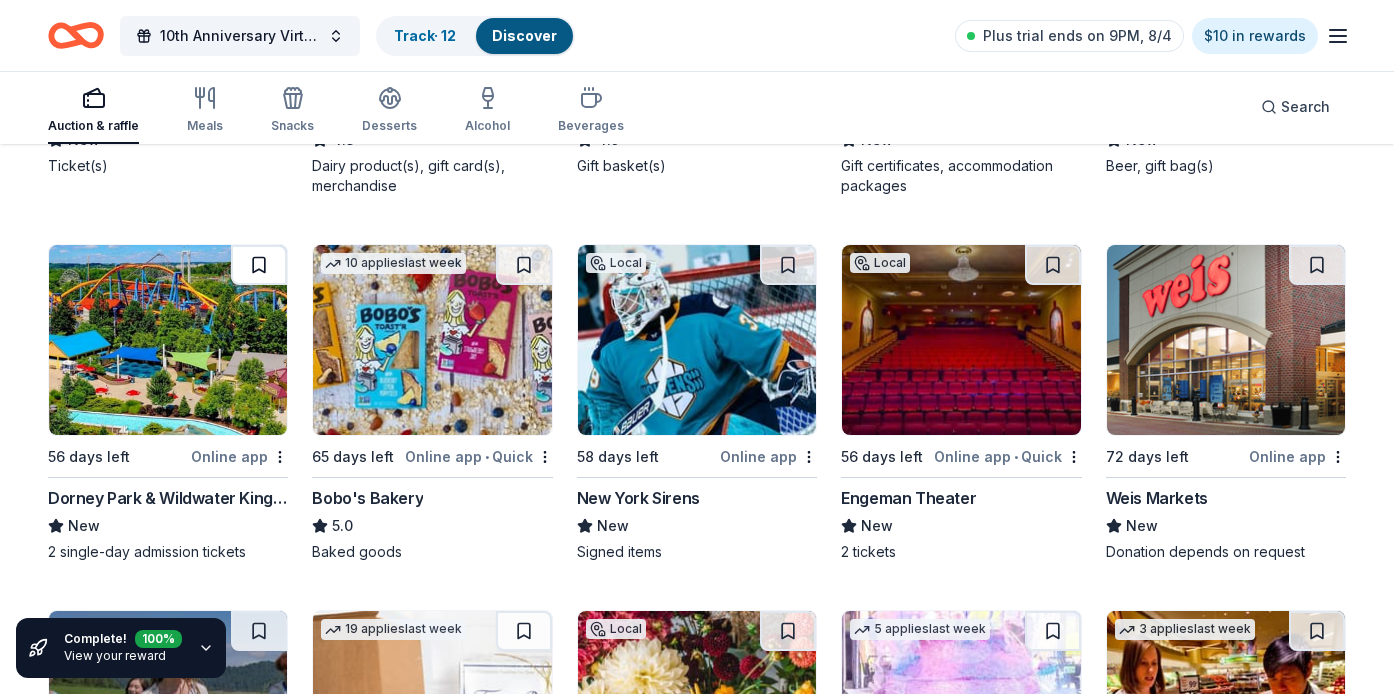 click at bounding box center [259, 265] 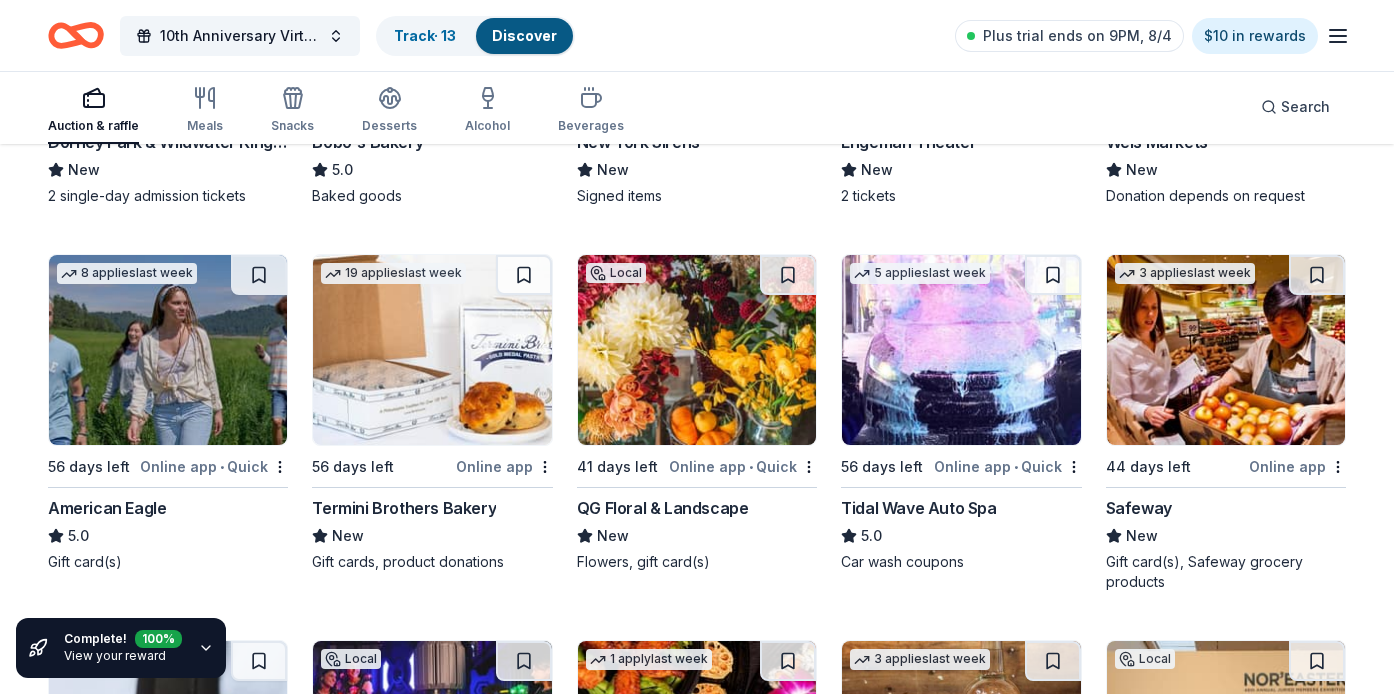 scroll, scrollTop: 2392, scrollLeft: 0, axis: vertical 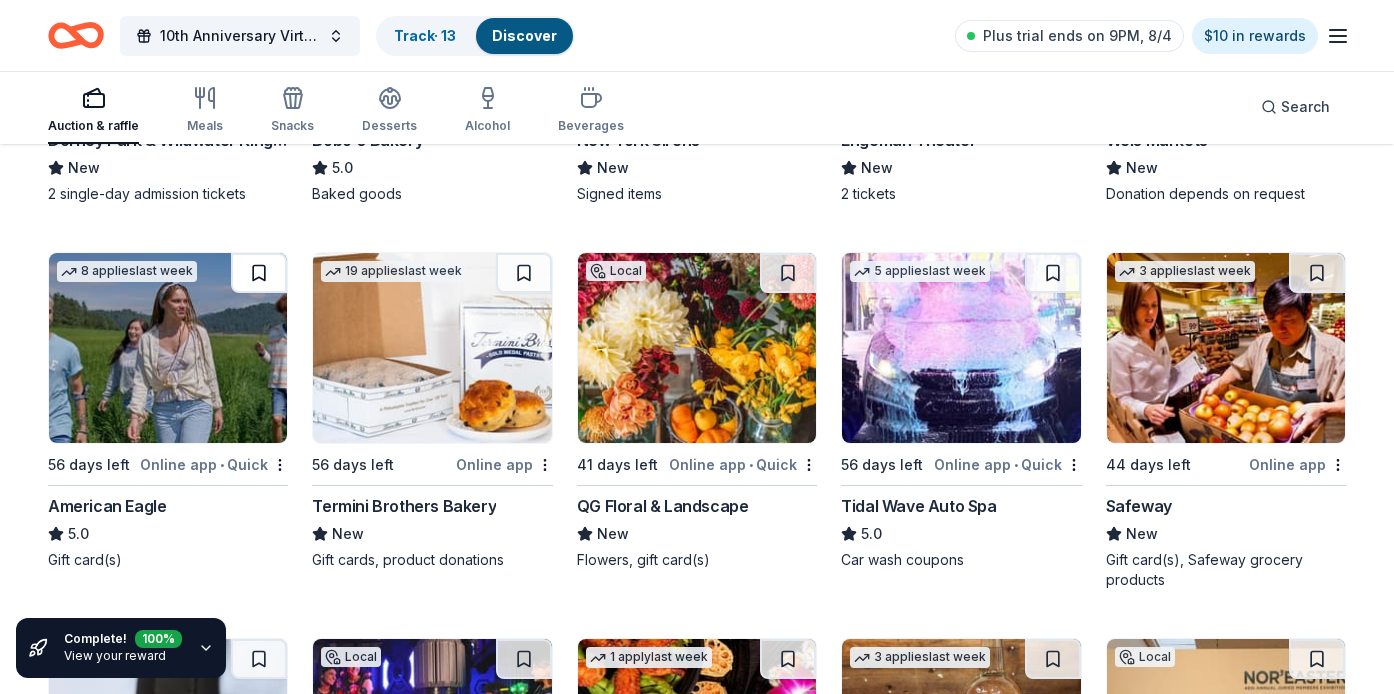 click at bounding box center [259, 273] 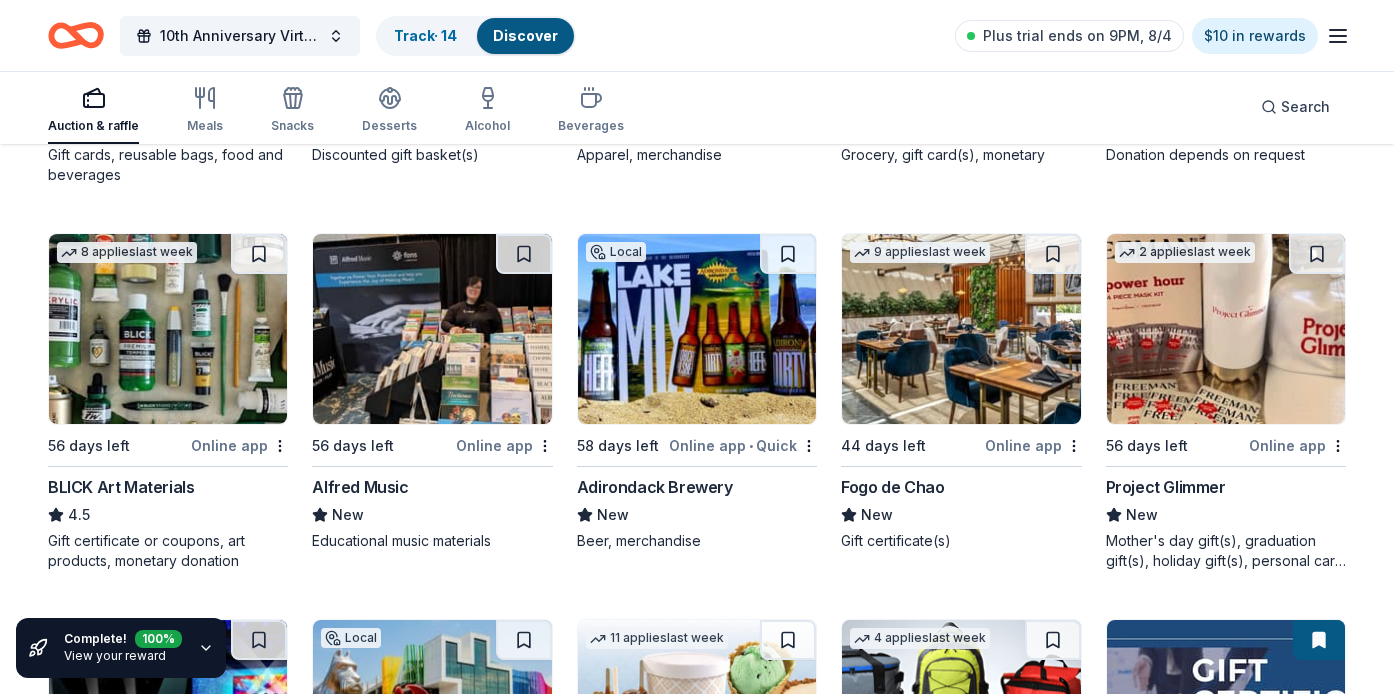 scroll, scrollTop: 3913, scrollLeft: 0, axis: vertical 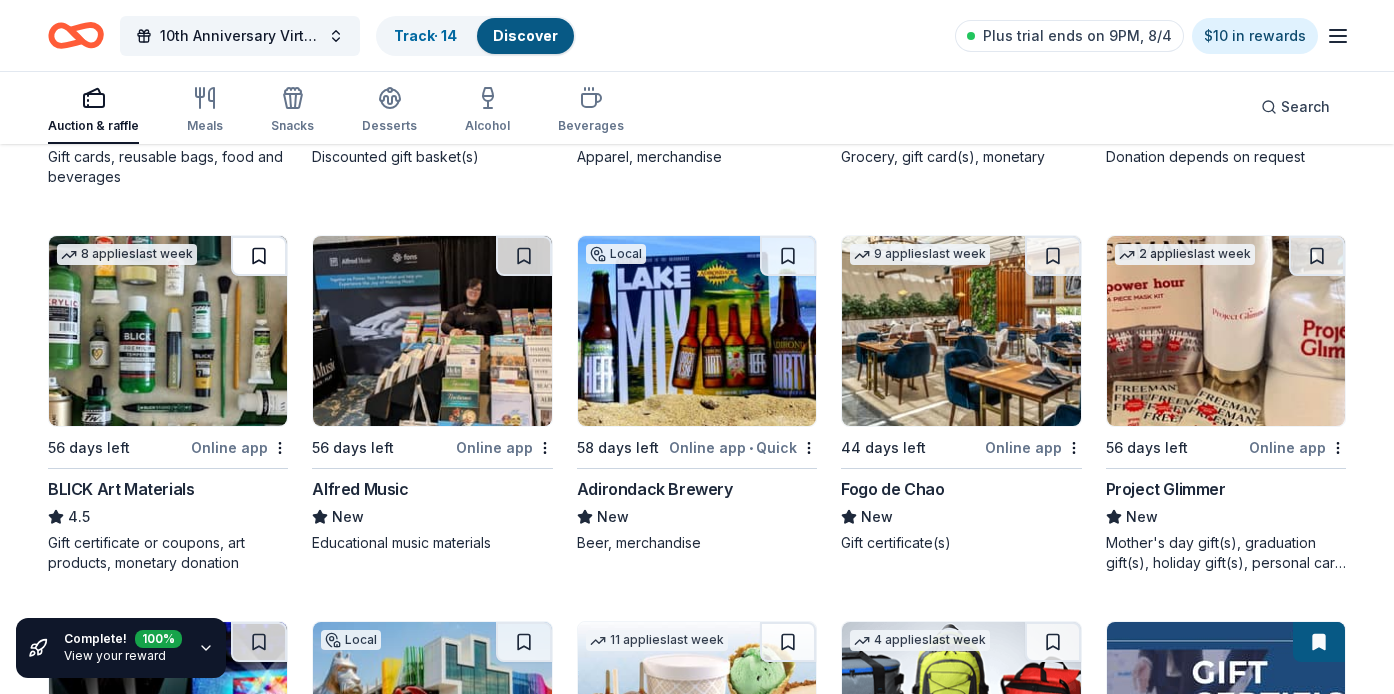 click at bounding box center [259, 256] 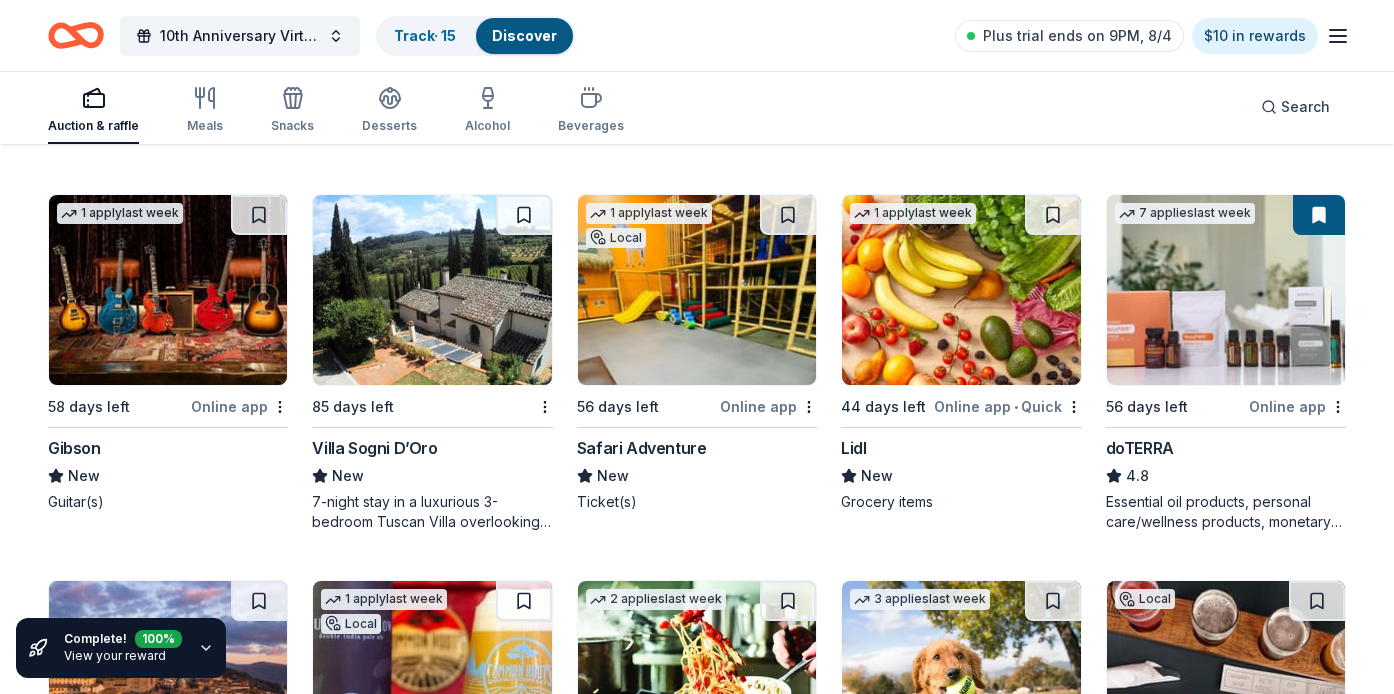 scroll, scrollTop: 5436, scrollLeft: 0, axis: vertical 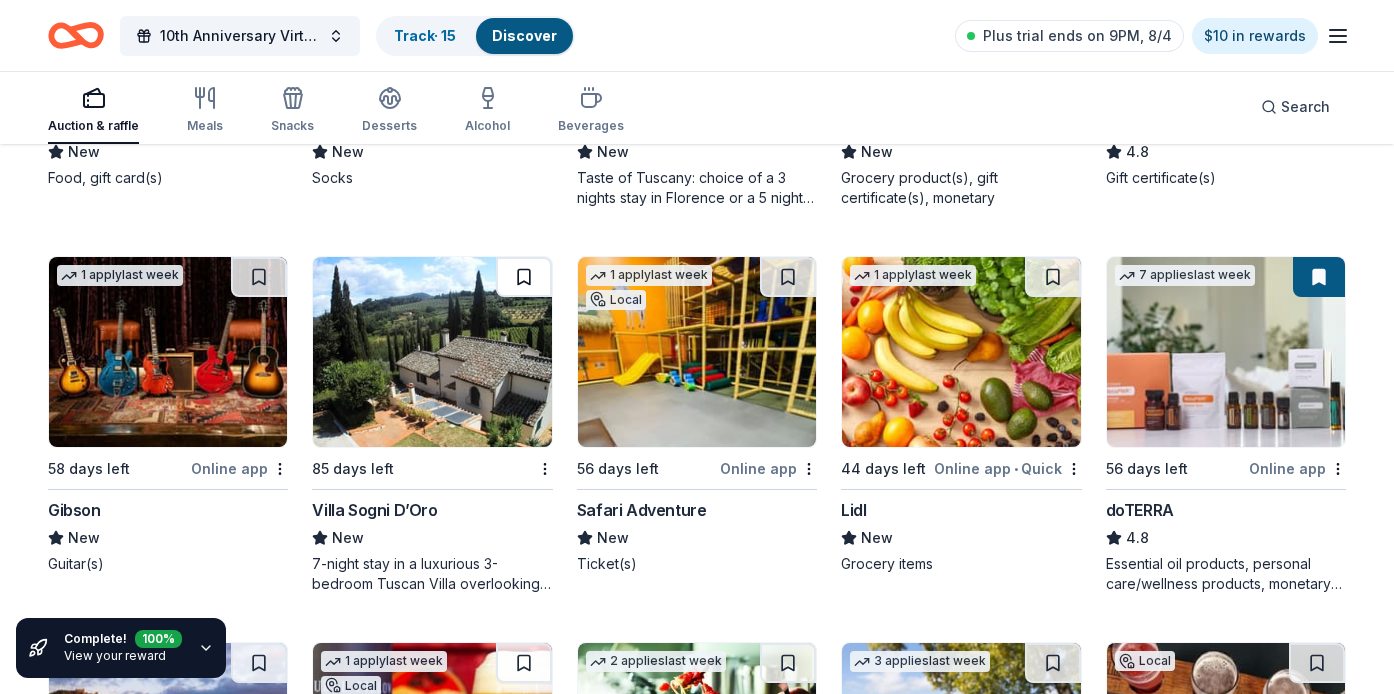 click at bounding box center (524, 277) 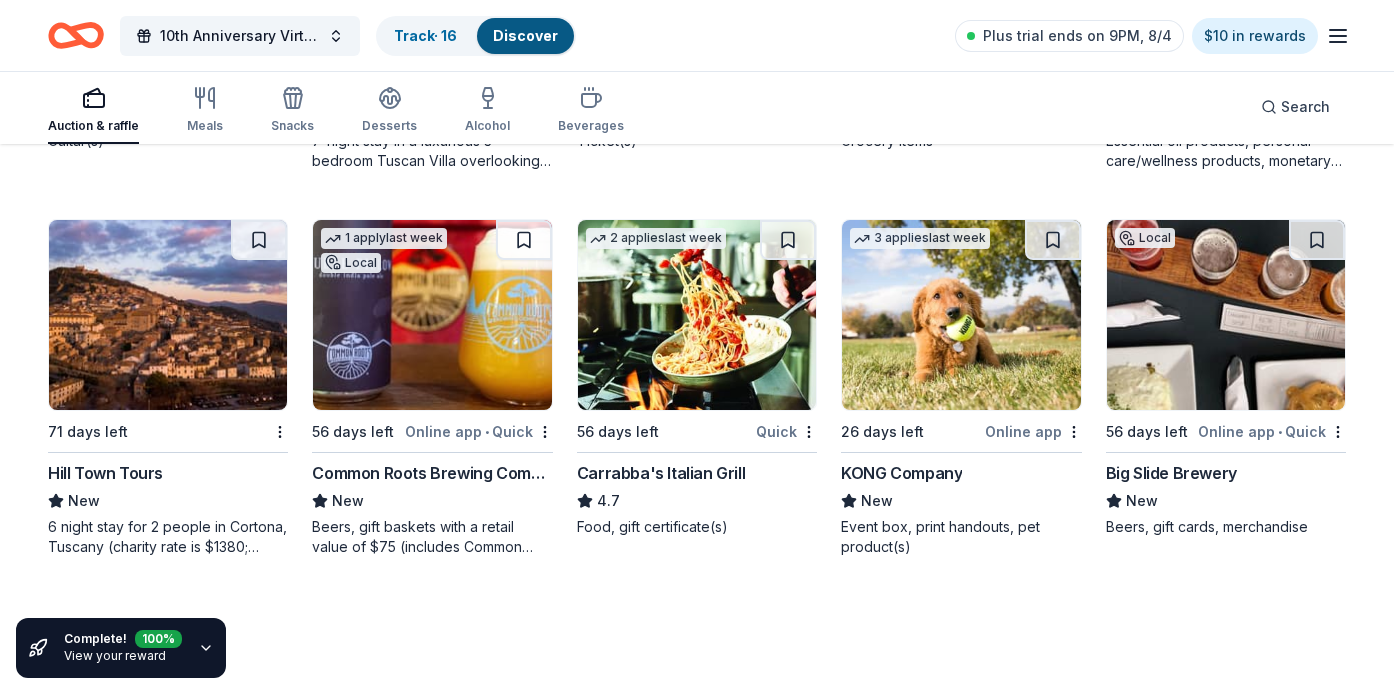 scroll, scrollTop: 5860, scrollLeft: 0, axis: vertical 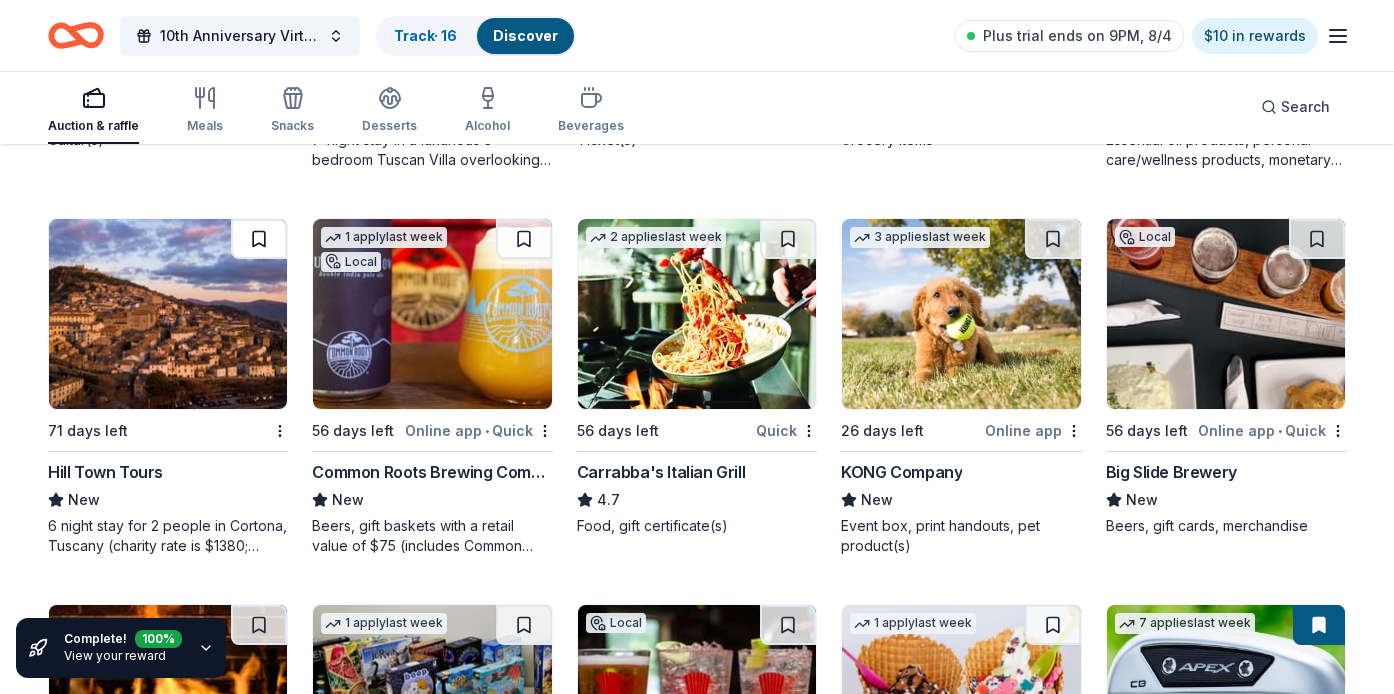 click at bounding box center (259, 239) 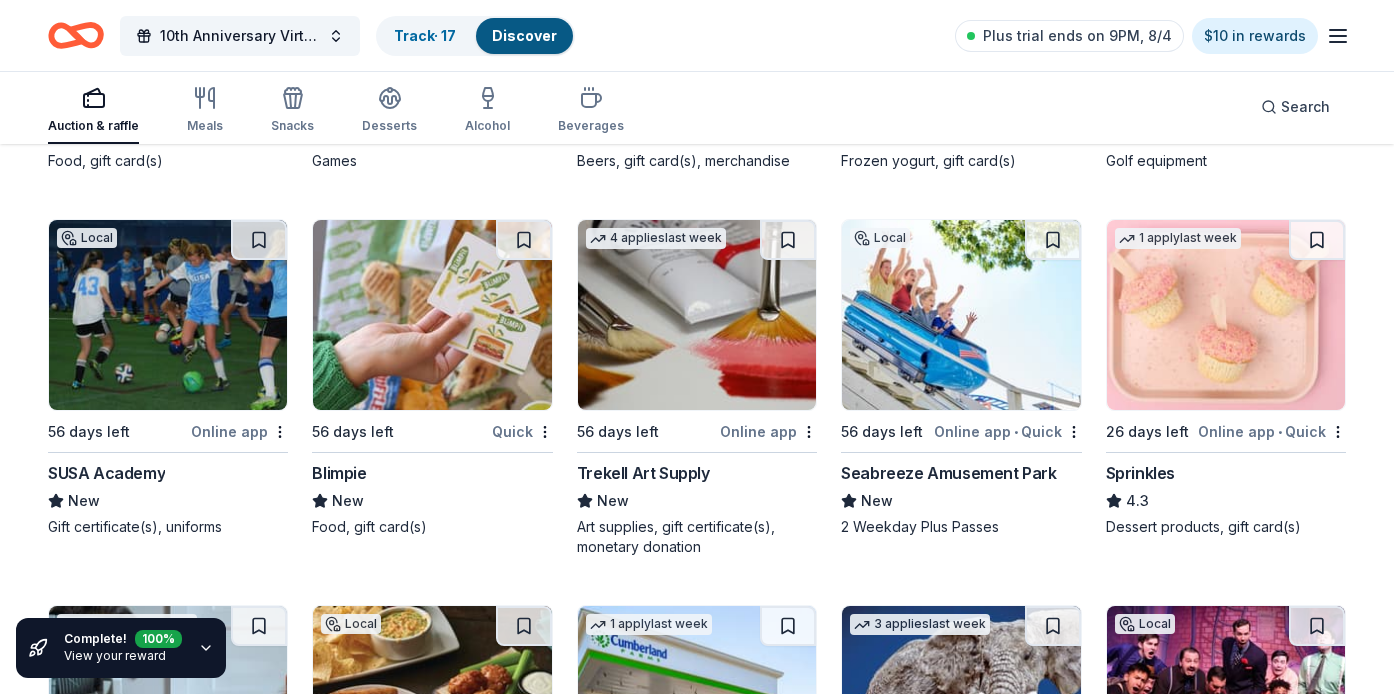 scroll, scrollTop: 6567, scrollLeft: 0, axis: vertical 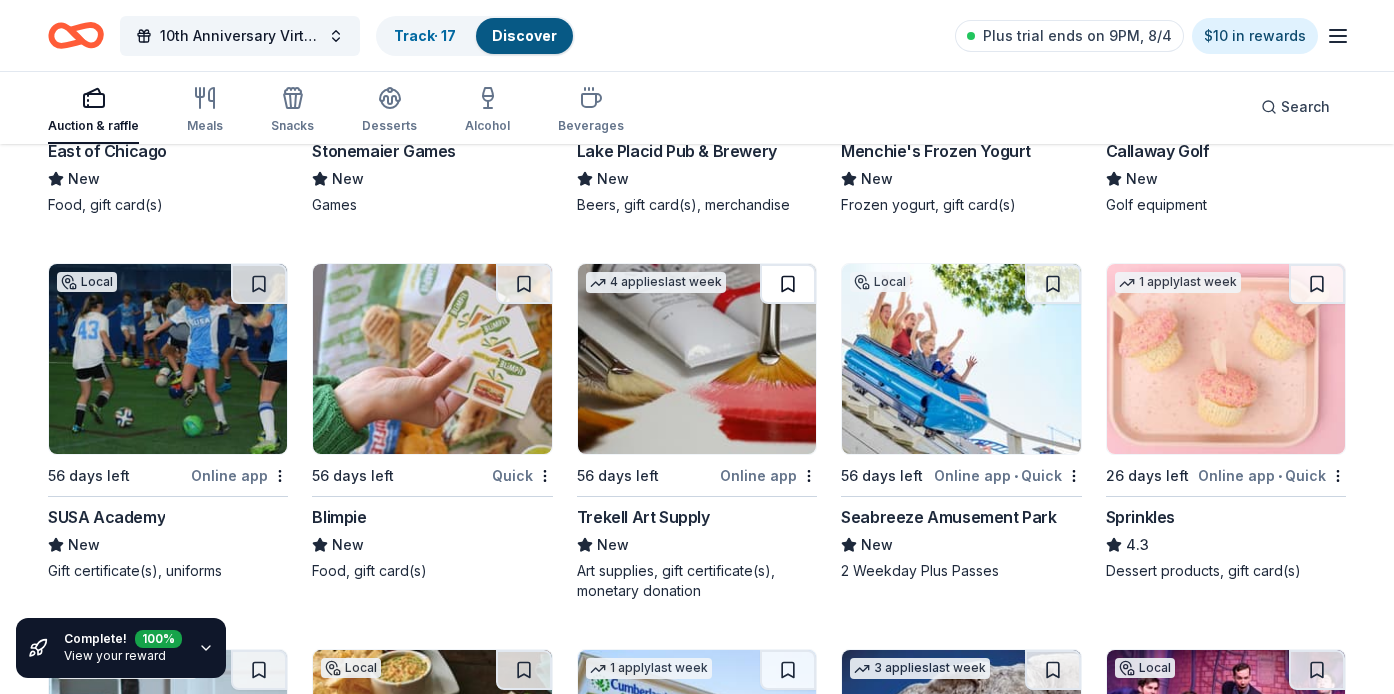 click at bounding box center [788, 284] 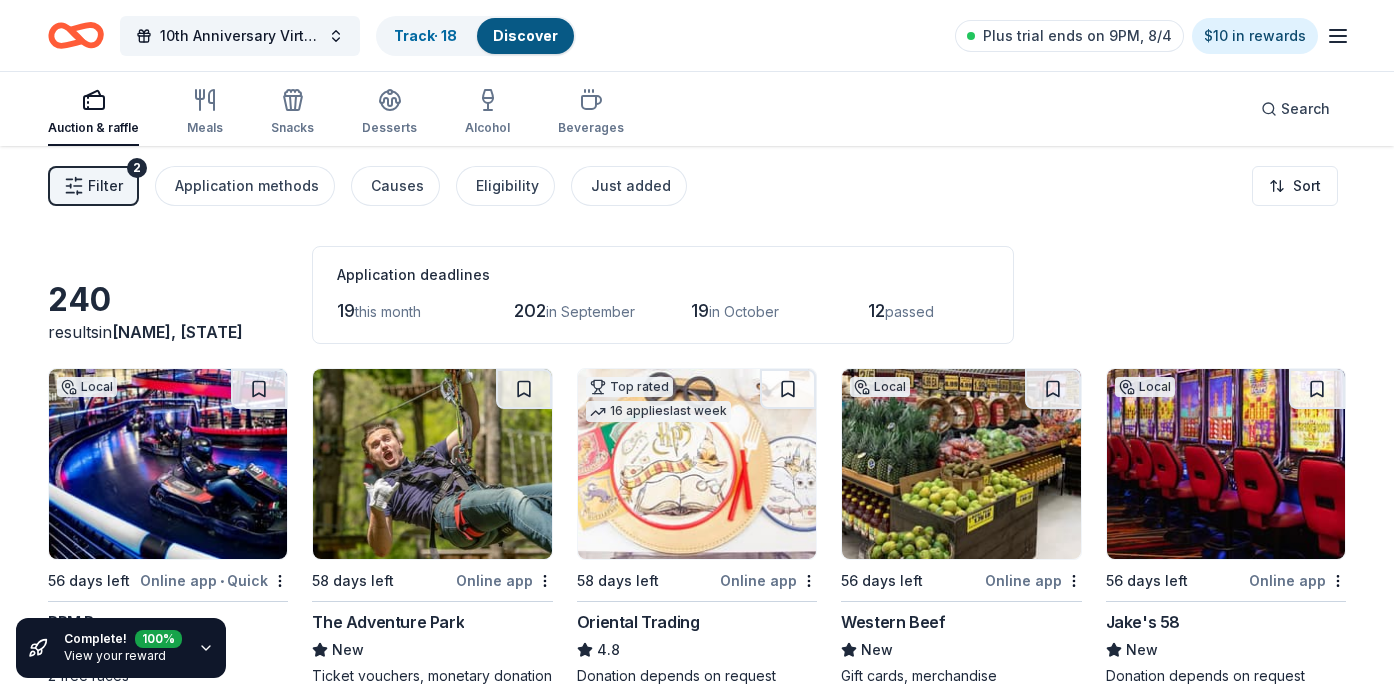 scroll, scrollTop: 0, scrollLeft: 0, axis: both 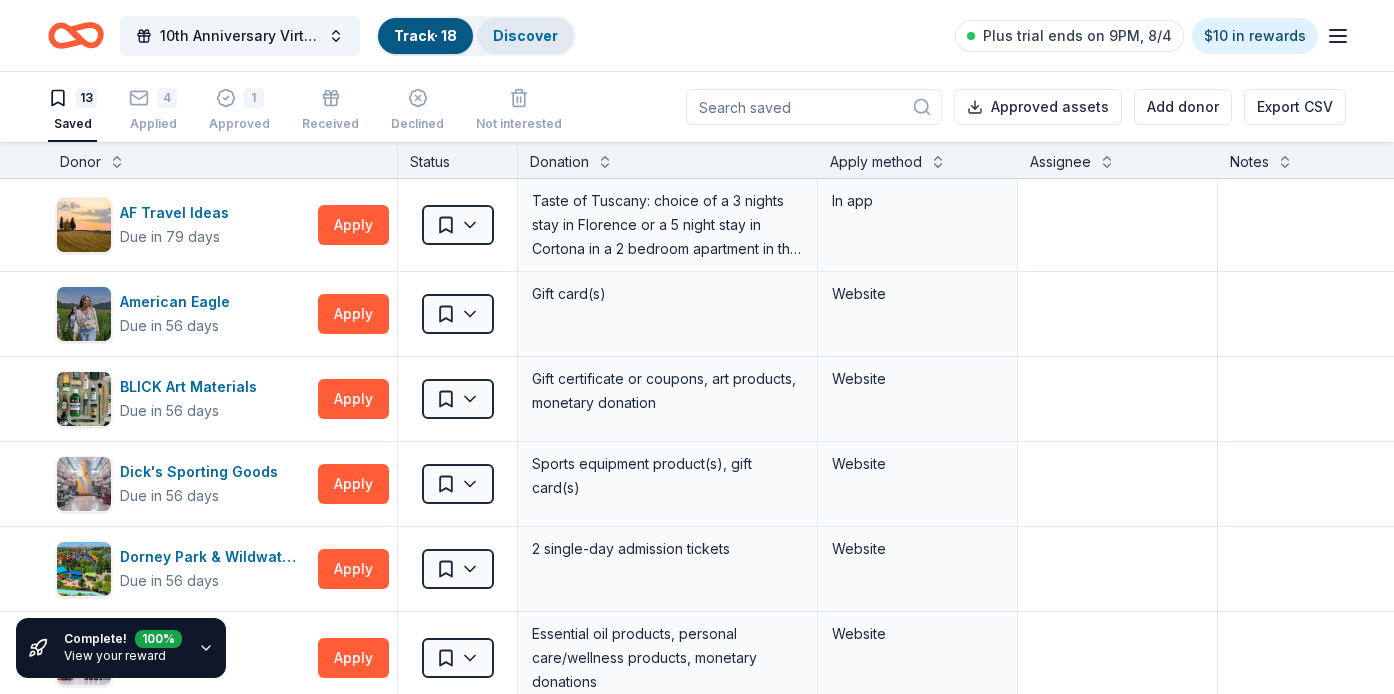 click on "Discover" at bounding box center [525, 35] 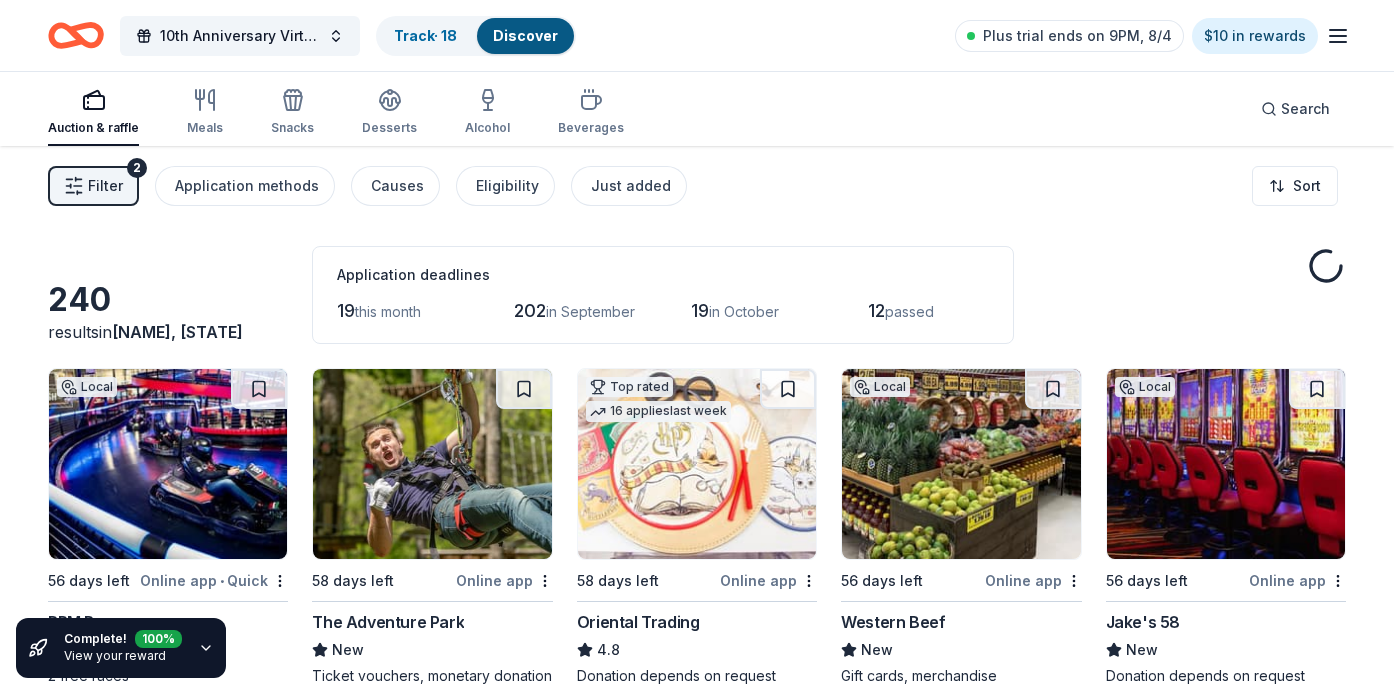 click on "Filter" at bounding box center [105, 186] 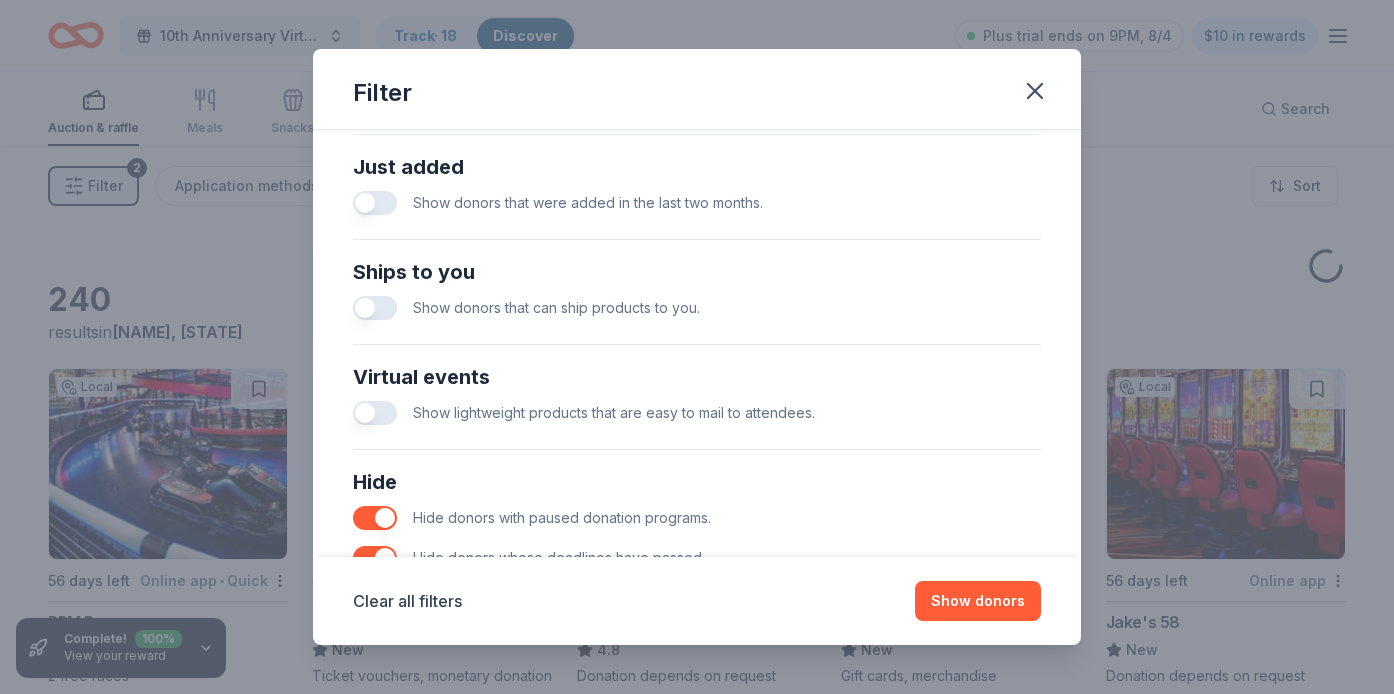 scroll, scrollTop: 784, scrollLeft: 0, axis: vertical 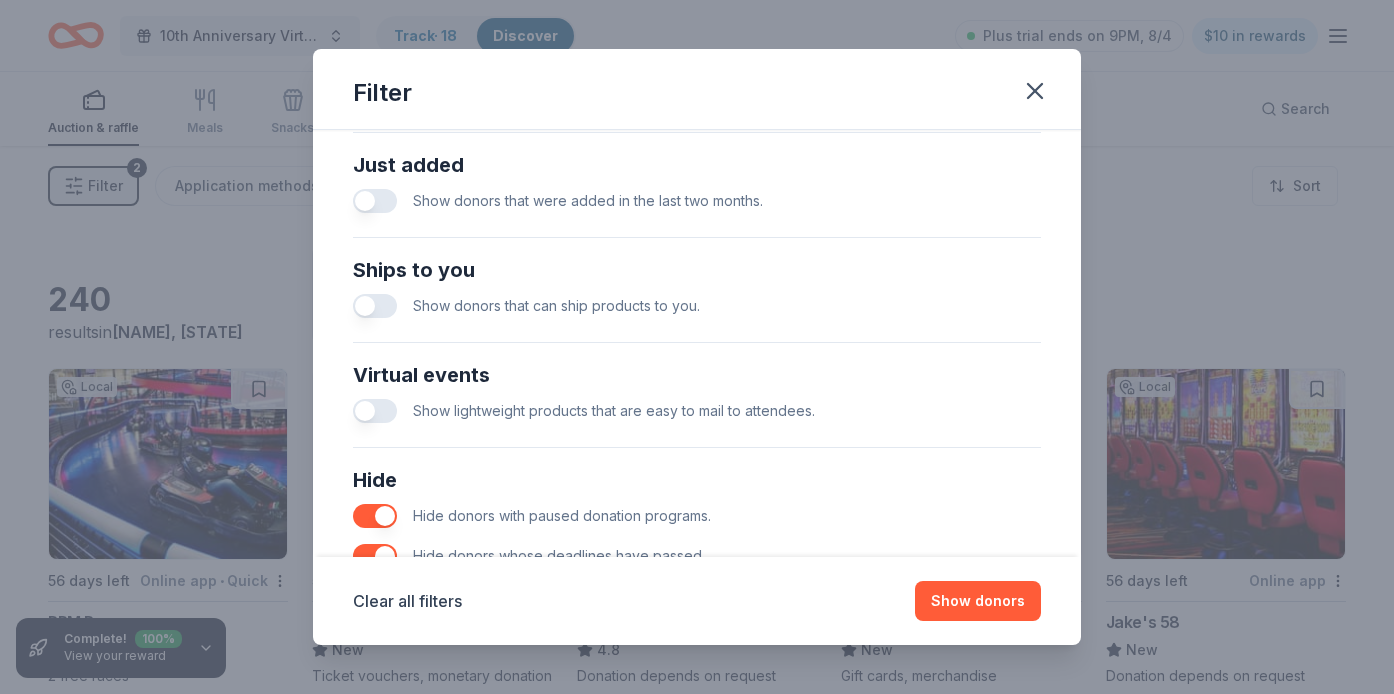 click at bounding box center [375, 411] 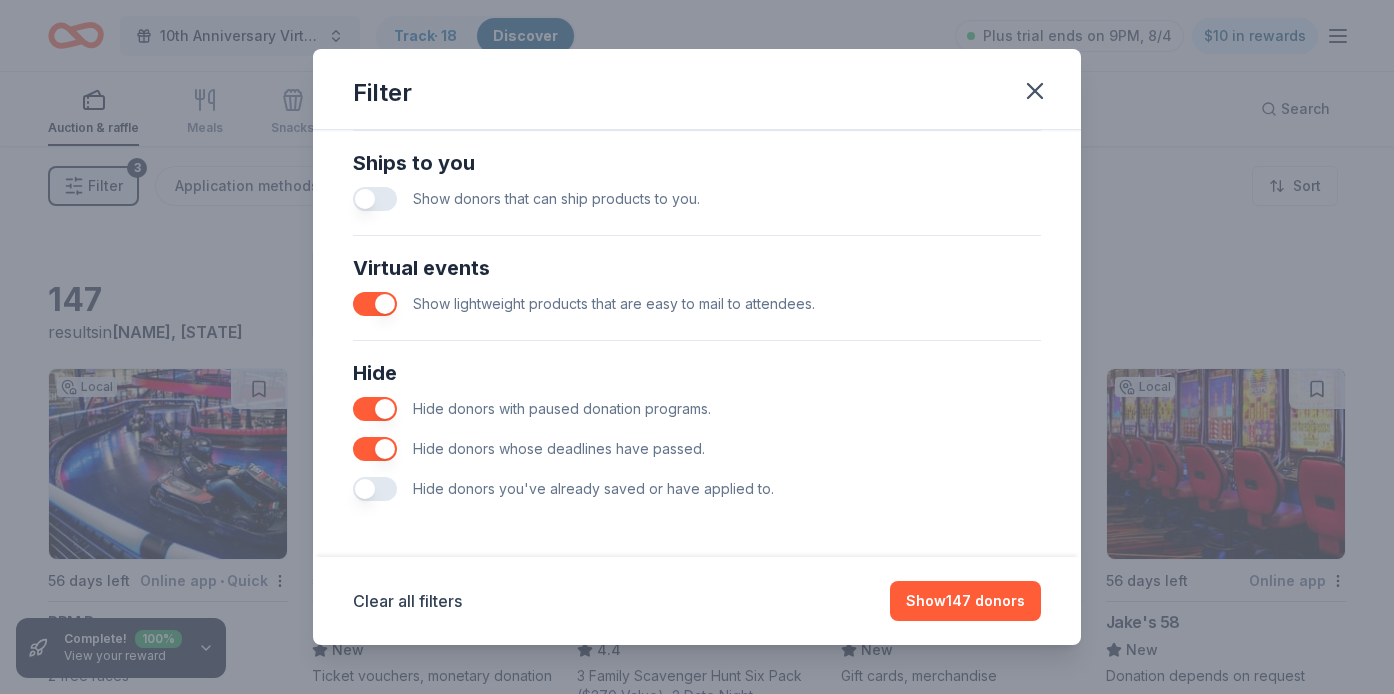 scroll, scrollTop: 891, scrollLeft: 0, axis: vertical 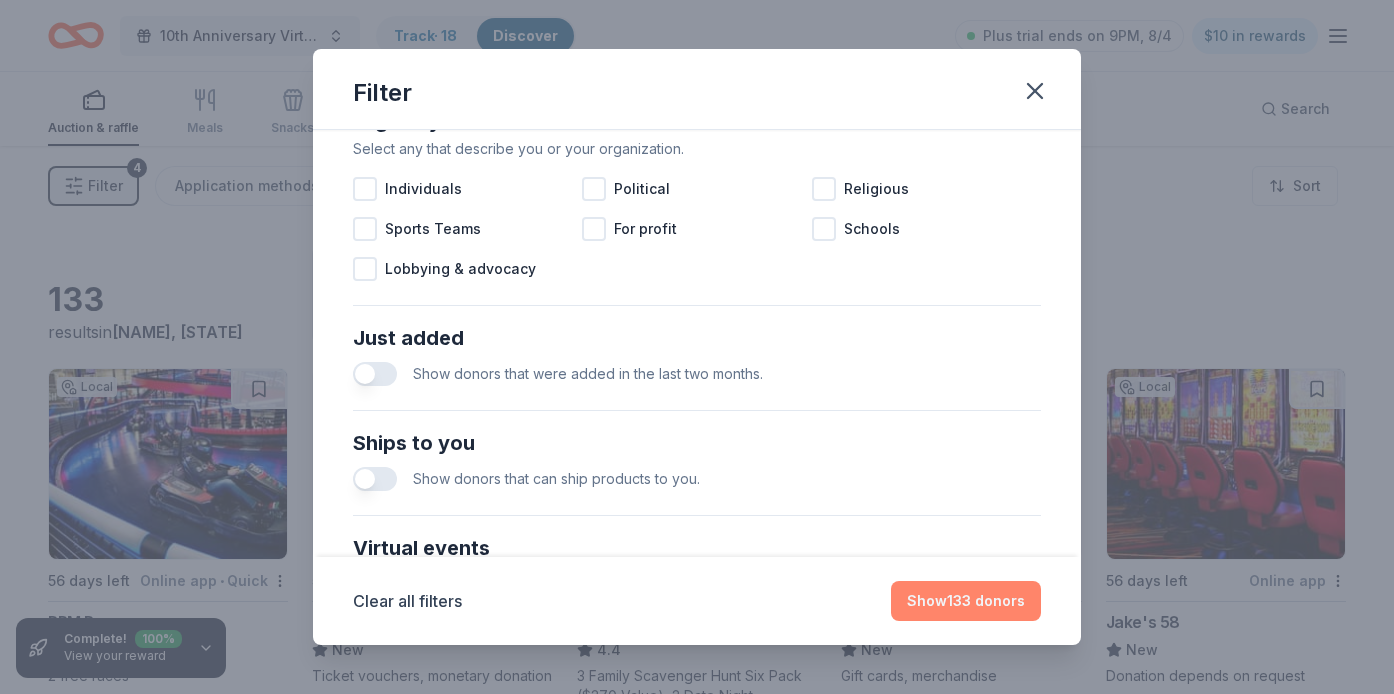 click on "Show  133   donors" at bounding box center (966, 601) 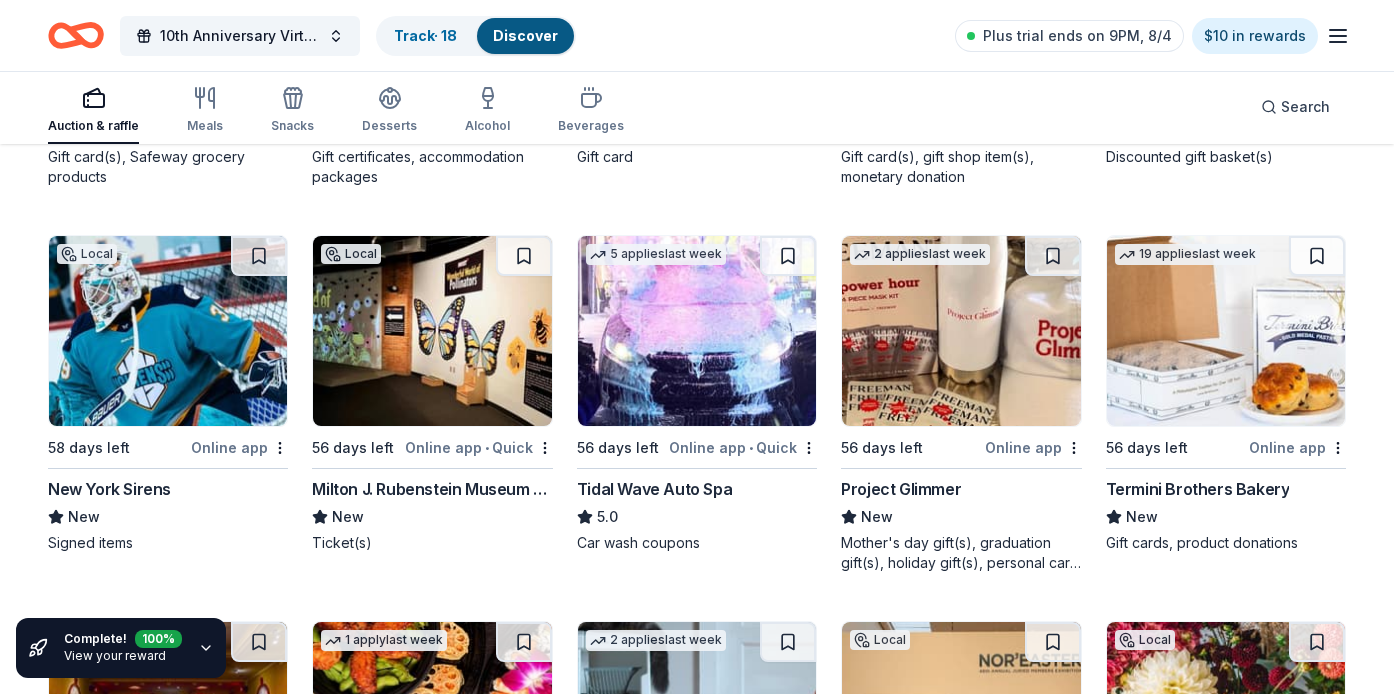 scroll, scrollTop: 1292, scrollLeft: 0, axis: vertical 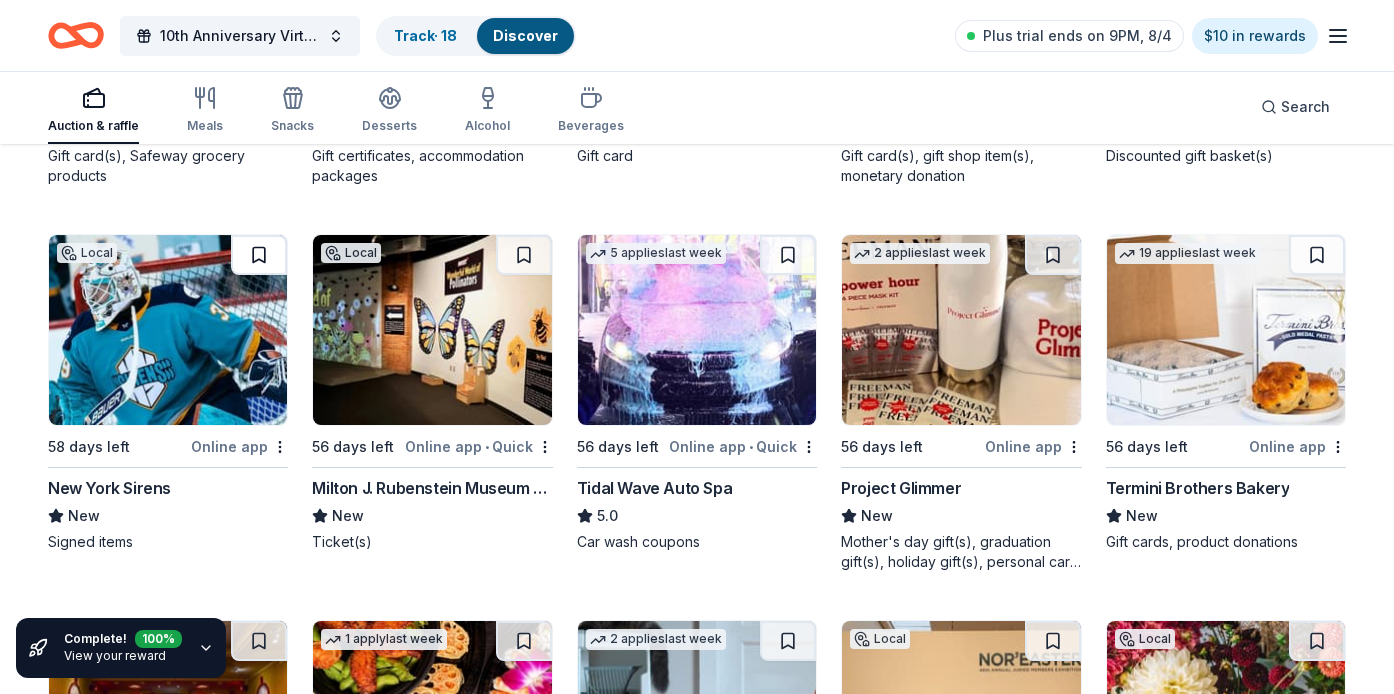 click at bounding box center (259, 255) 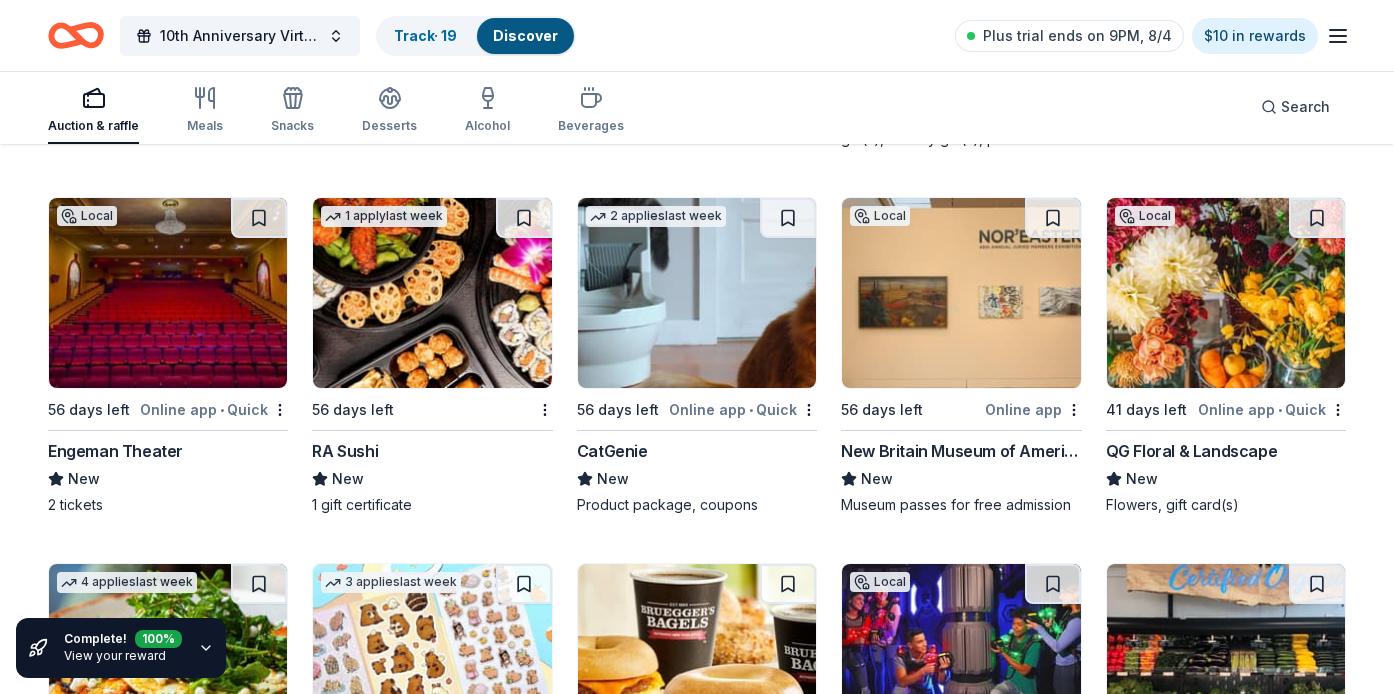 scroll, scrollTop: 1717, scrollLeft: 0, axis: vertical 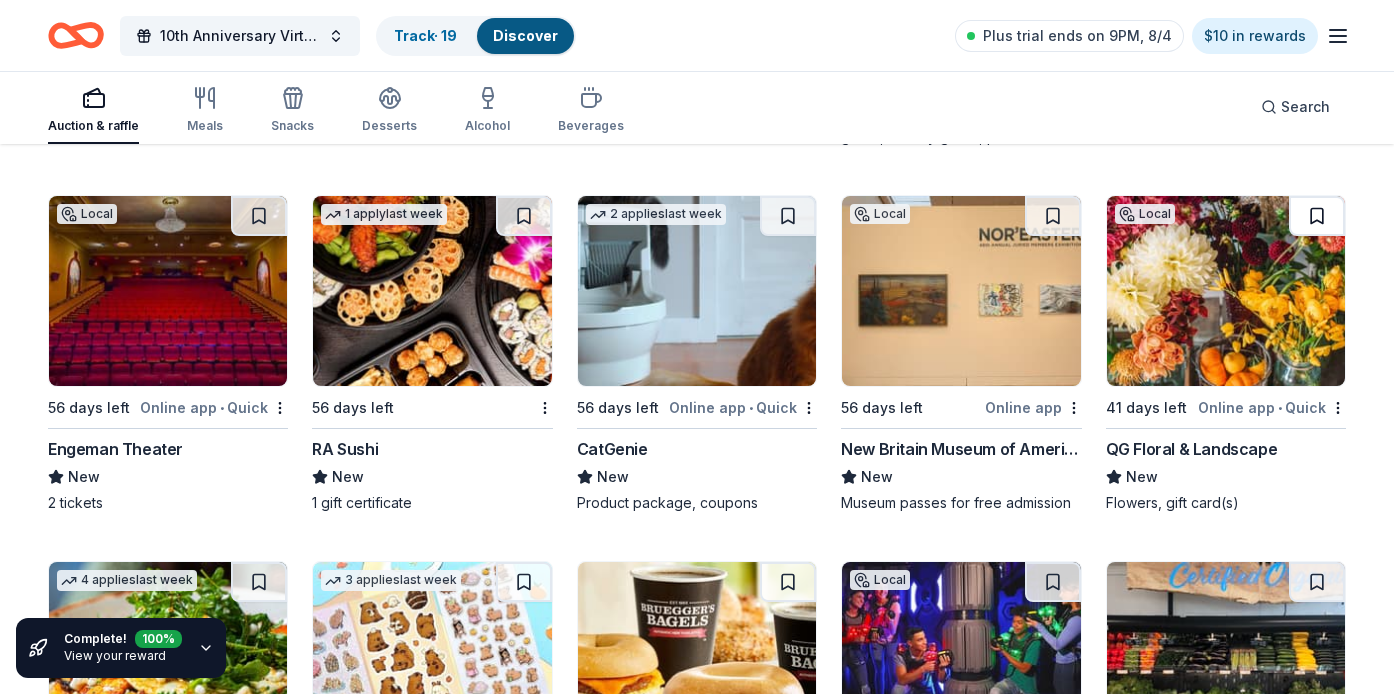 click at bounding box center (1317, 216) 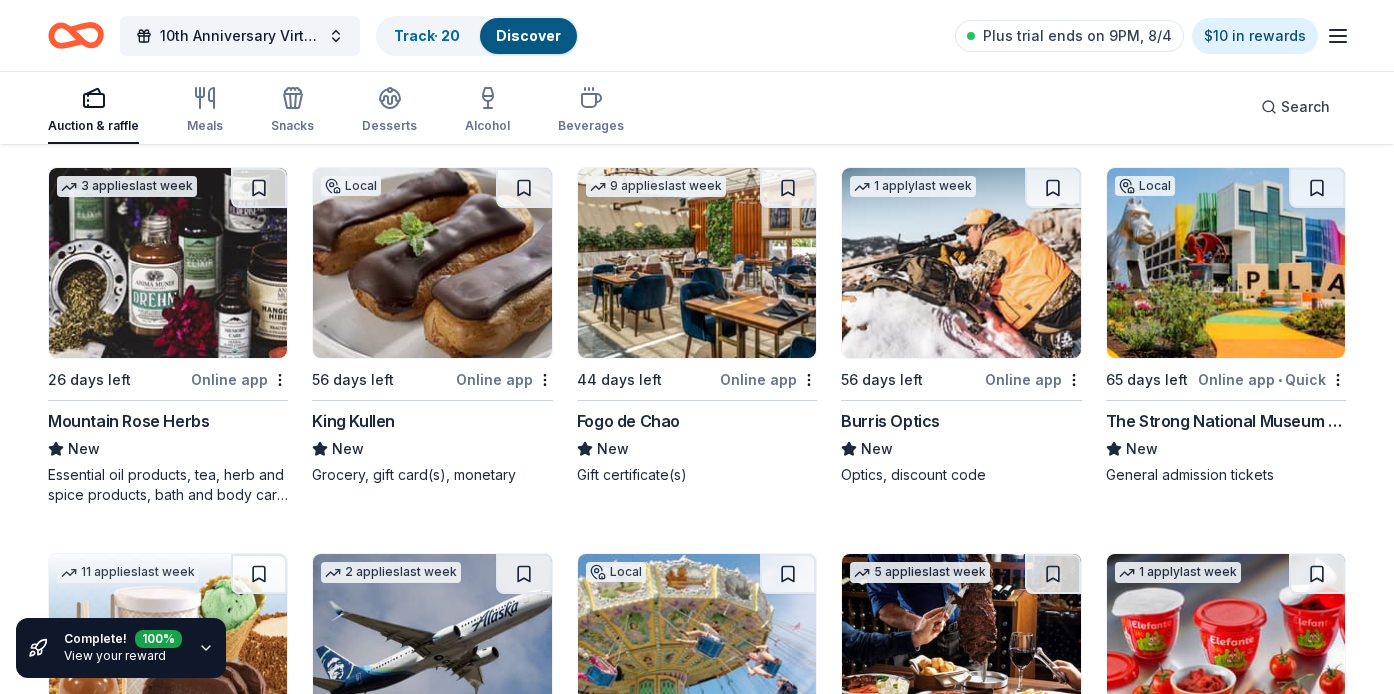 scroll, scrollTop: 2499, scrollLeft: 0, axis: vertical 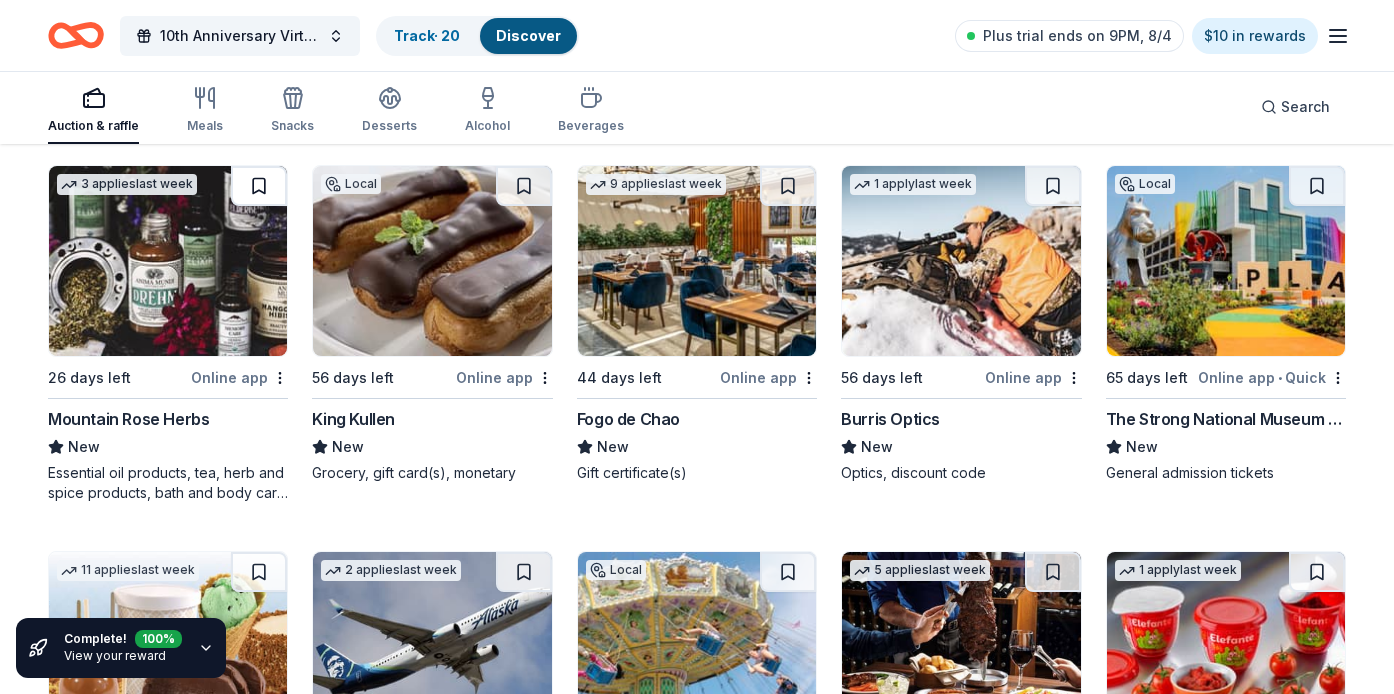 click at bounding box center [259, 186] 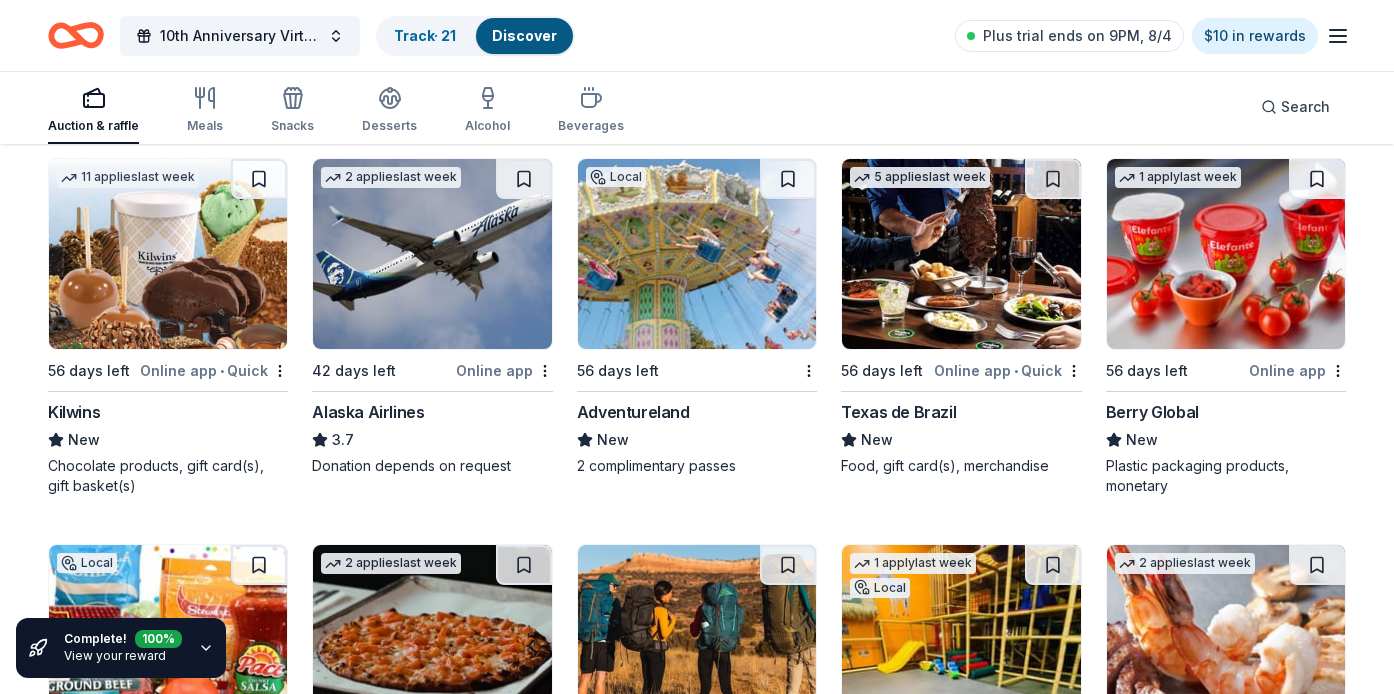 scroll, scrollTop: 2898, scrollLeft: 0, axis: vertical 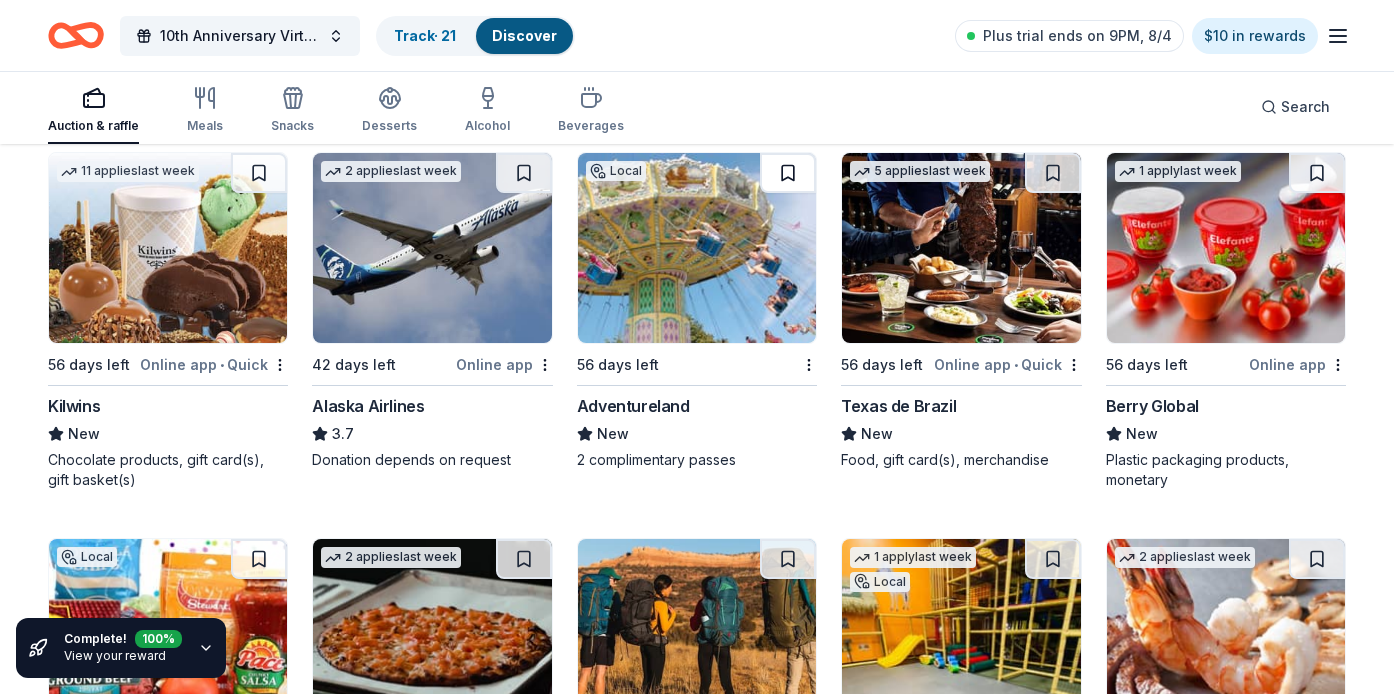 click at bounding box center (788, 173) 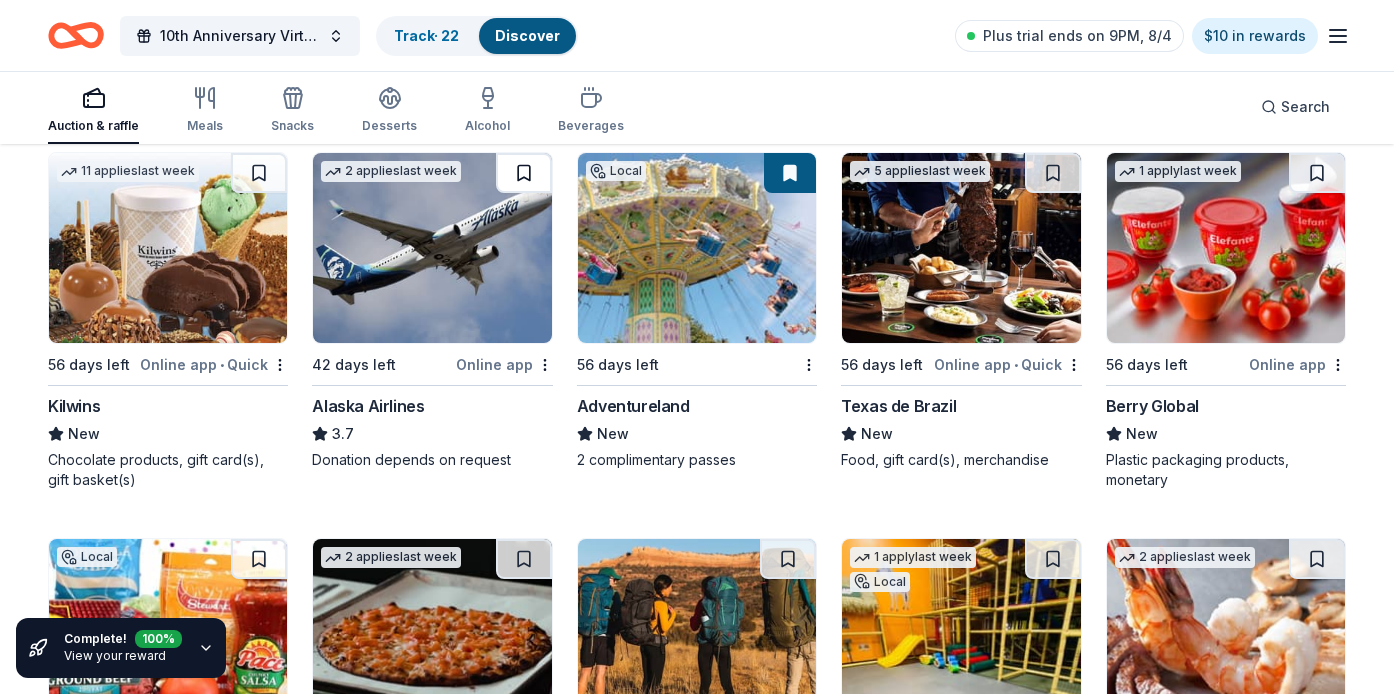 click at bounding box center (524, 173) 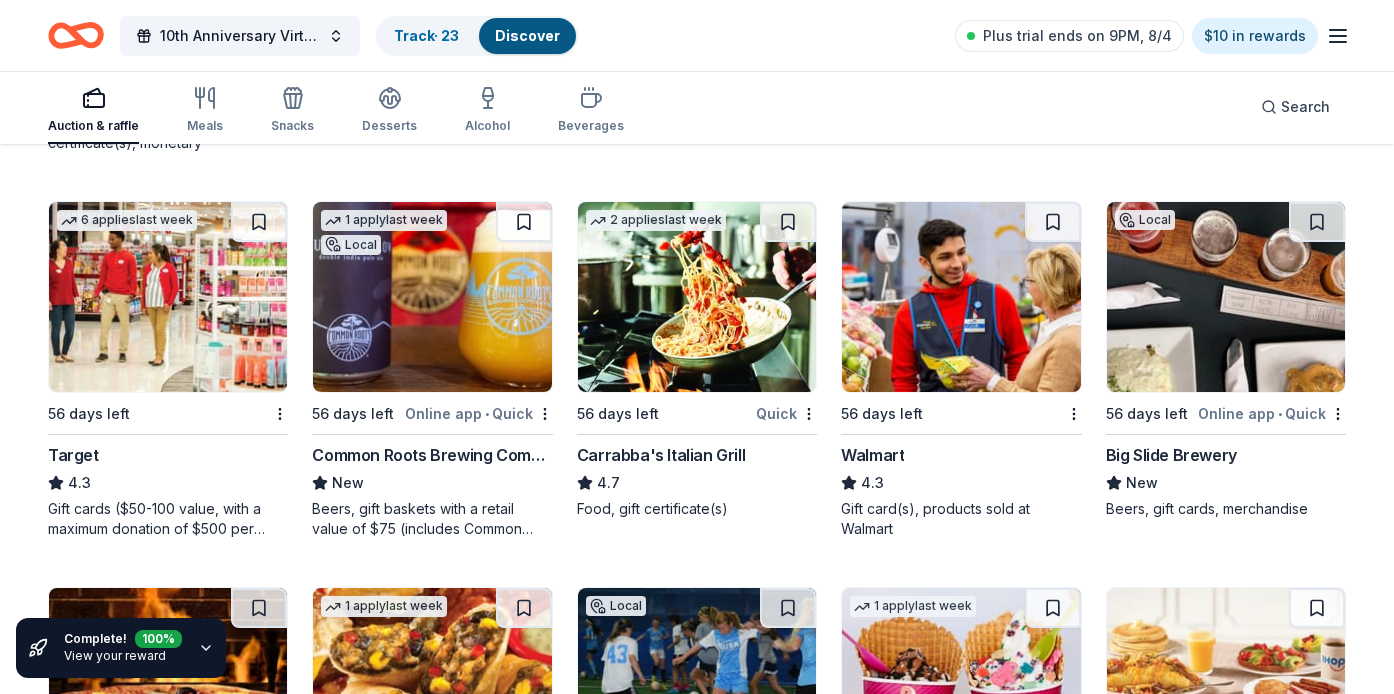 scroll, scrollTop: 3623, scrollLeft: 0, axis: vertical 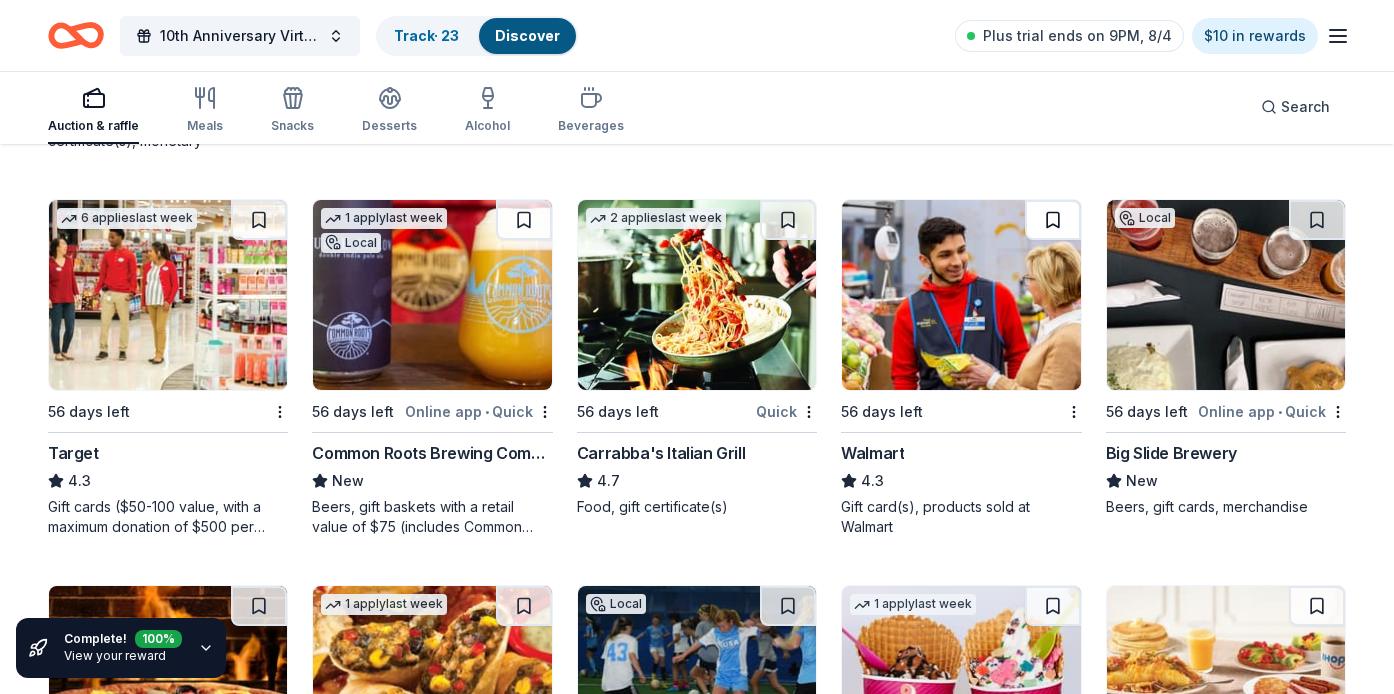 click at bounding box center (1053, 220) 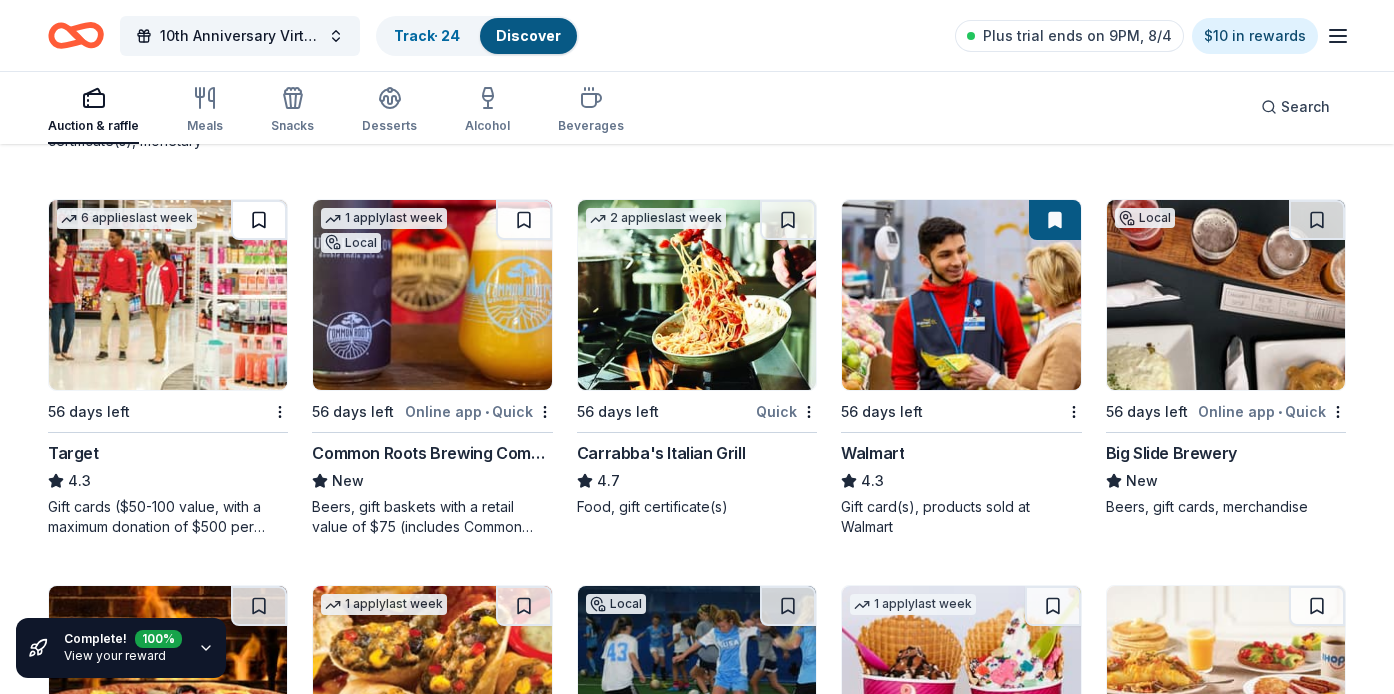 click at bounding box center (259, 220) 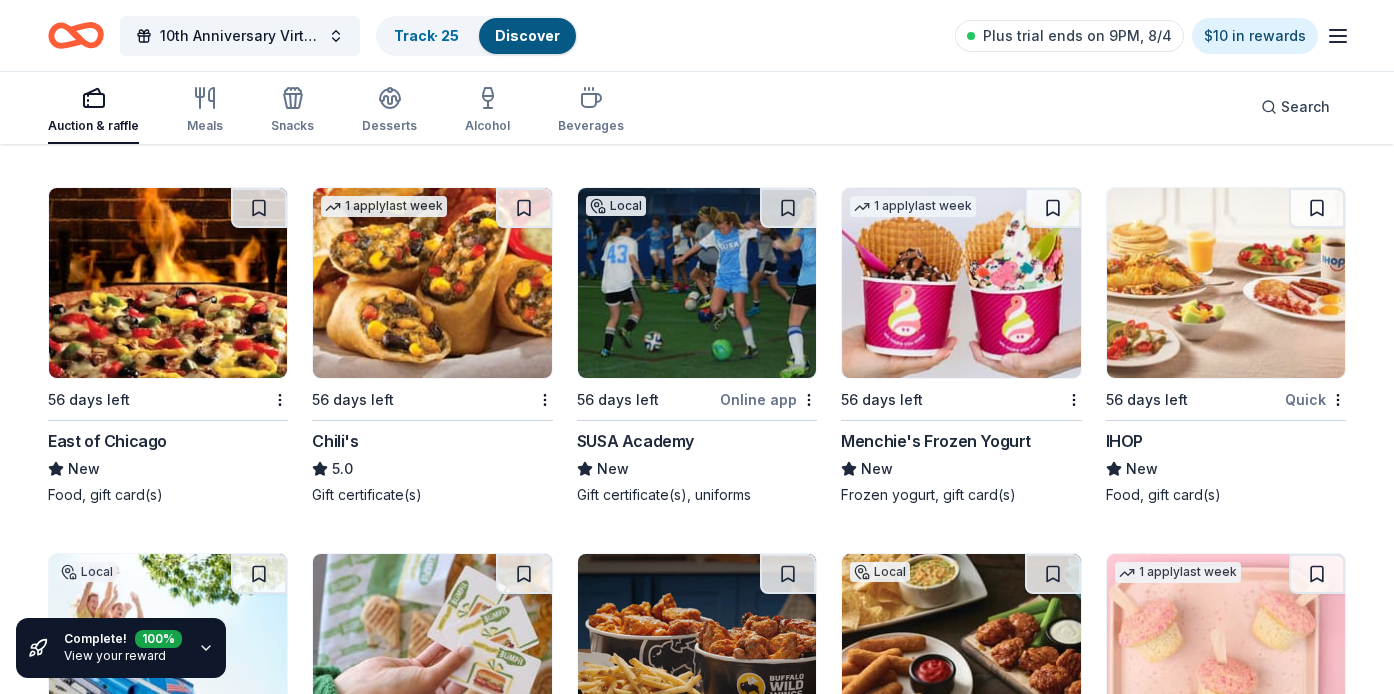 scroll, scrollTop: 4026, scrollLeft: 0, axis: vertical 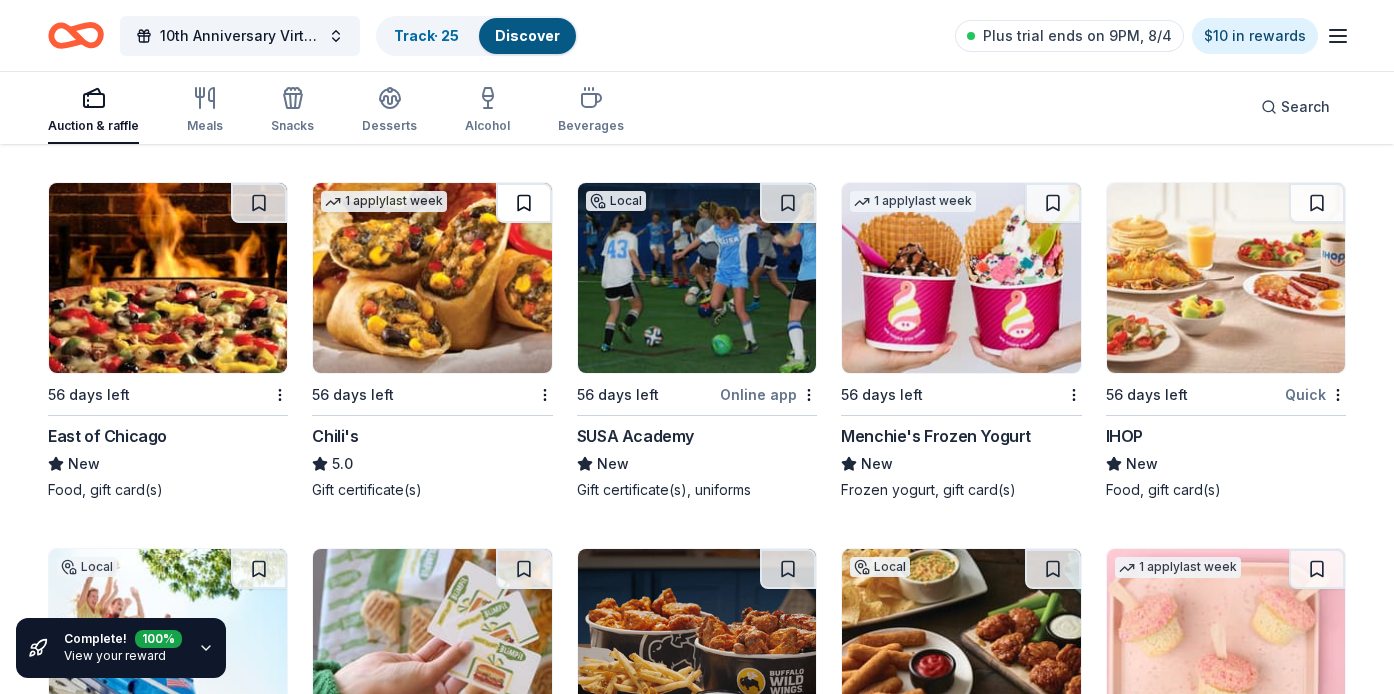 click at bounding box center (524, 203) 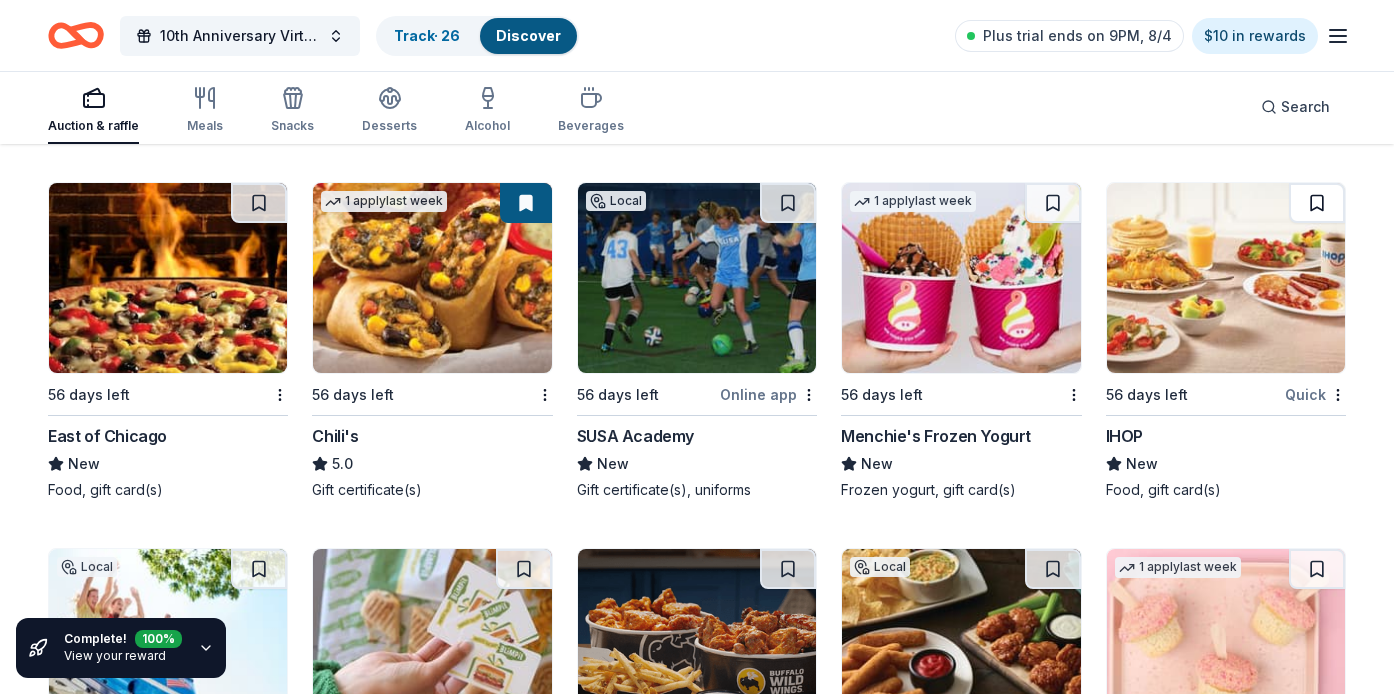 click at bounding box center (1317, 203) 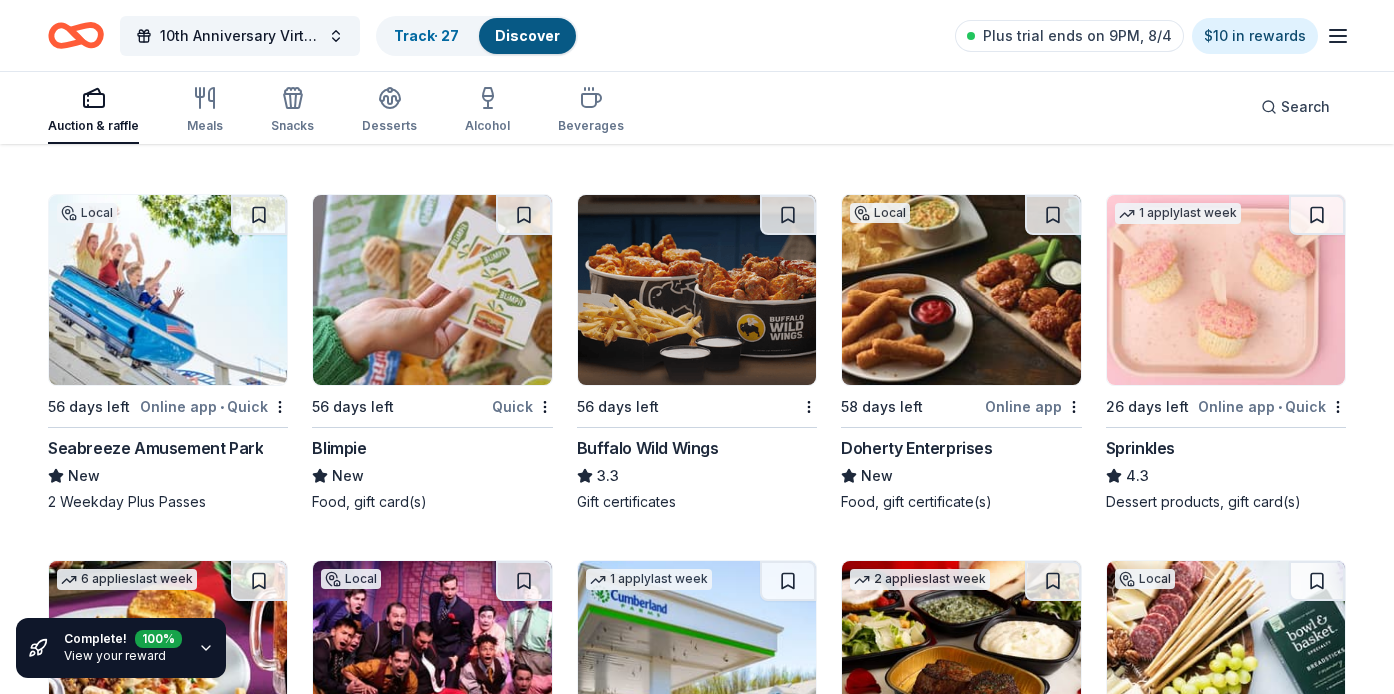 scroll, scrollTop: 4379, scrollLeft: 0, axis: vertical 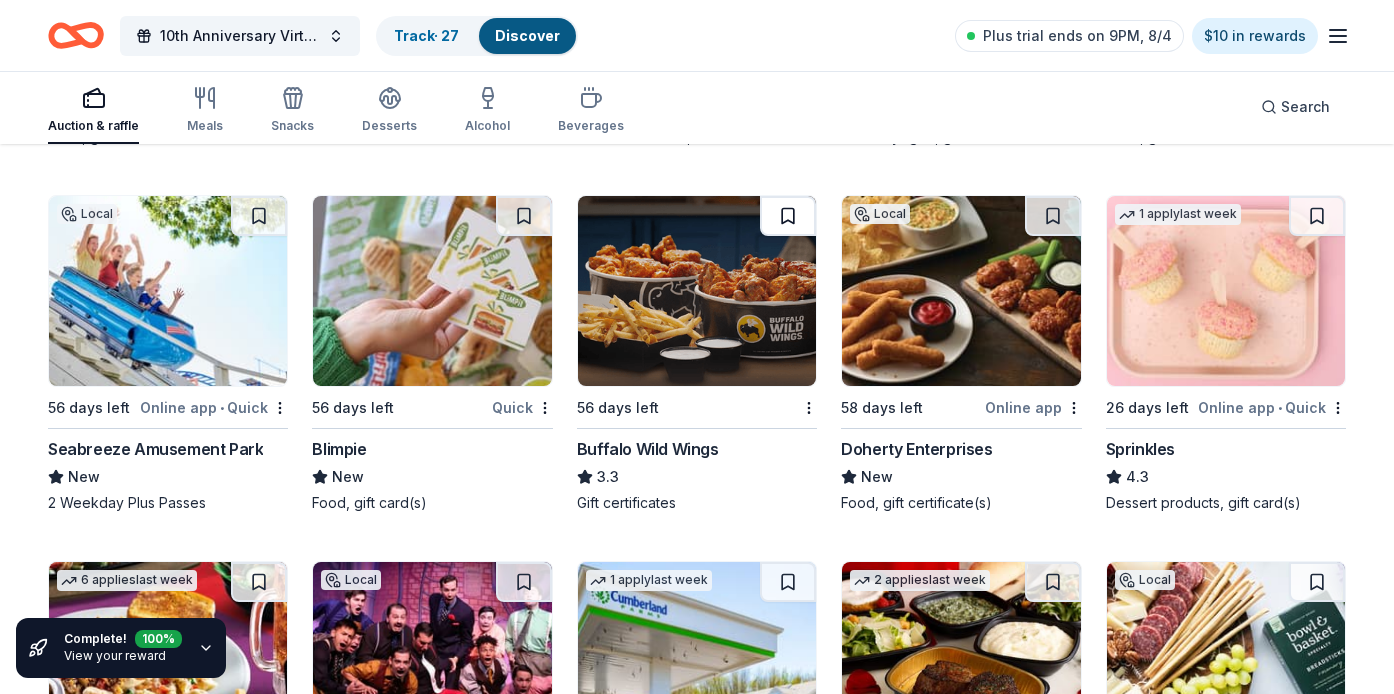 click at bounding box center [788, 216] 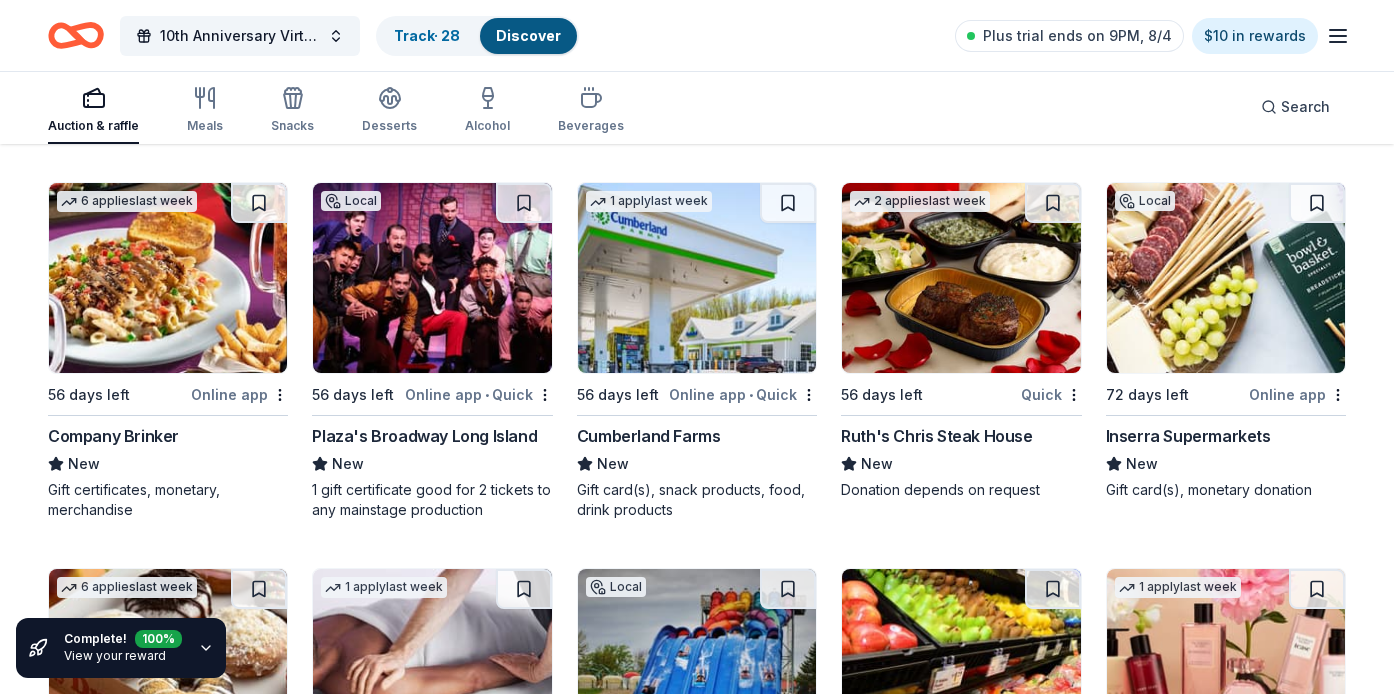 scroll, scrollTop: 4761, scrollLeft: 0, axis: vertical 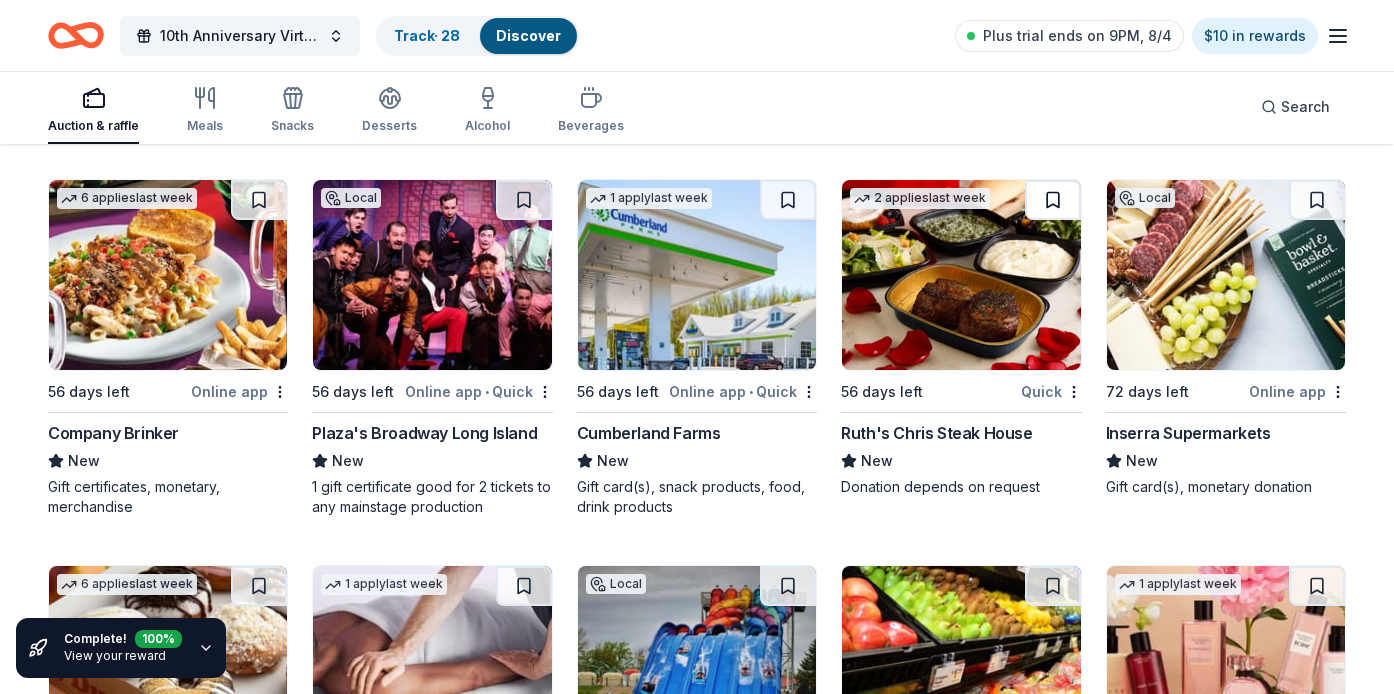 click at bounding box center [1053, 200] 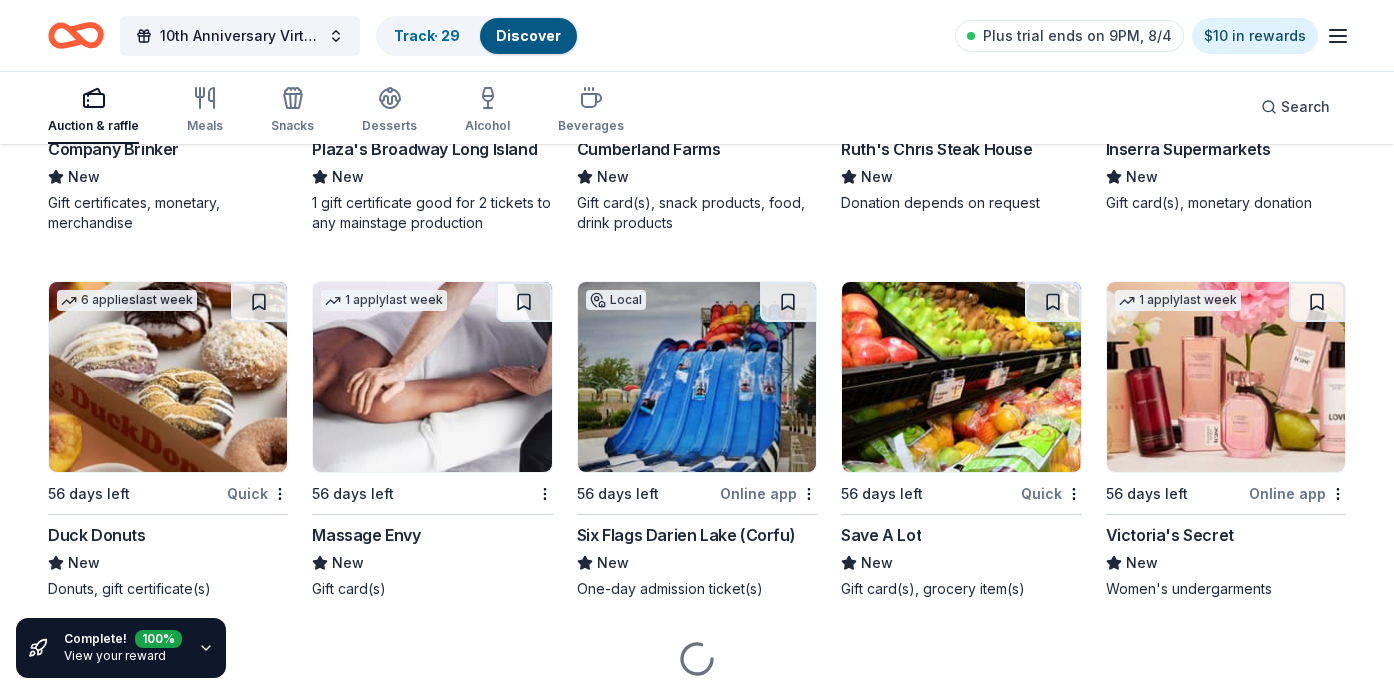 scroll, scrollTop: 5047, scrollLeft: 0, axis: vertical 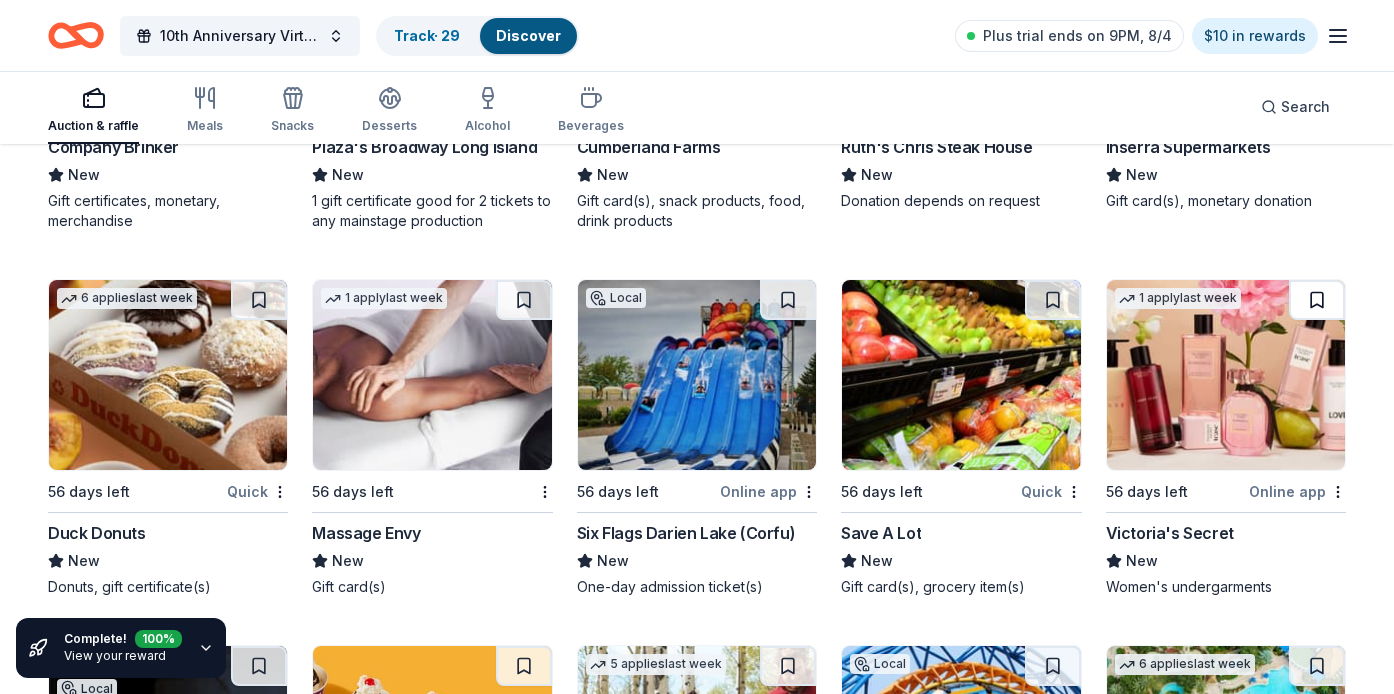 click at bounding box center [1317, 300] 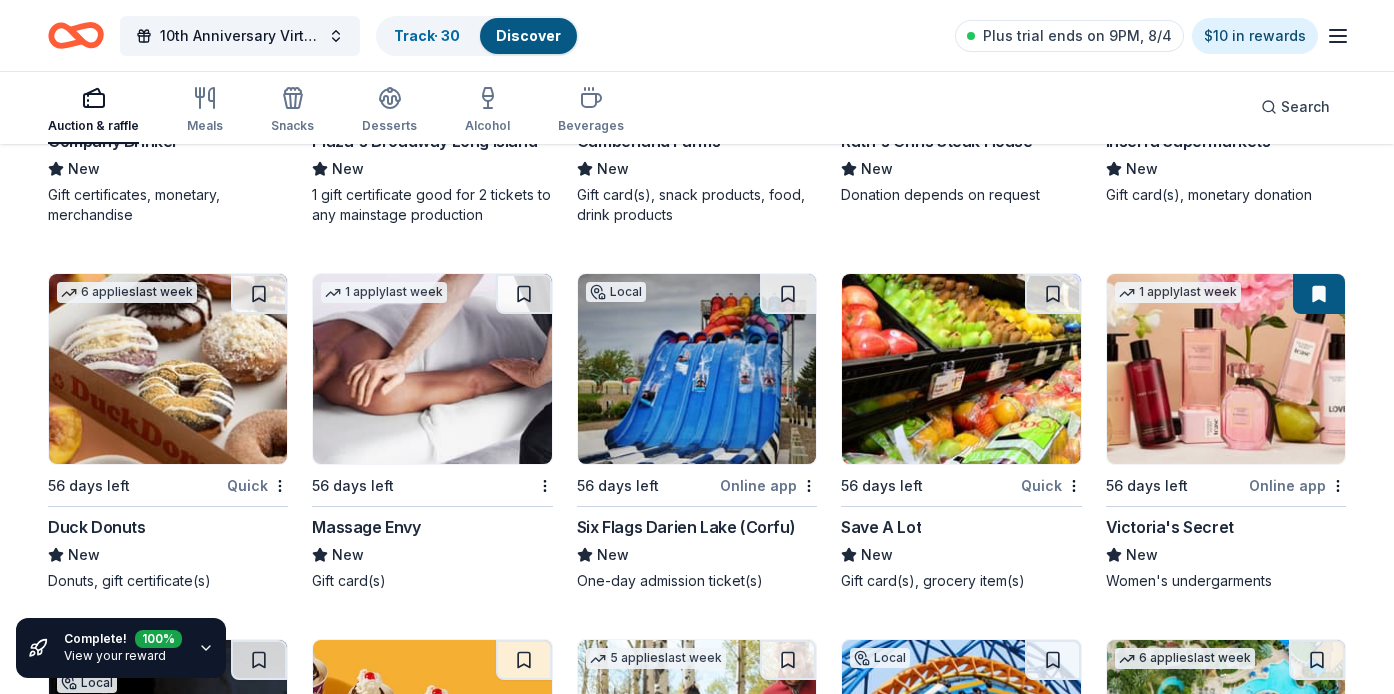 scroll, scrollTop: 5056, scrollLeft: 0, axis: vertical 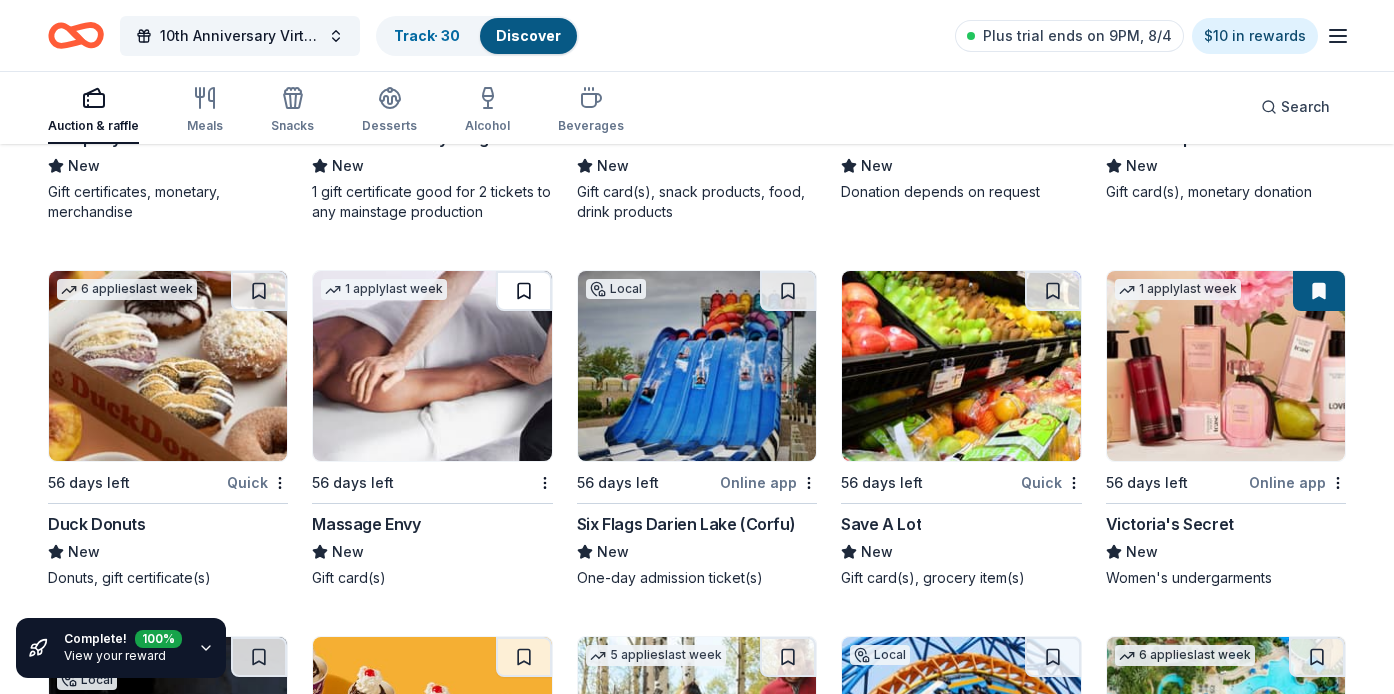 click at bounding box center [524, 291] 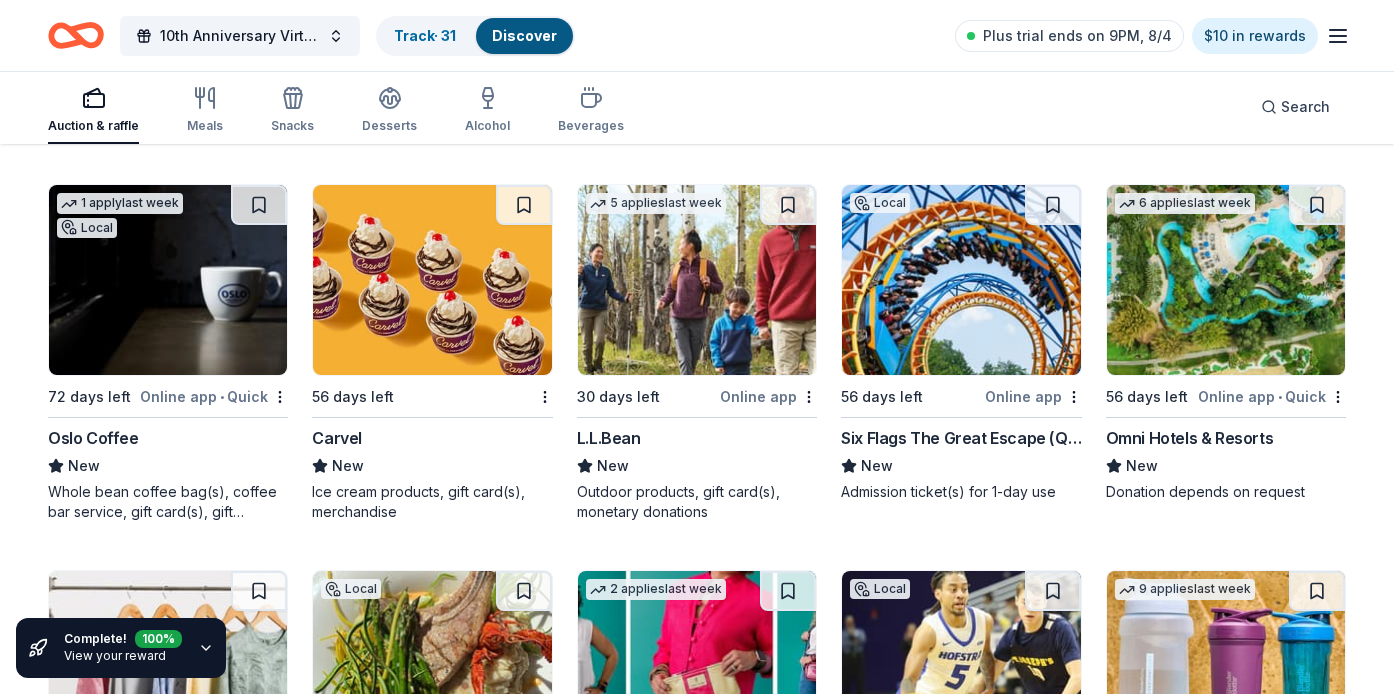 scroll, scrollTop: 5519, scrollLeft: 0, axis: vertical 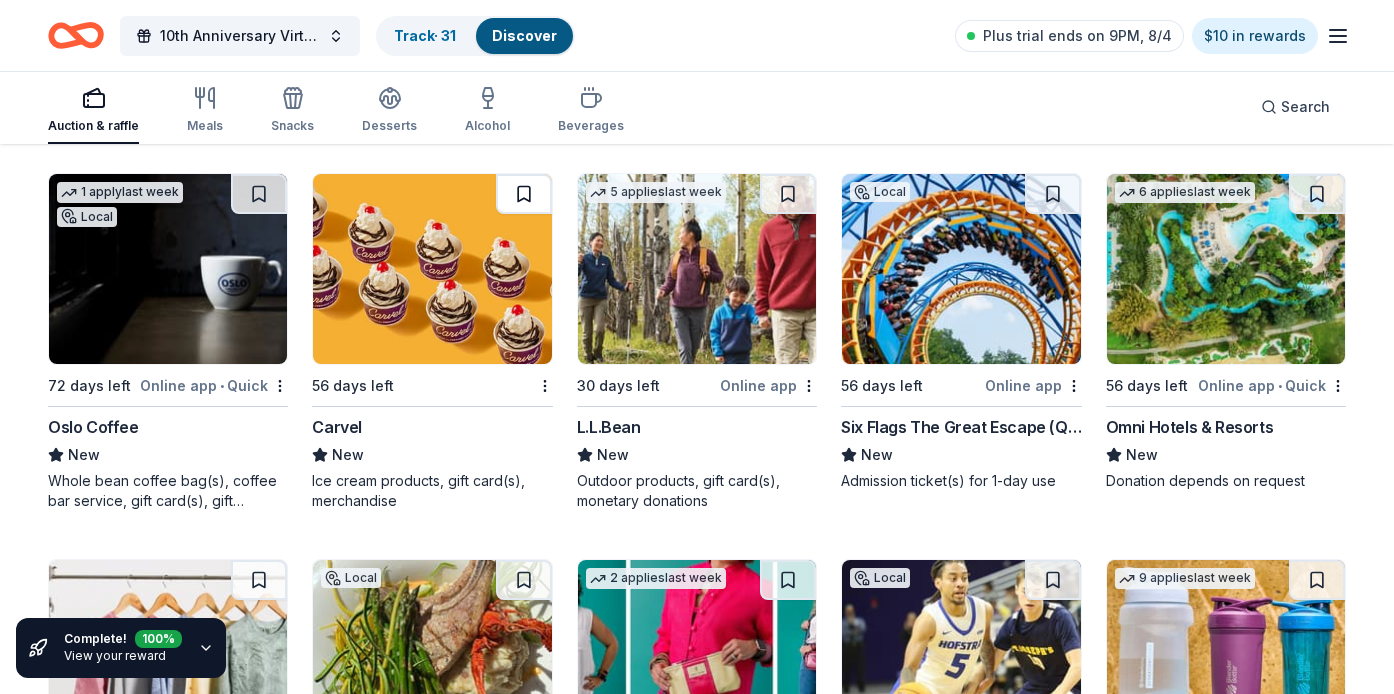 click at bounding box center [524, 194] 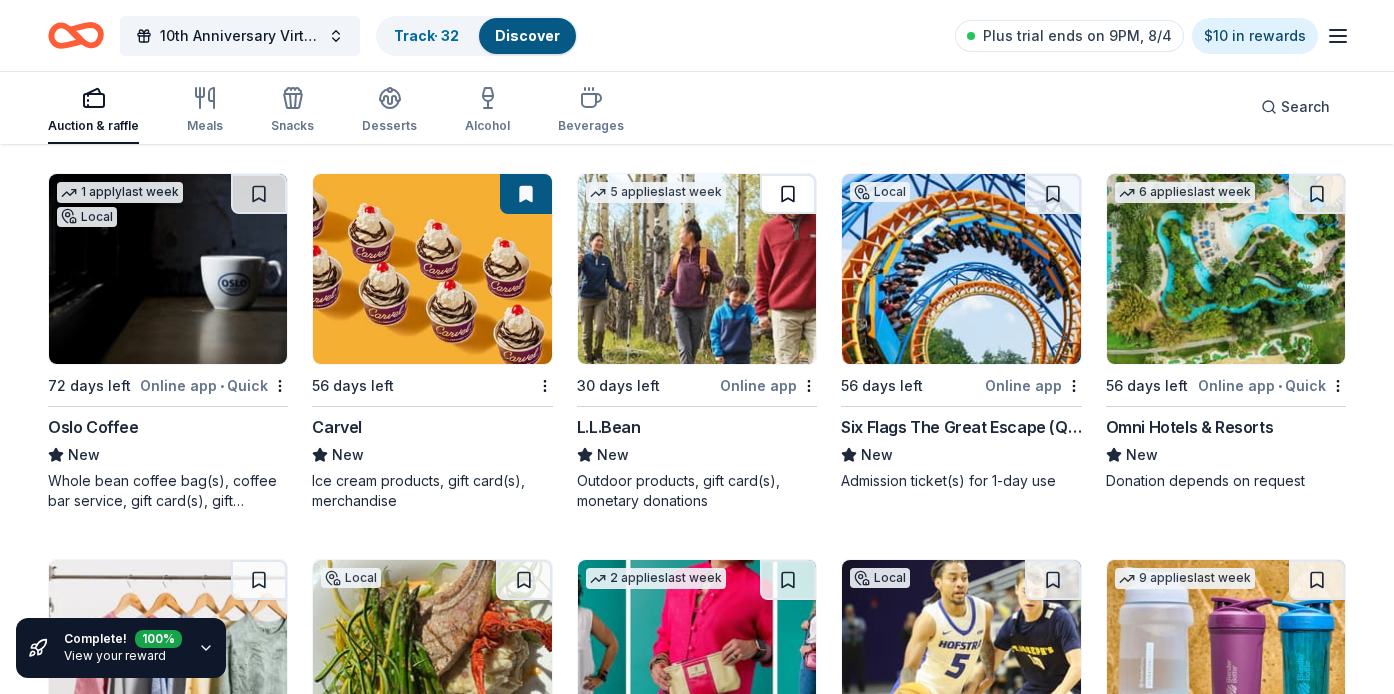 click at bounding box center (788, 194) 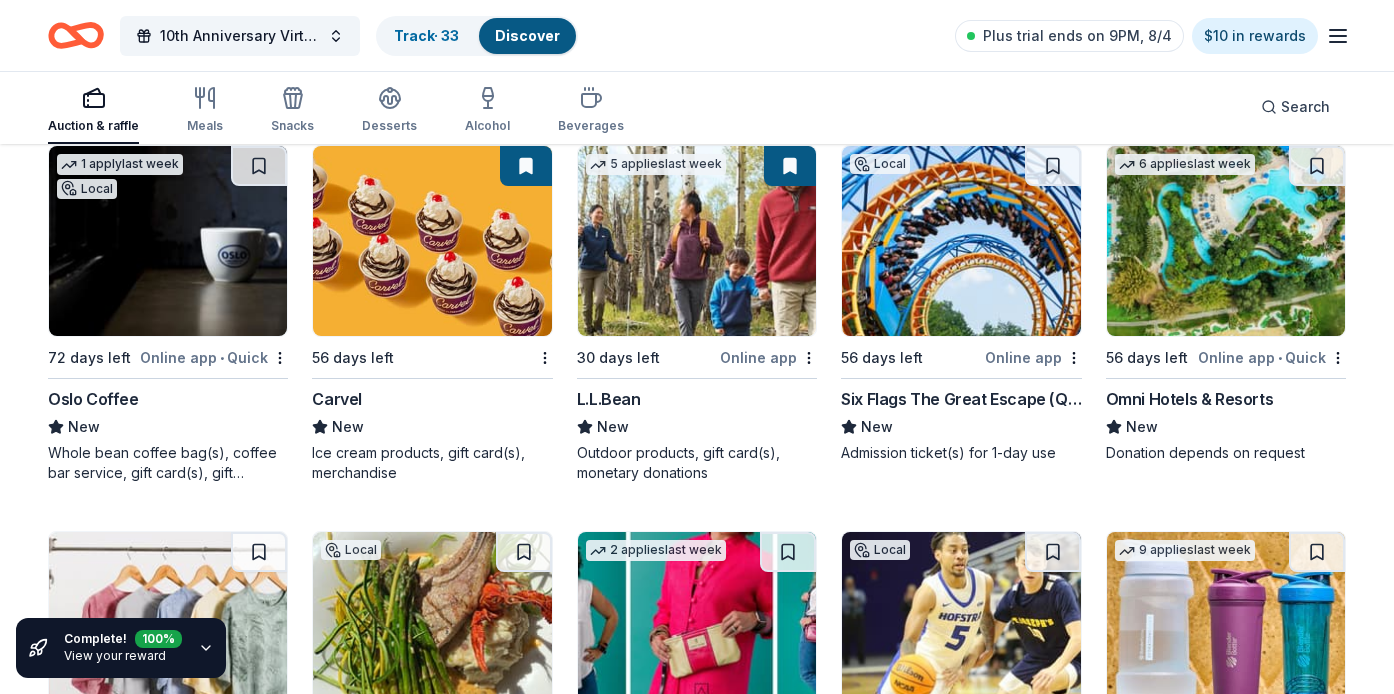 scroll, scrollTop: 5549, scrollLeft: 0, axis: vertical 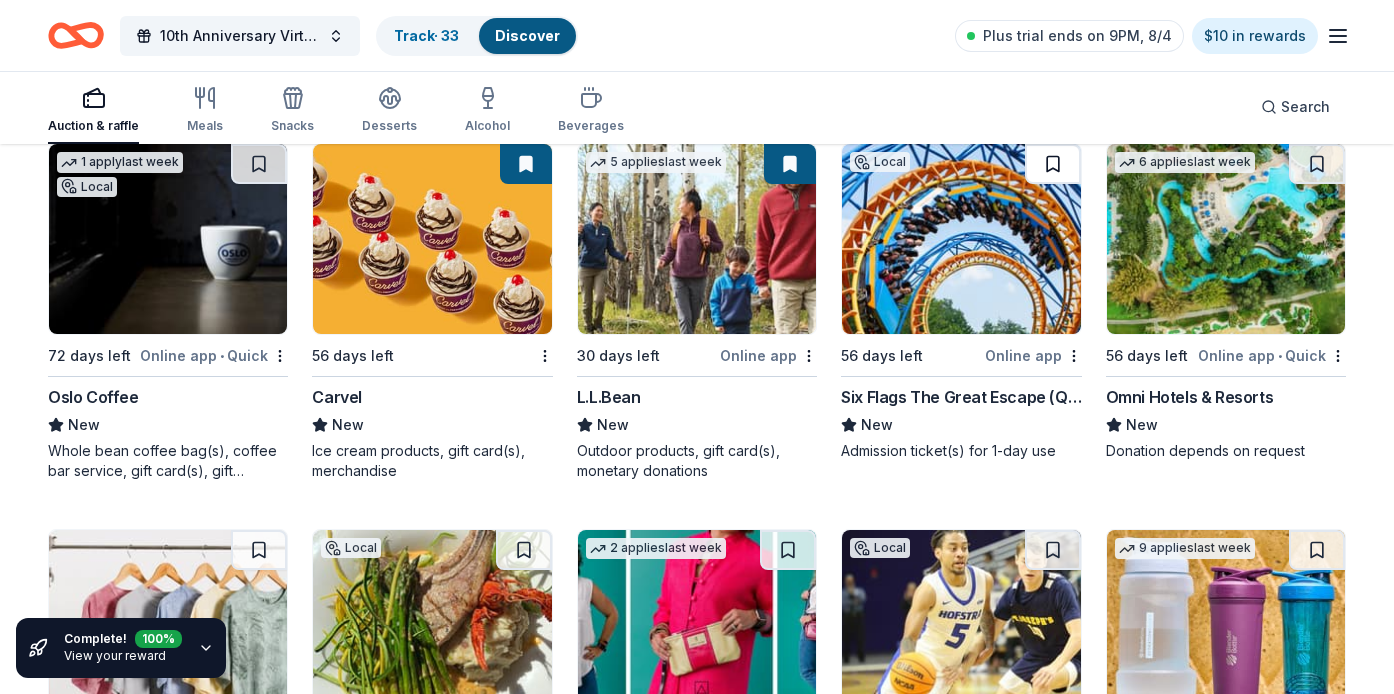 click at bounding box center (1053, 164) 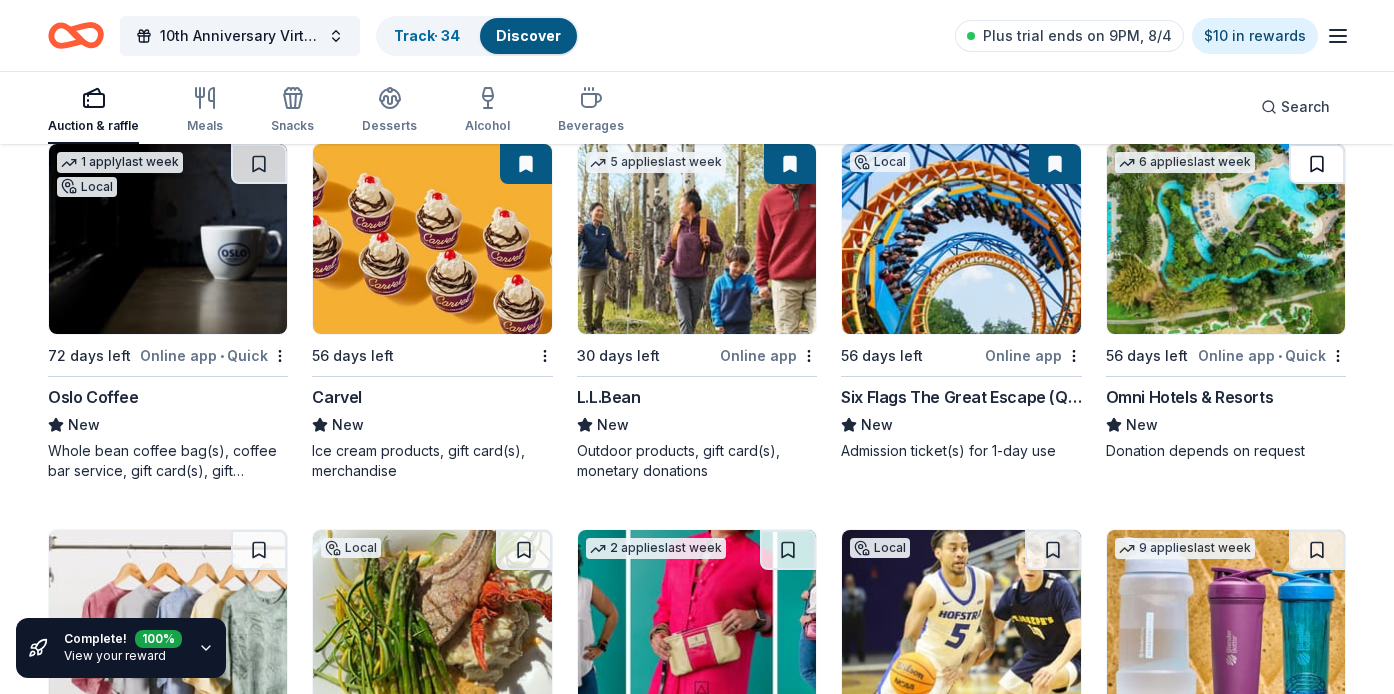 click at bounding box center (1317, 164) 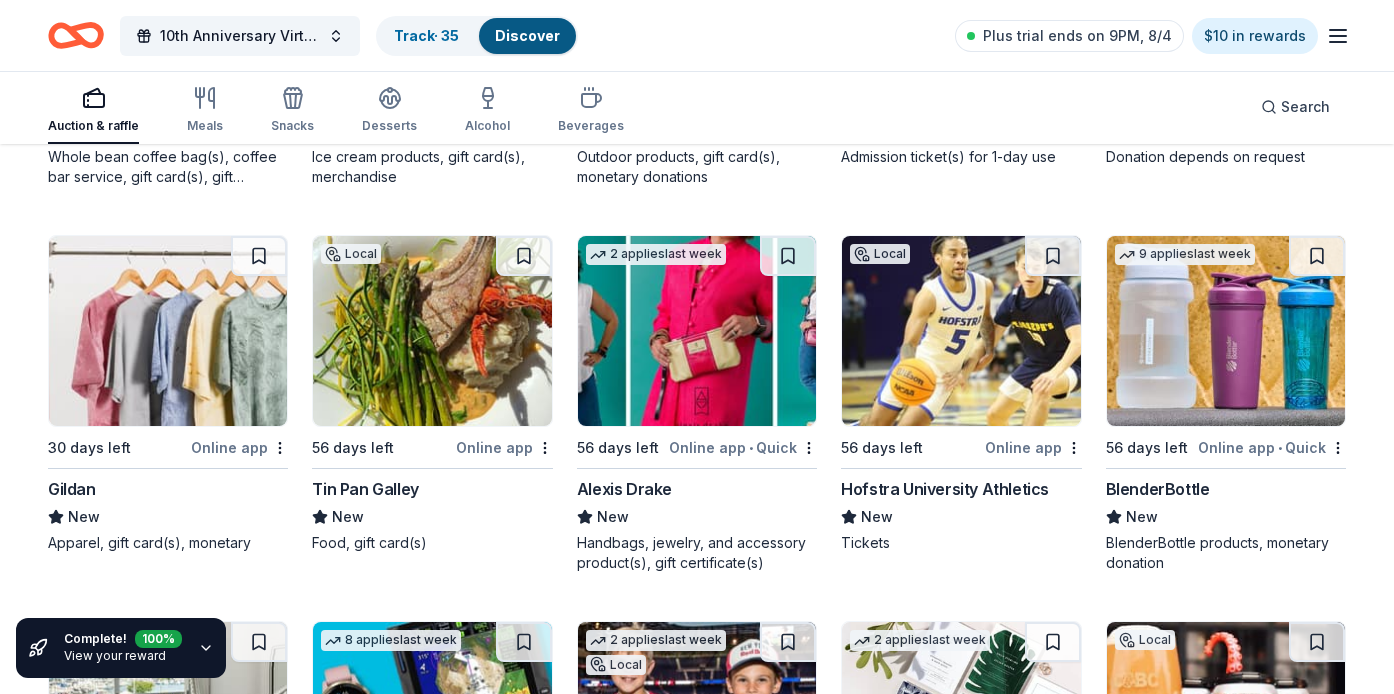 scroll, scrollTop: 5843, scrollLeft: 0, axis: vertical 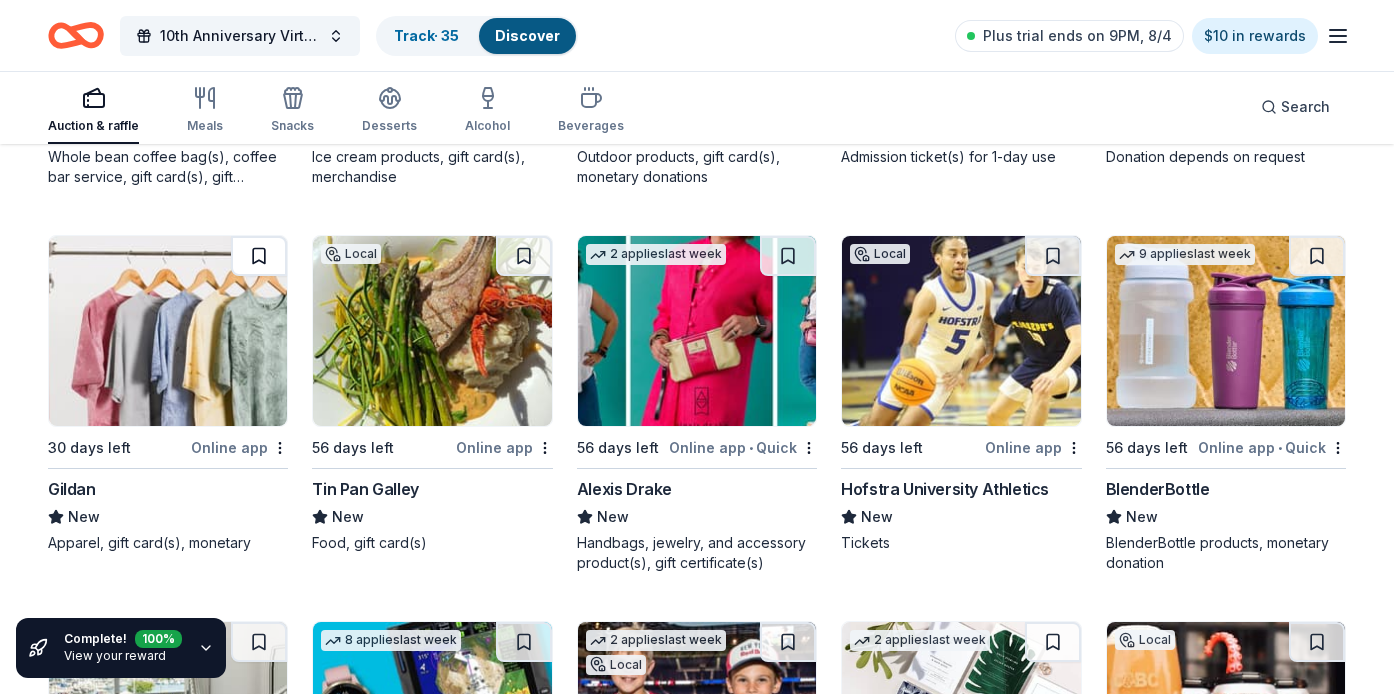 click at bounding box center (259, 256) 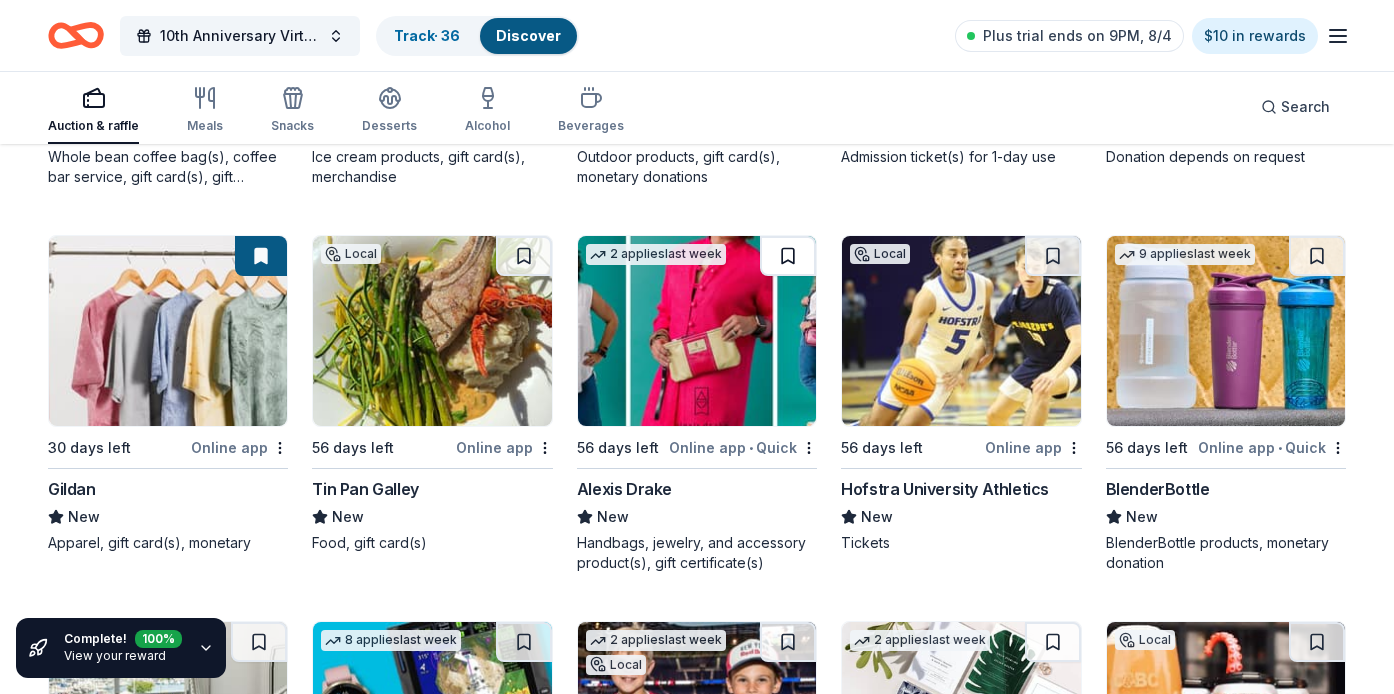 click at bounding box center (788, 256) 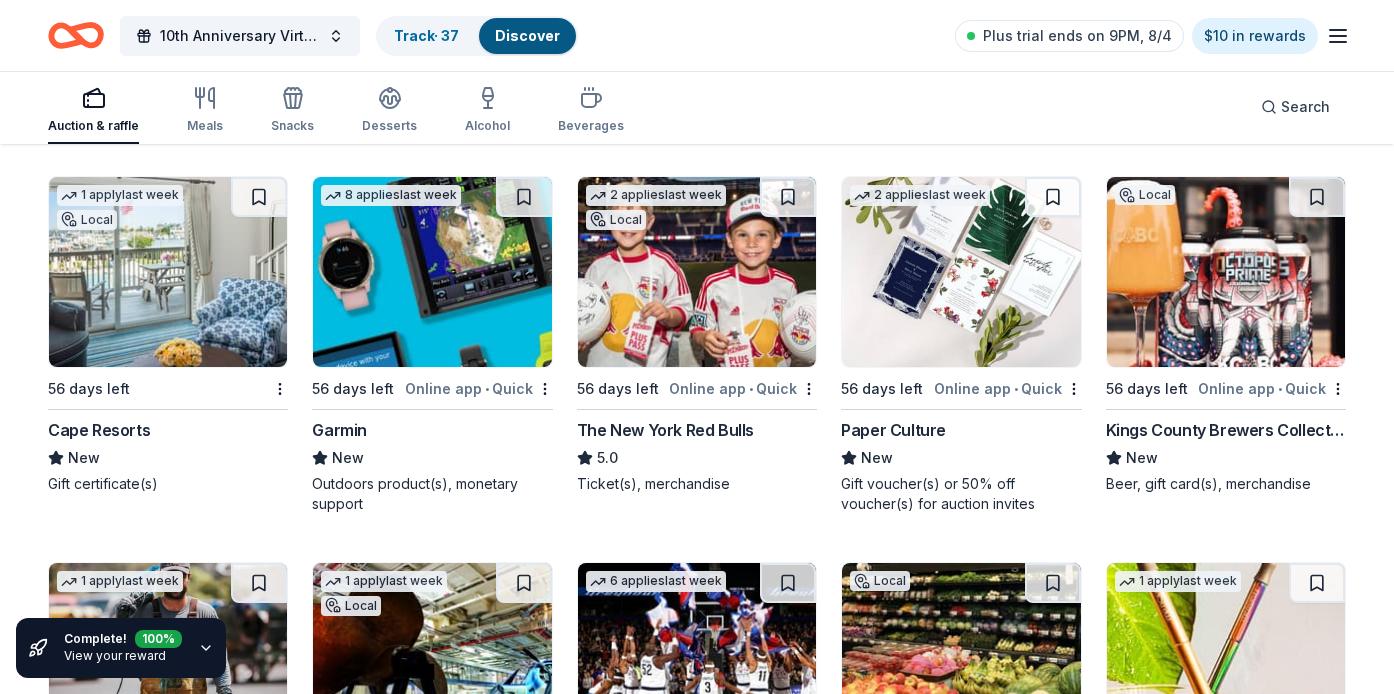 scroll, scrollTop: 6290, scrollLeft: 0, axis: vertical 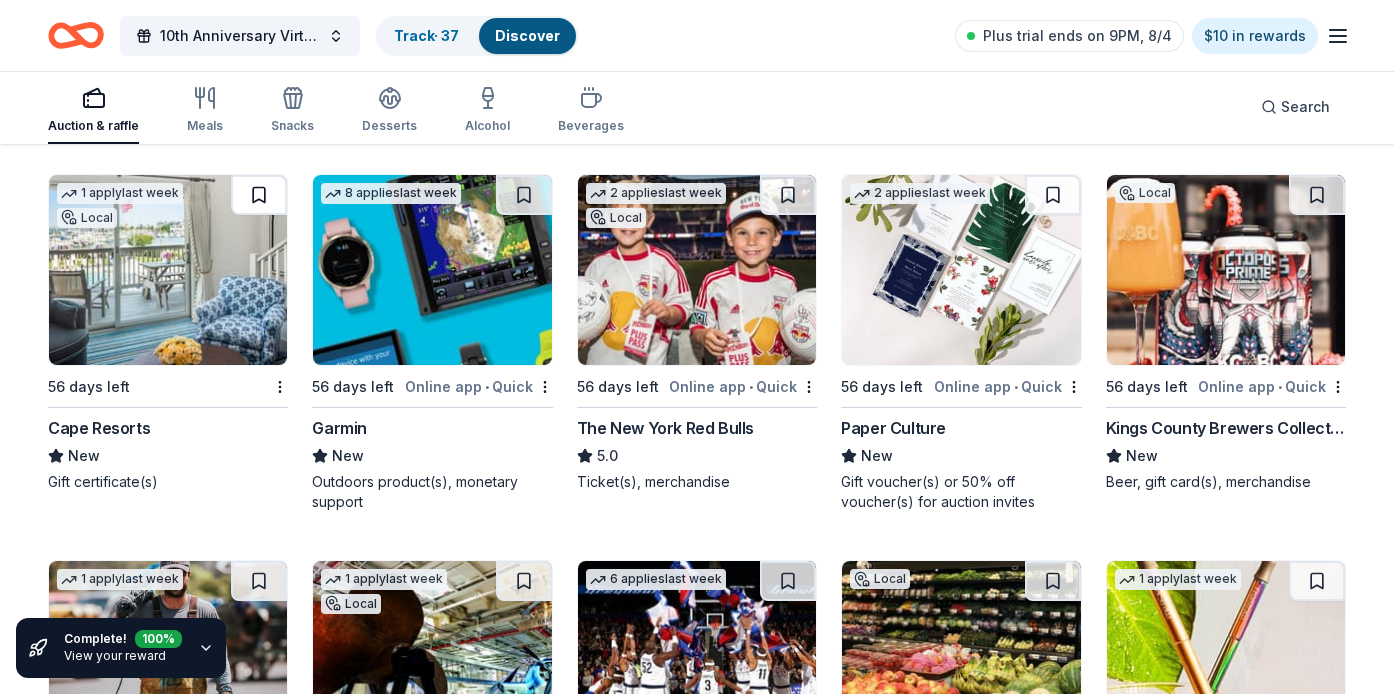 click at bounding box center [259, 195] 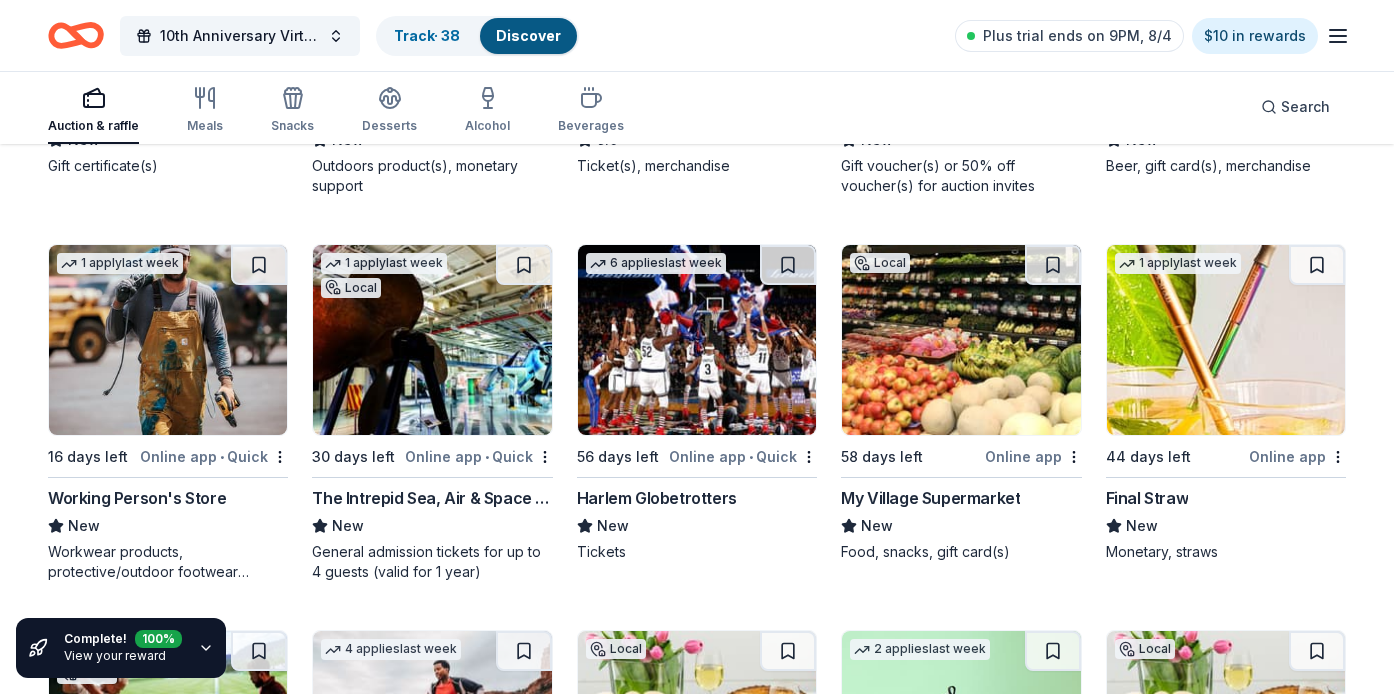 scroll, scrollTop: 6611, scrollLeft: 0, axis: vertical 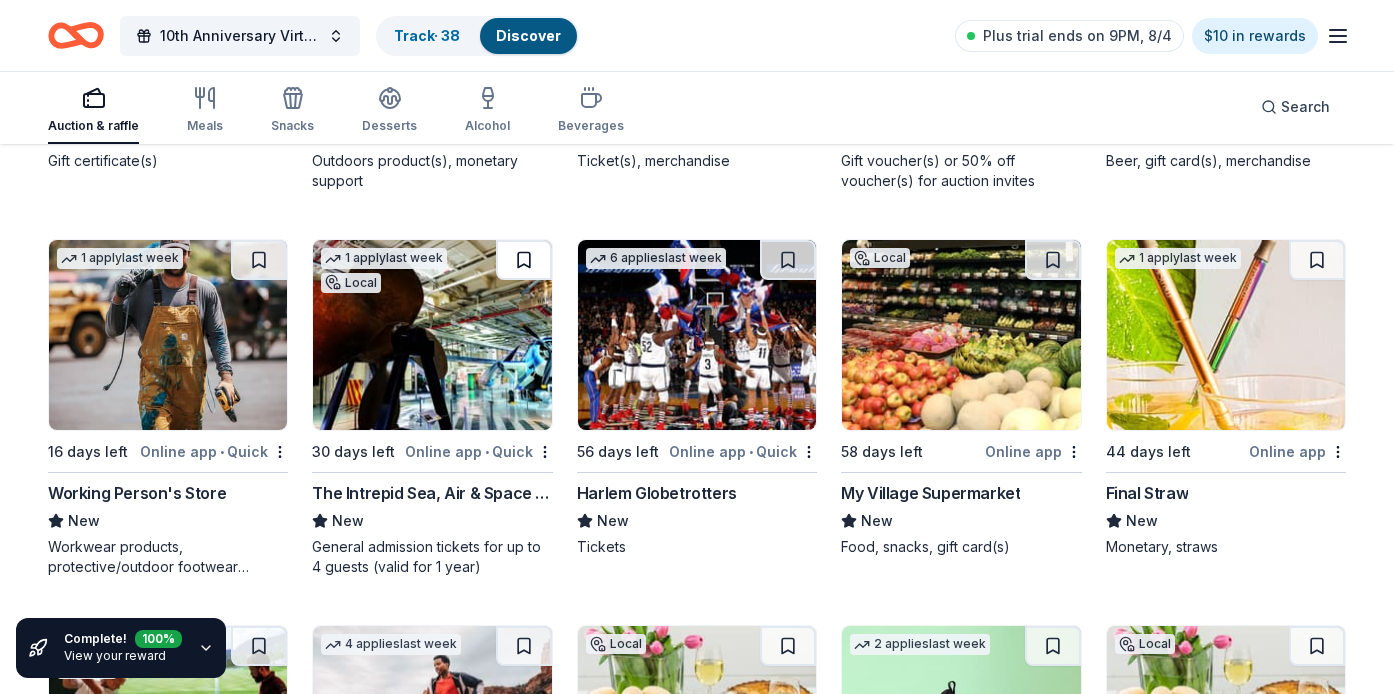 click at bounding box center (524, 260) 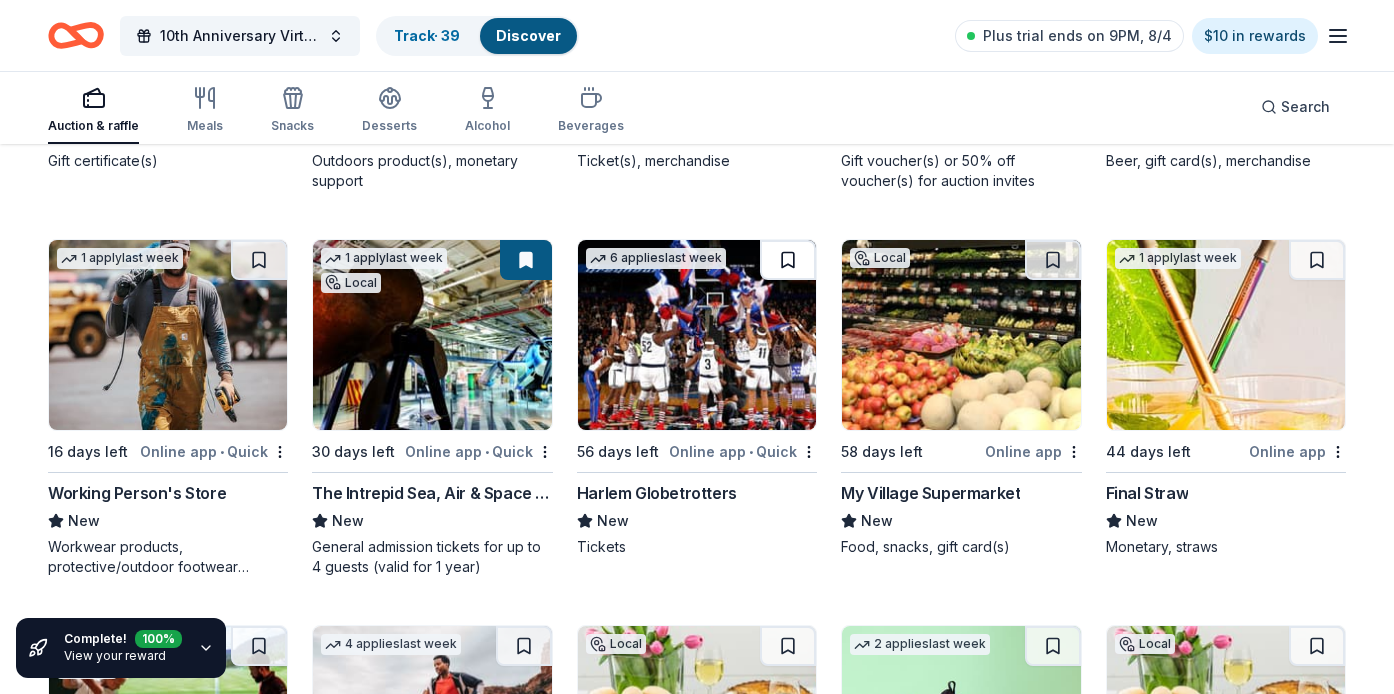 click at bounding box center (788, 260) 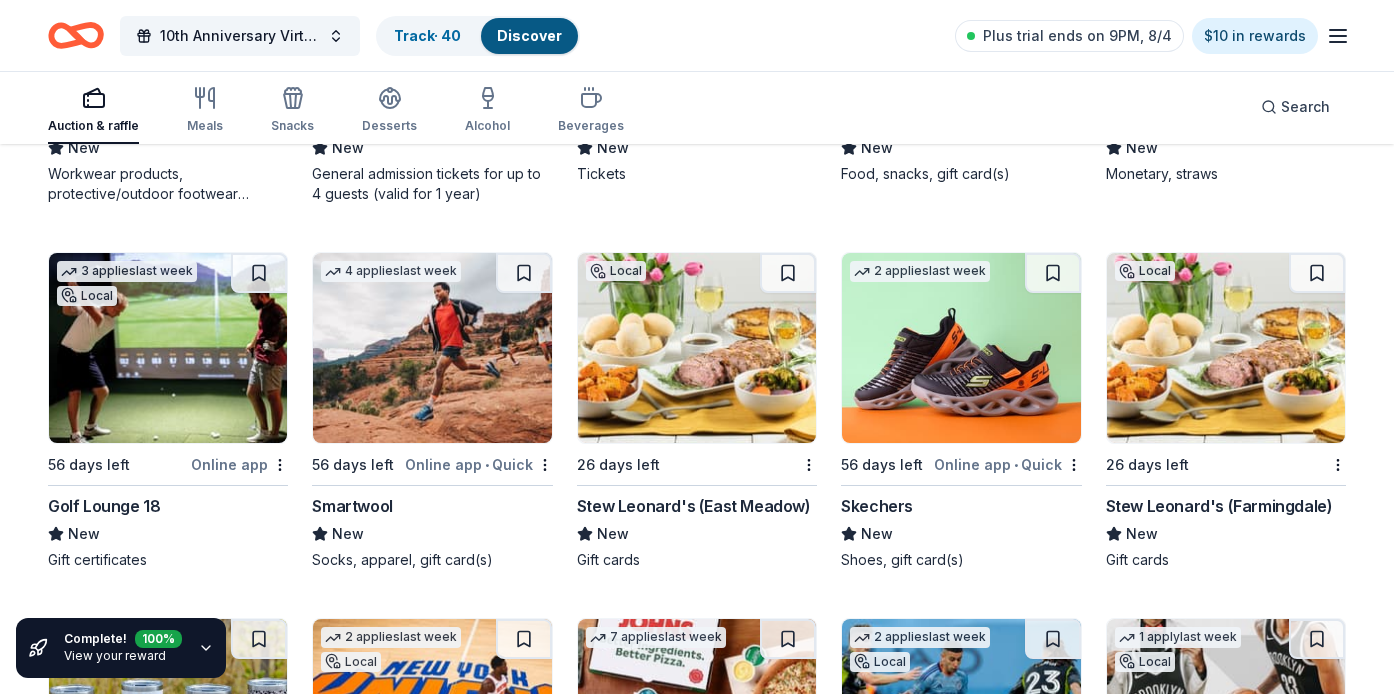 scroll, scrollTop: 6985, scrollLeft: 0, axis: vertical 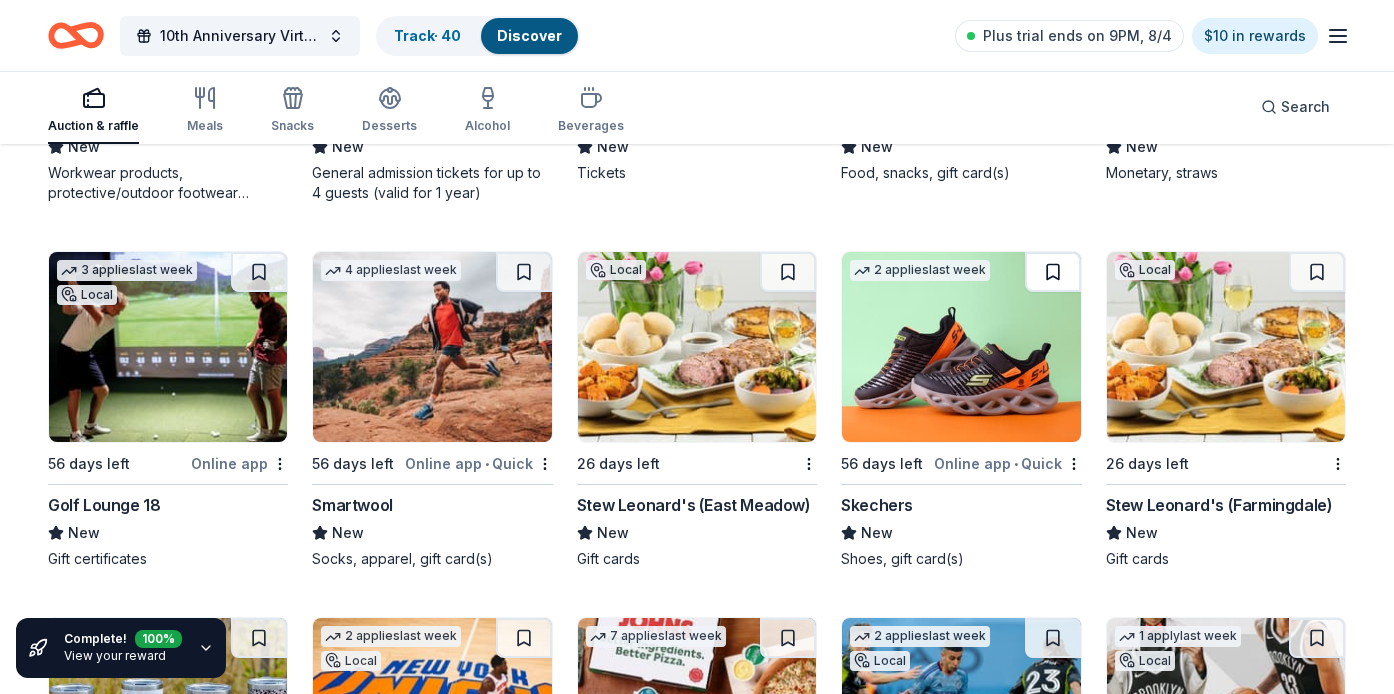 click at bounding box center [1053, 272] 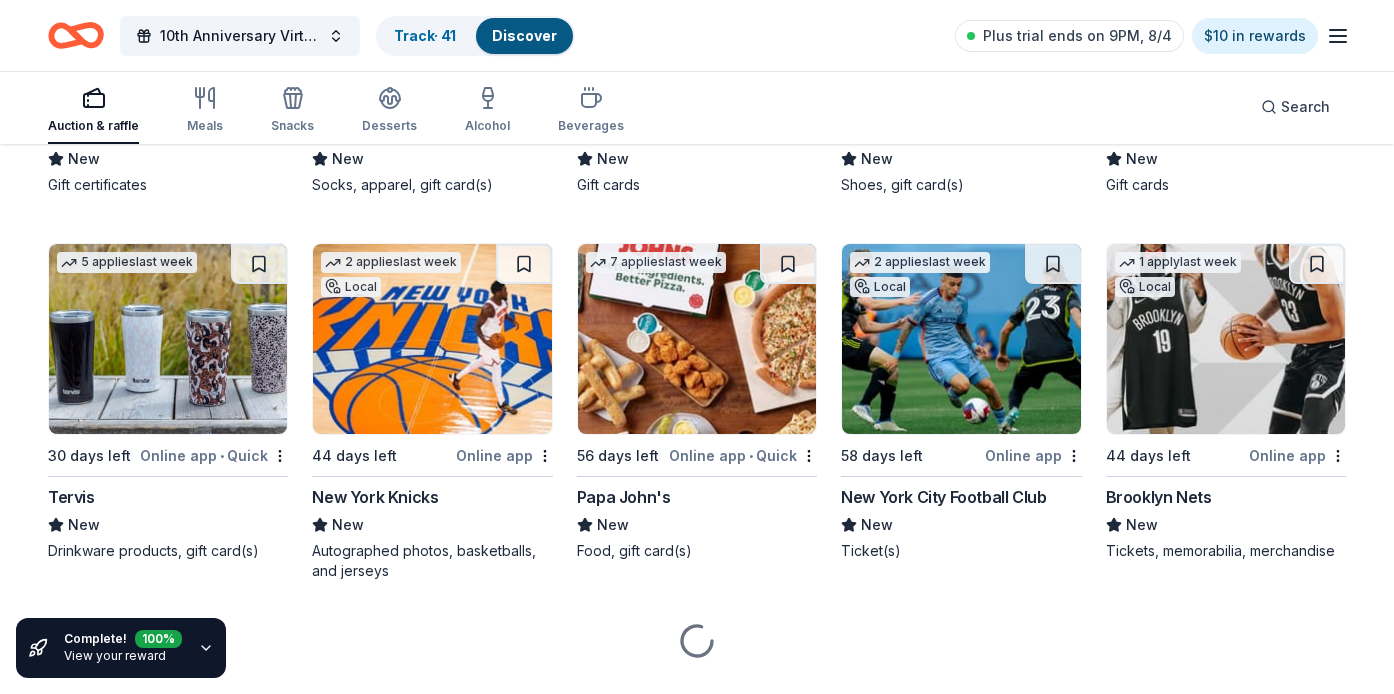 scroll, scrollTop: 7367, scrollLeft: 0, axis: vertical 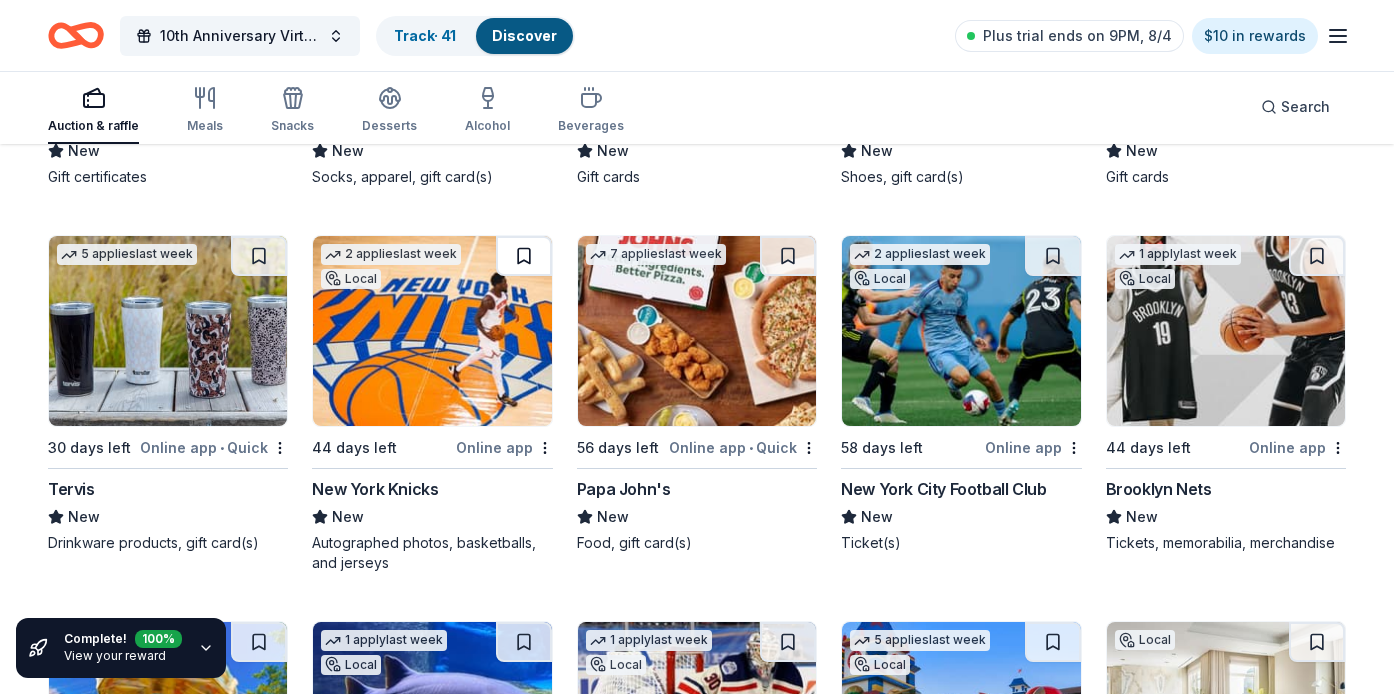 click at bounding box center (524, 256) 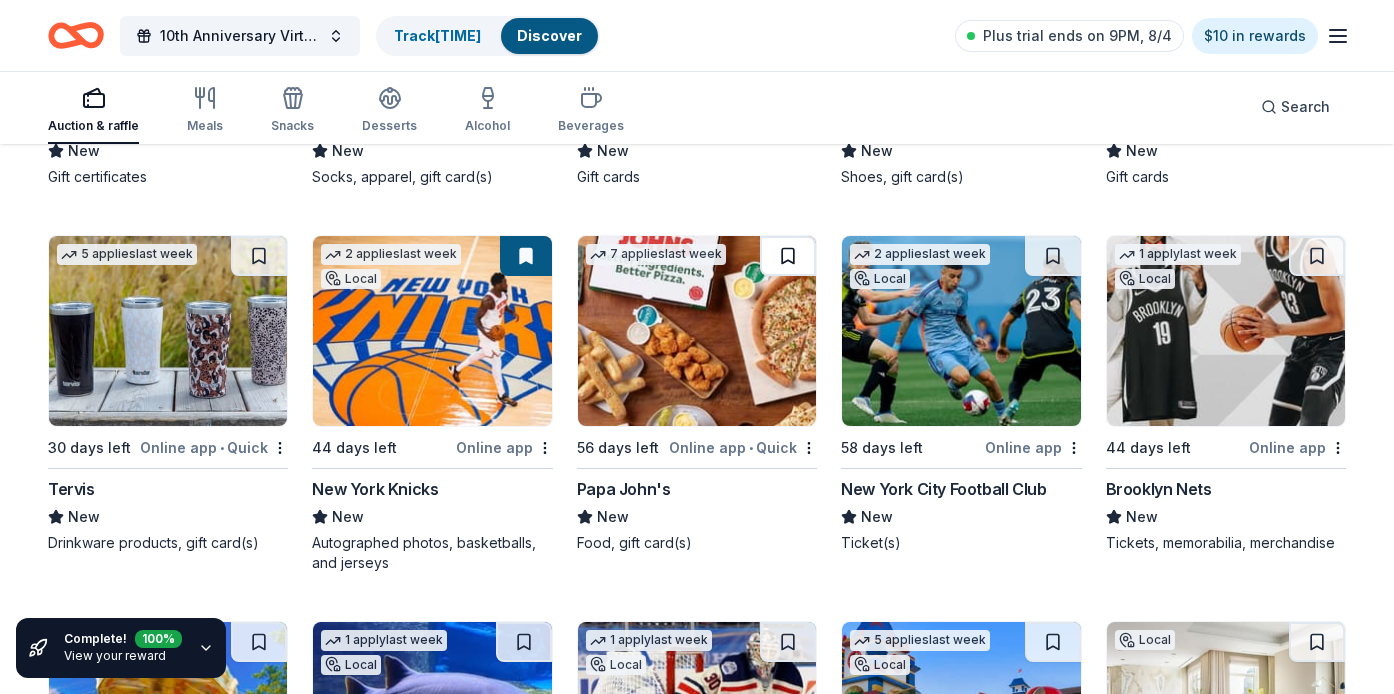 click at bounding box center [788, 256] 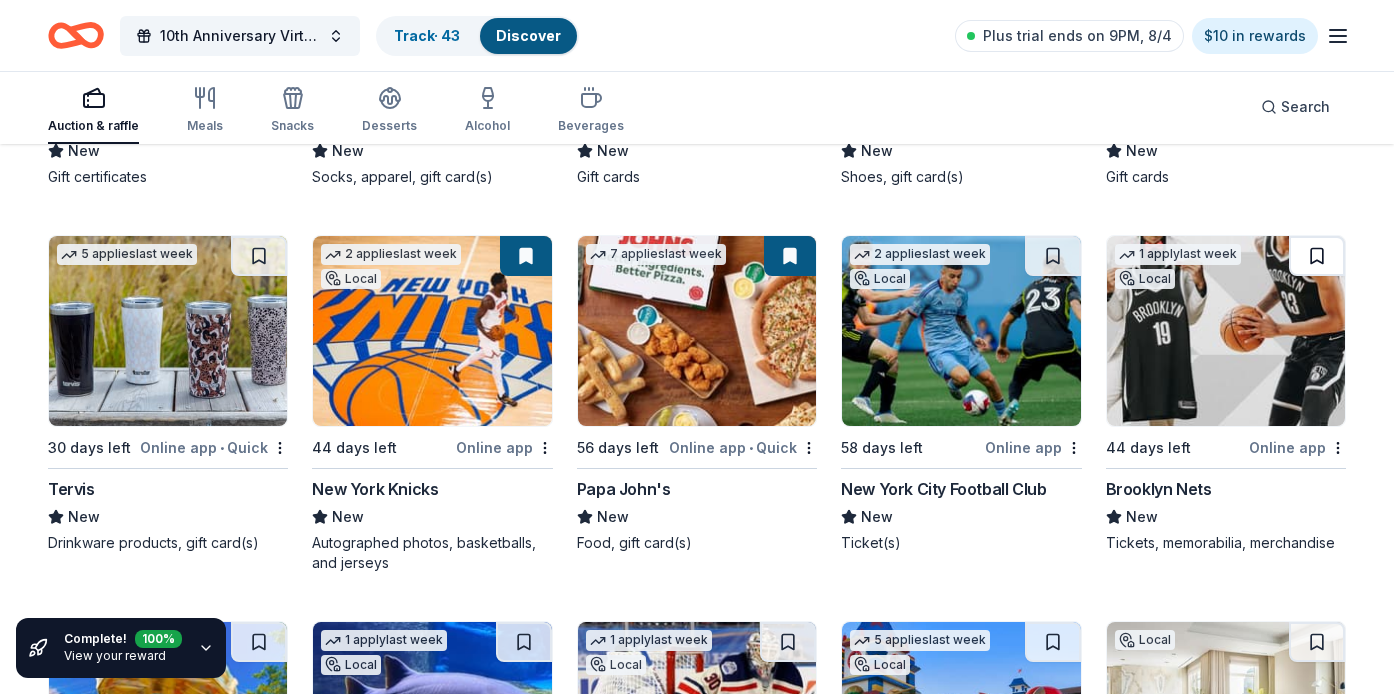 click at bounding box center [1317, 256] 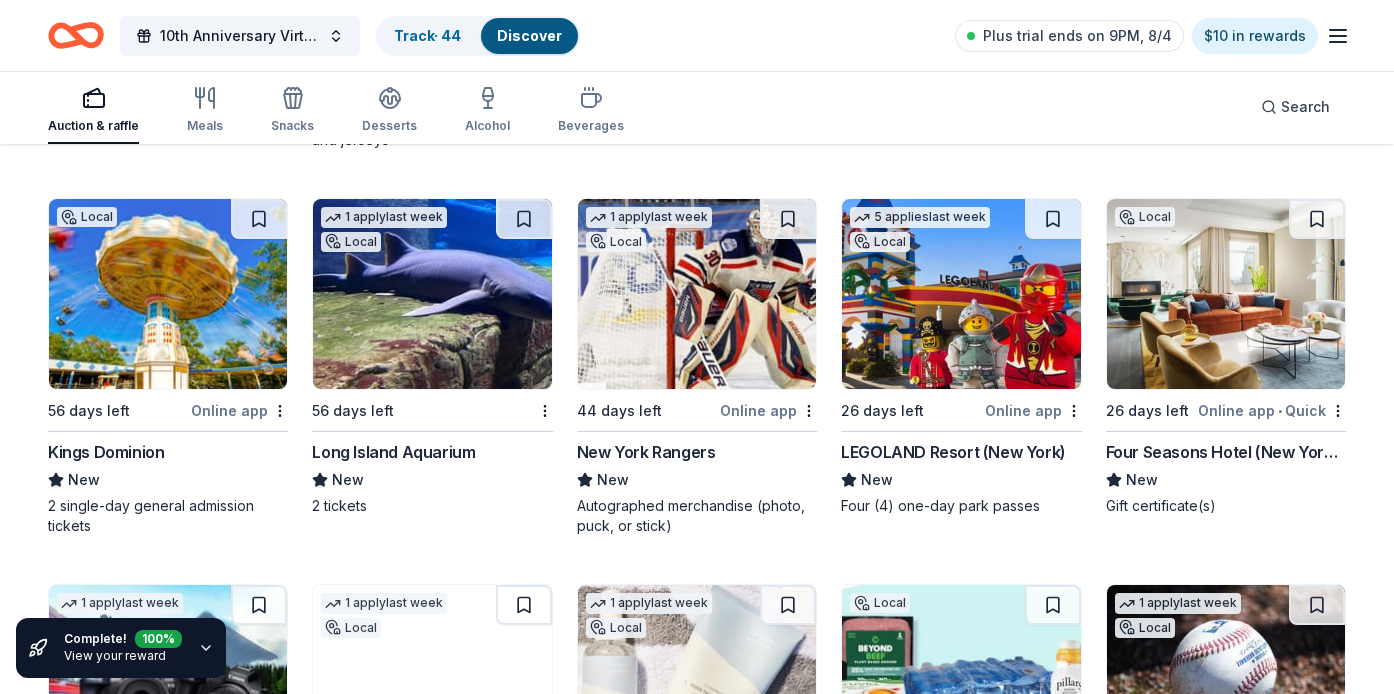 scroll, scrollTop: 7795, scrollLeft: 0, axis: vertical 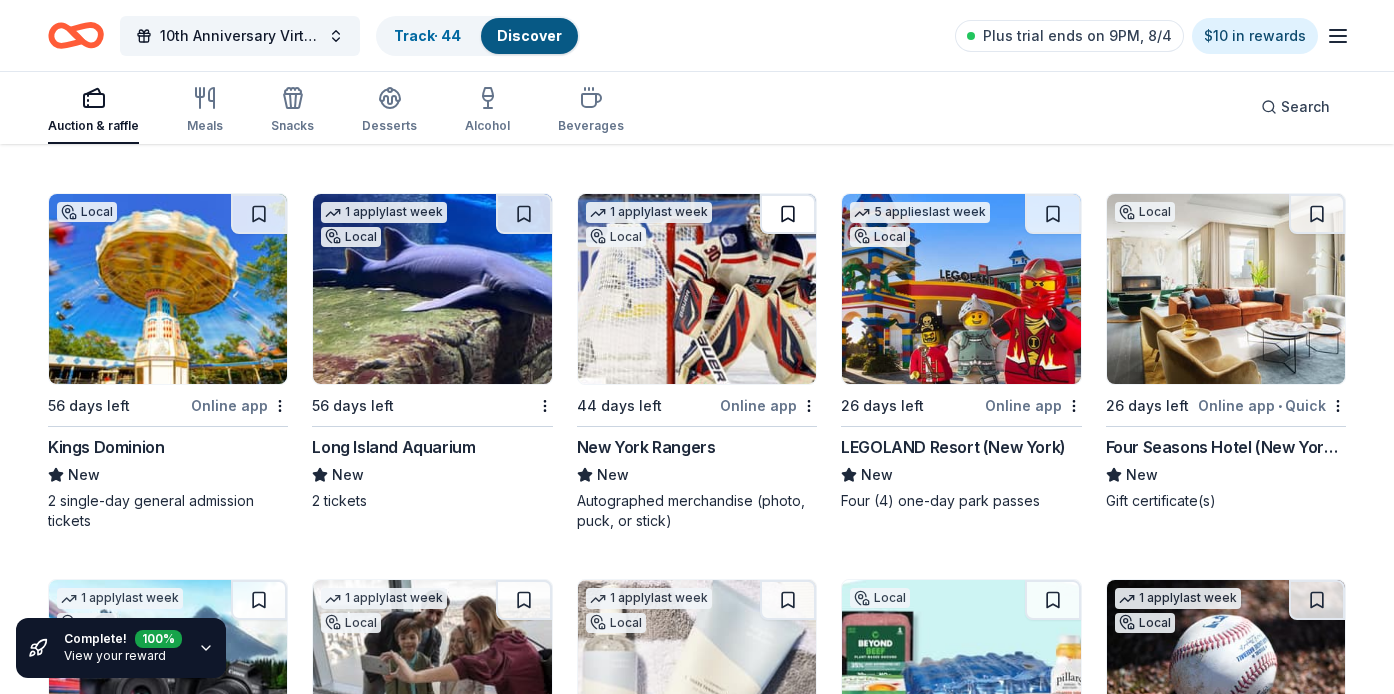 click at bounding box center [788, 214] 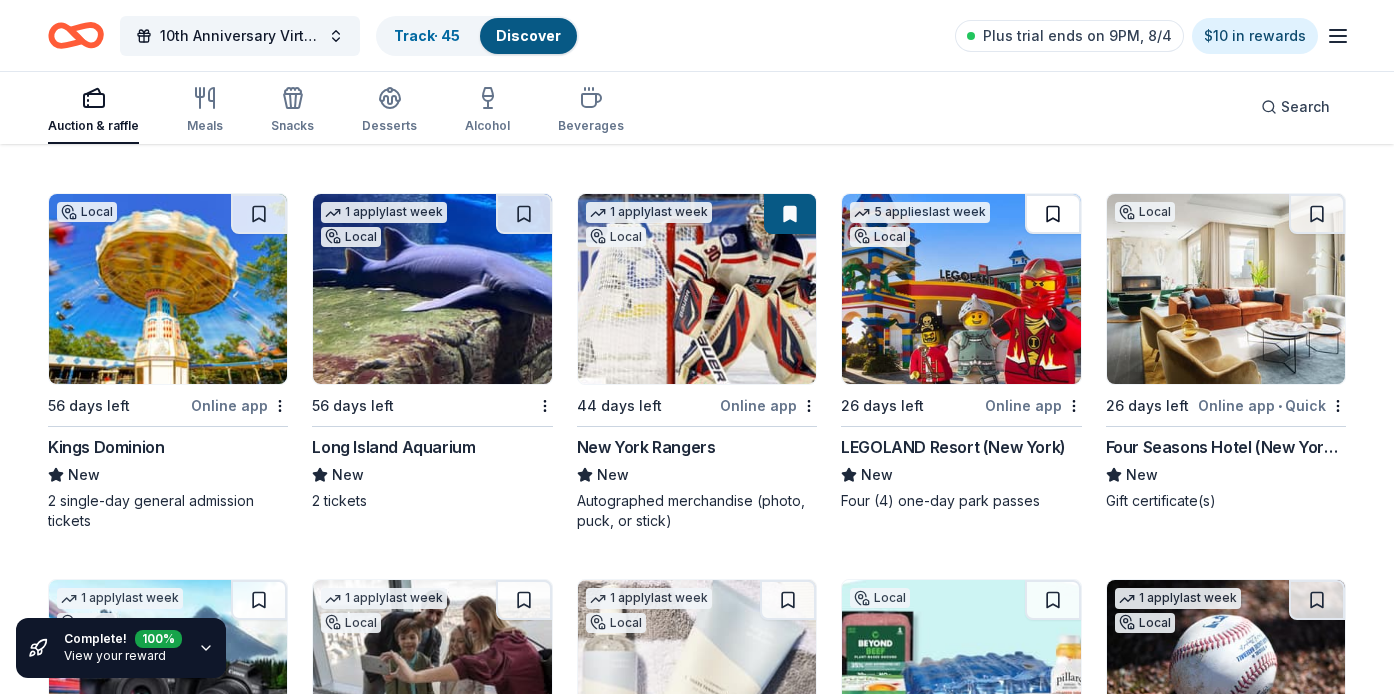 click at bounding box center [1053, 214] 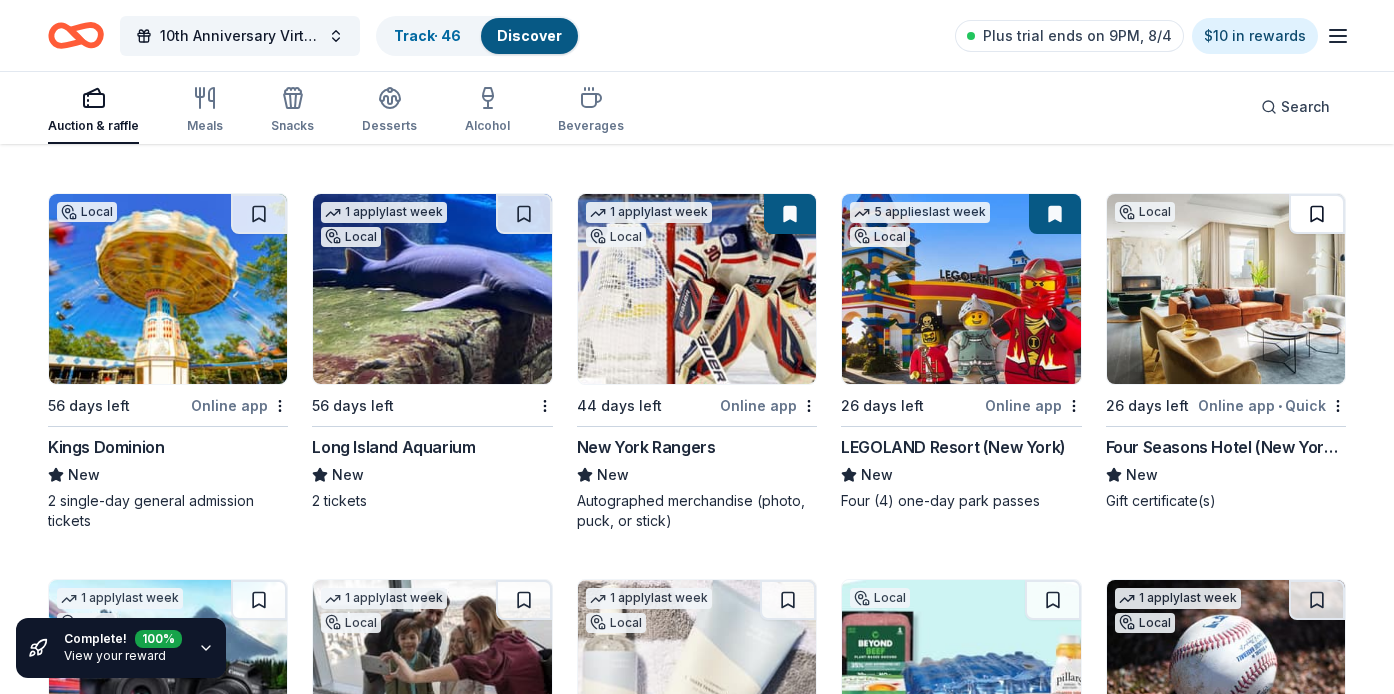 click at bounding box center (1317, 214) 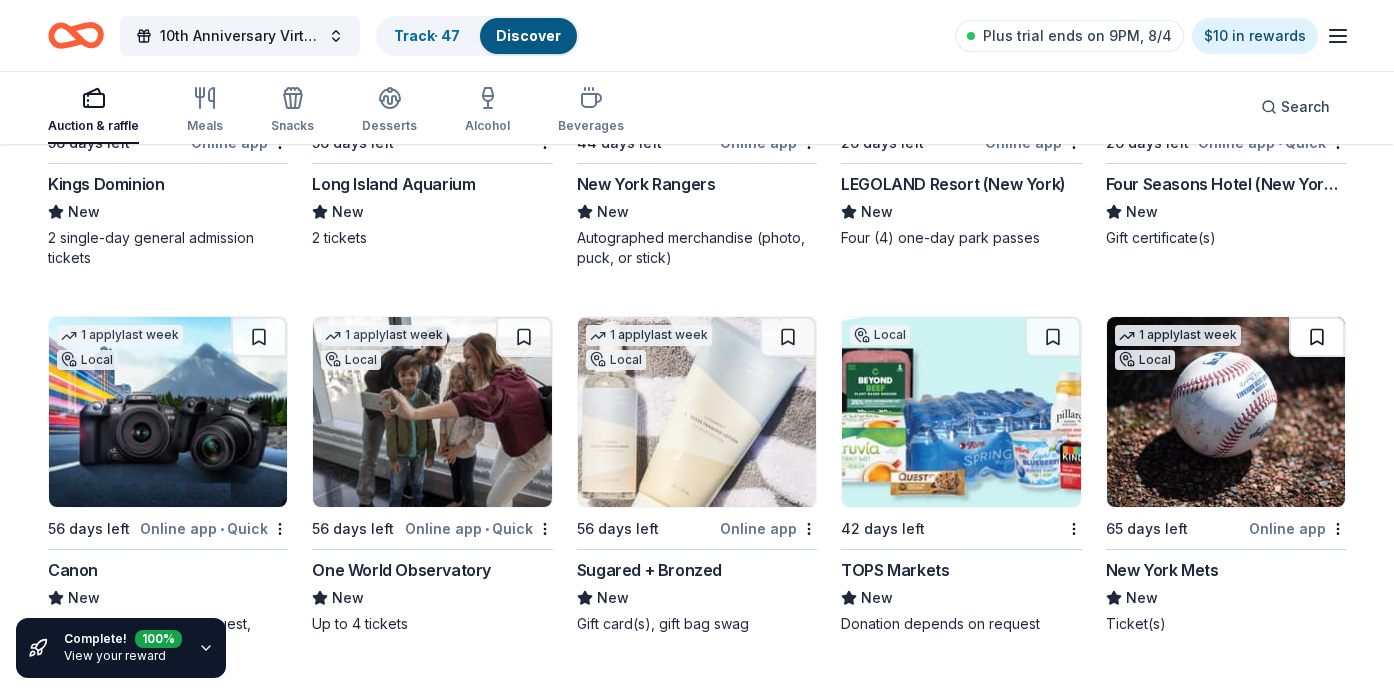 scroll, scrollTop: 8058, scrollLeft: 0, axis: vertical 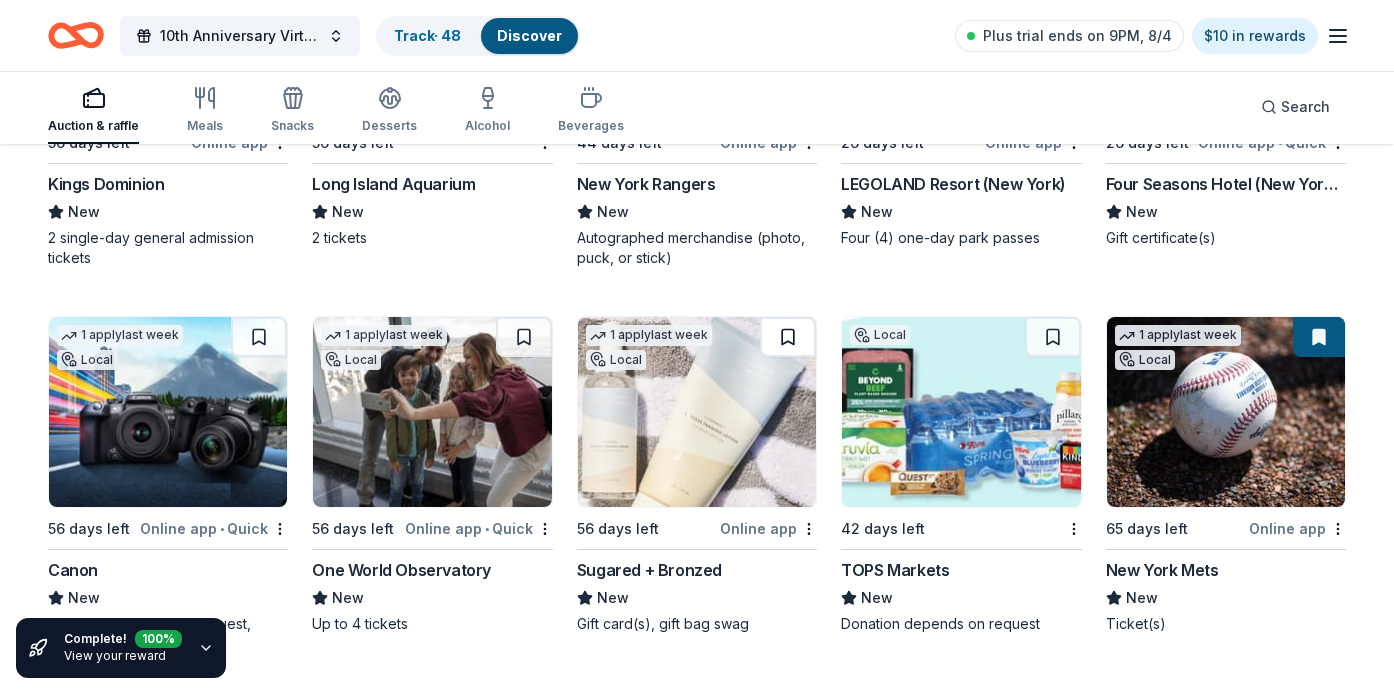 click at bounding box center (788, 337) 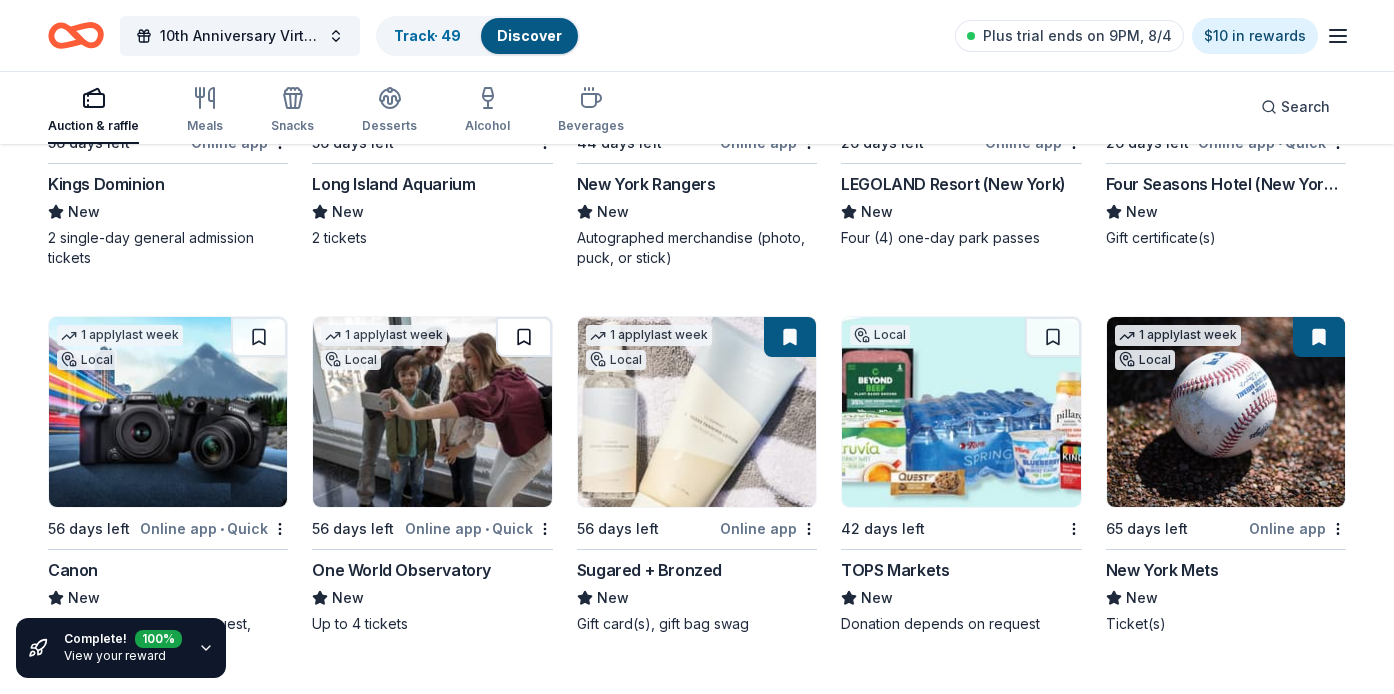 click at bounding box center (524, 337) 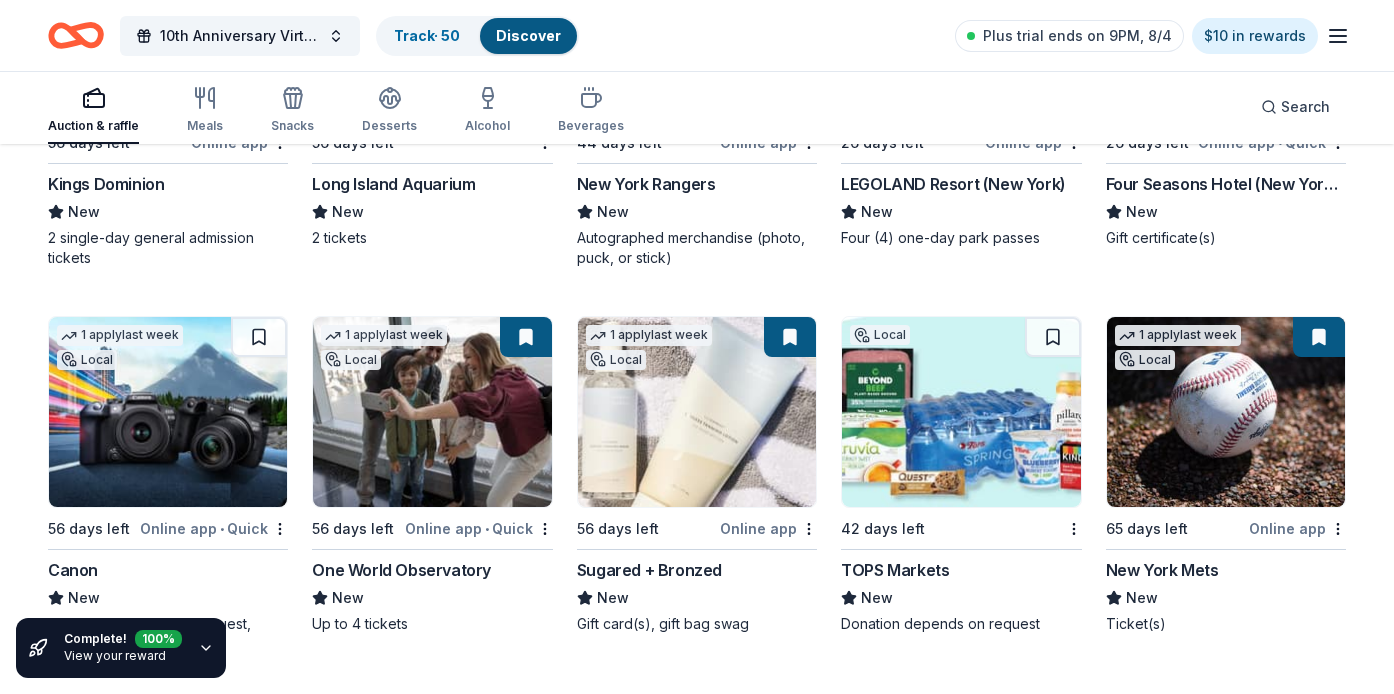 scroll, scrollTop: 8058, scrollLeft: 0, axis: vertical 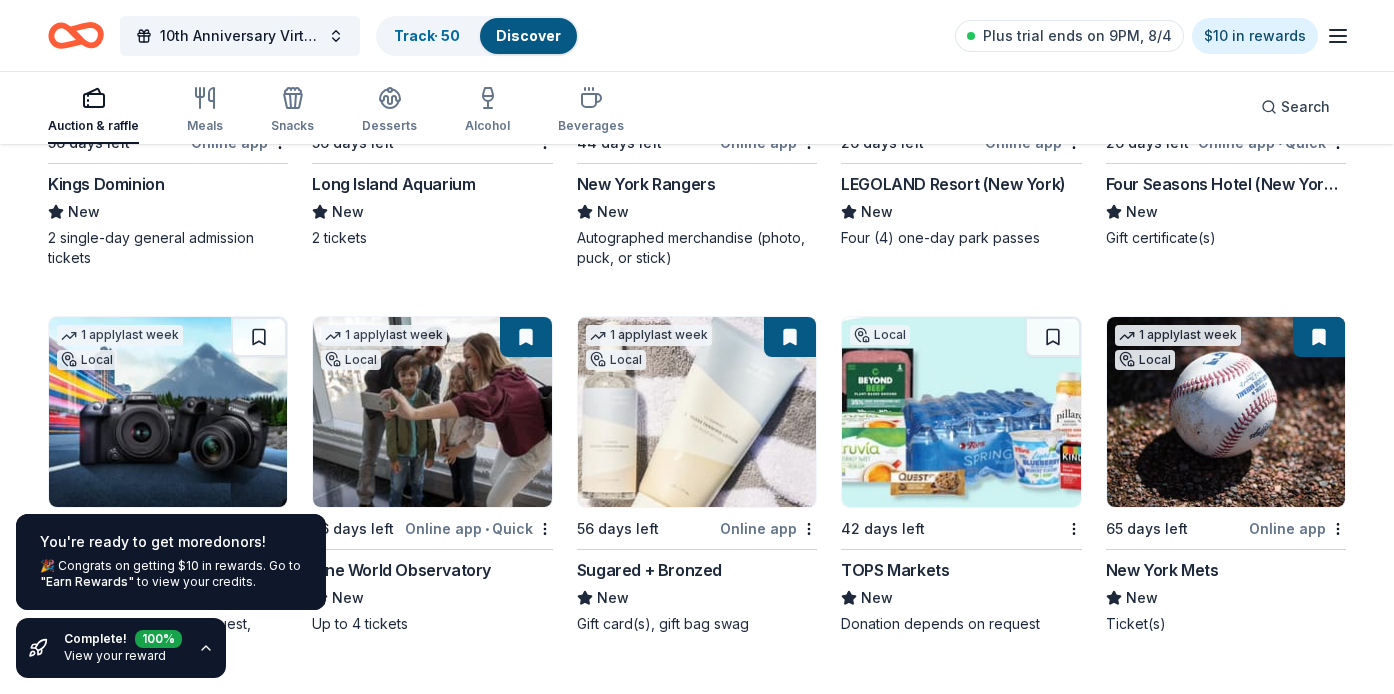 click 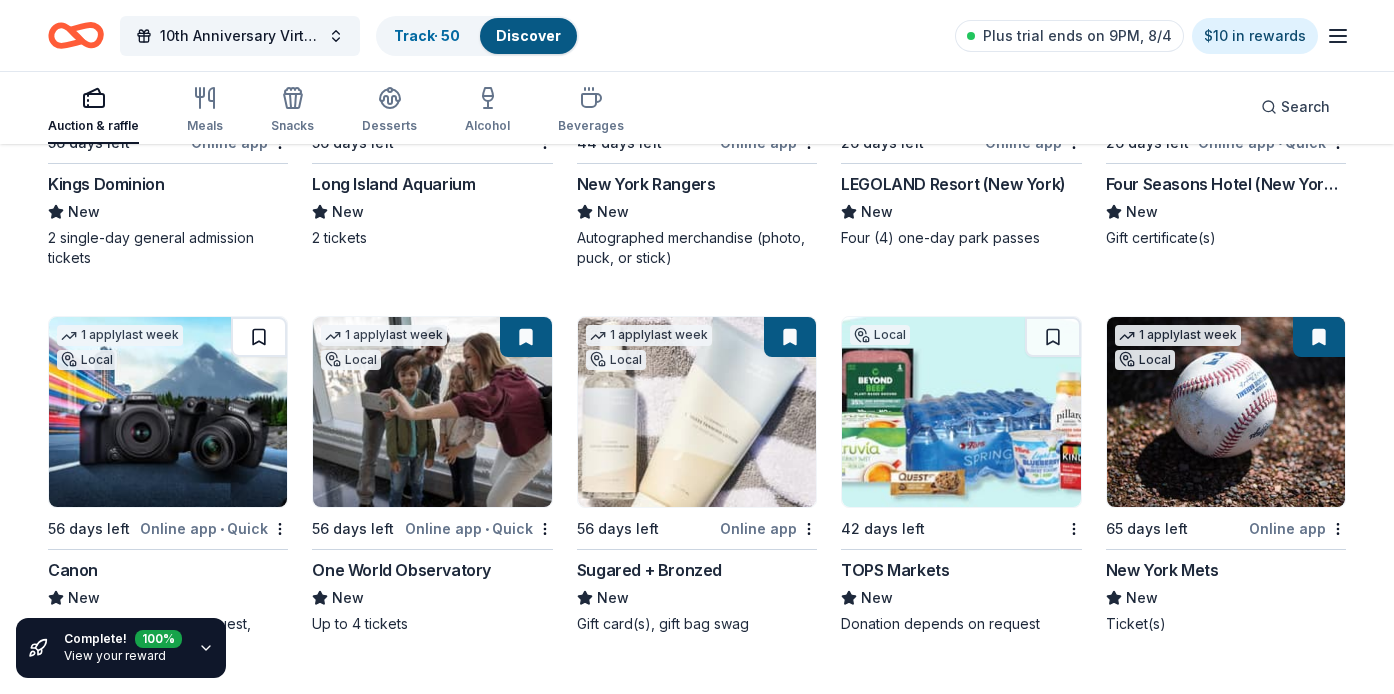 scroll, scrollTop: 8058, scrollLeft: 0, axis: vertical 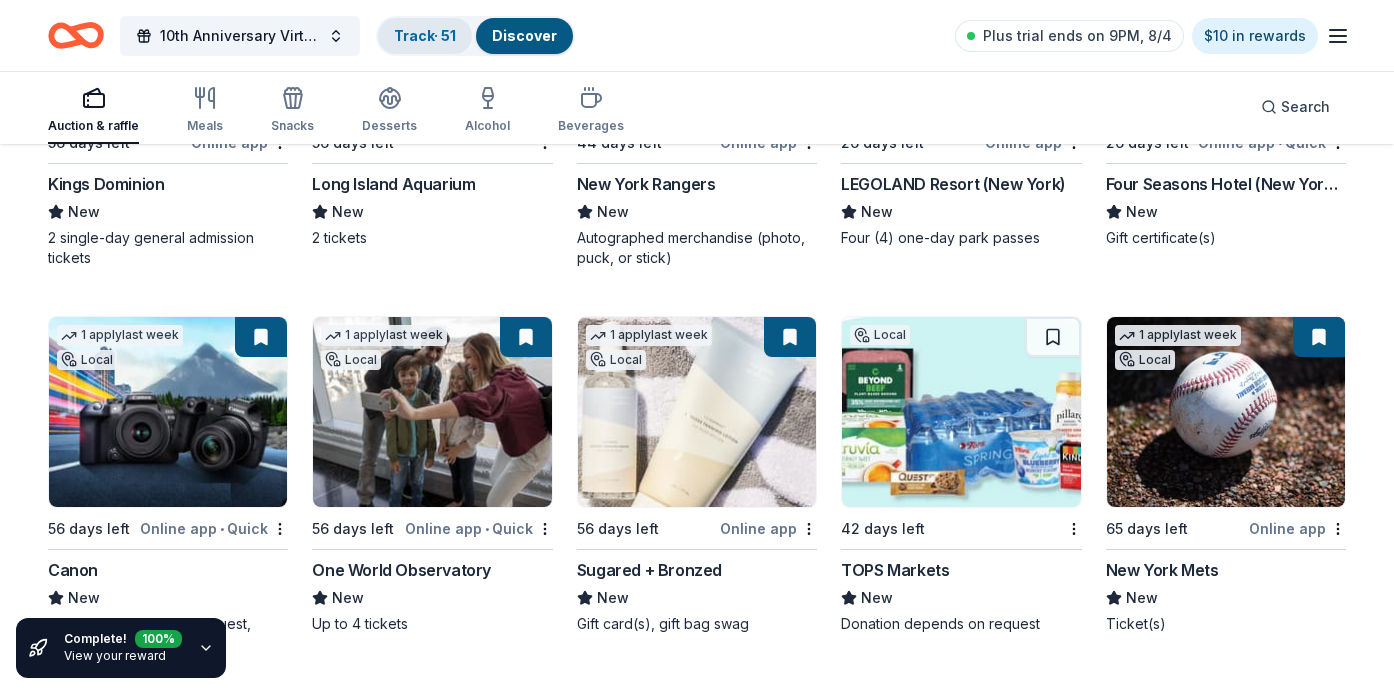 click on "Track  · 51" at bounding box center [425, 35] 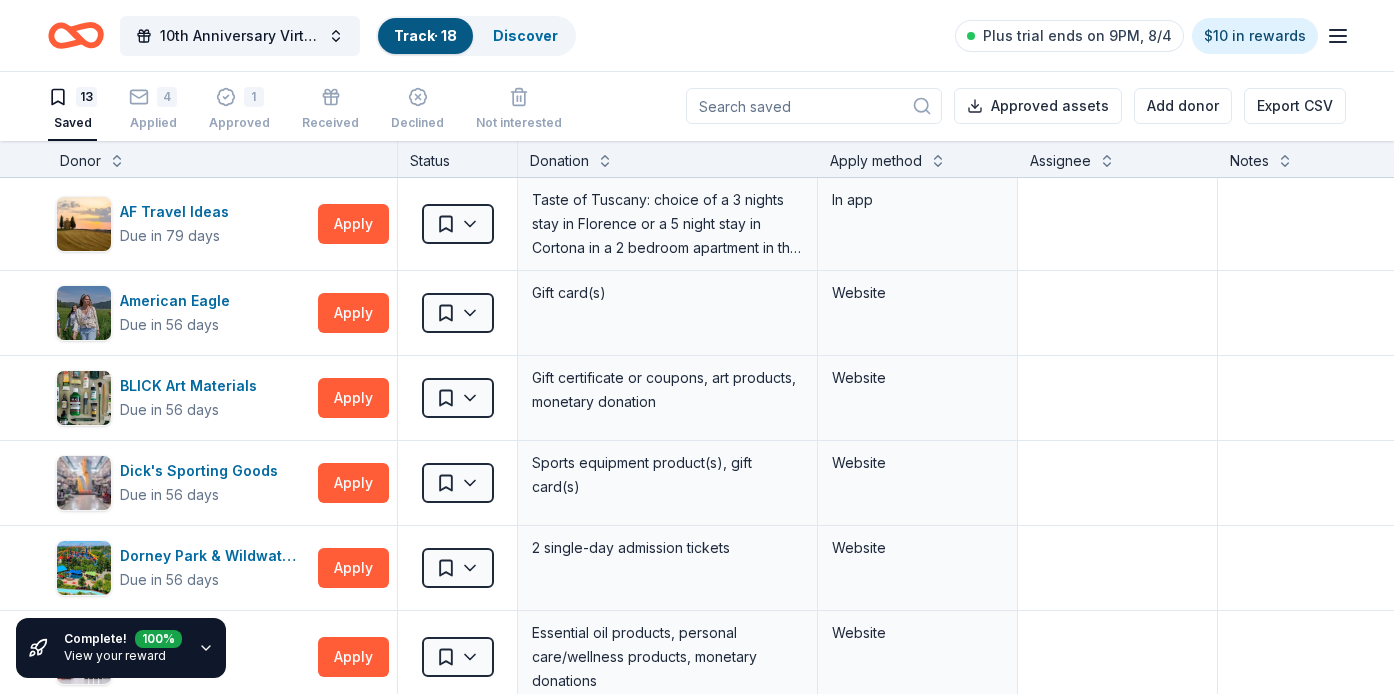scroll, scrollTop: 1, scrollLeft: 0, axis: vertical 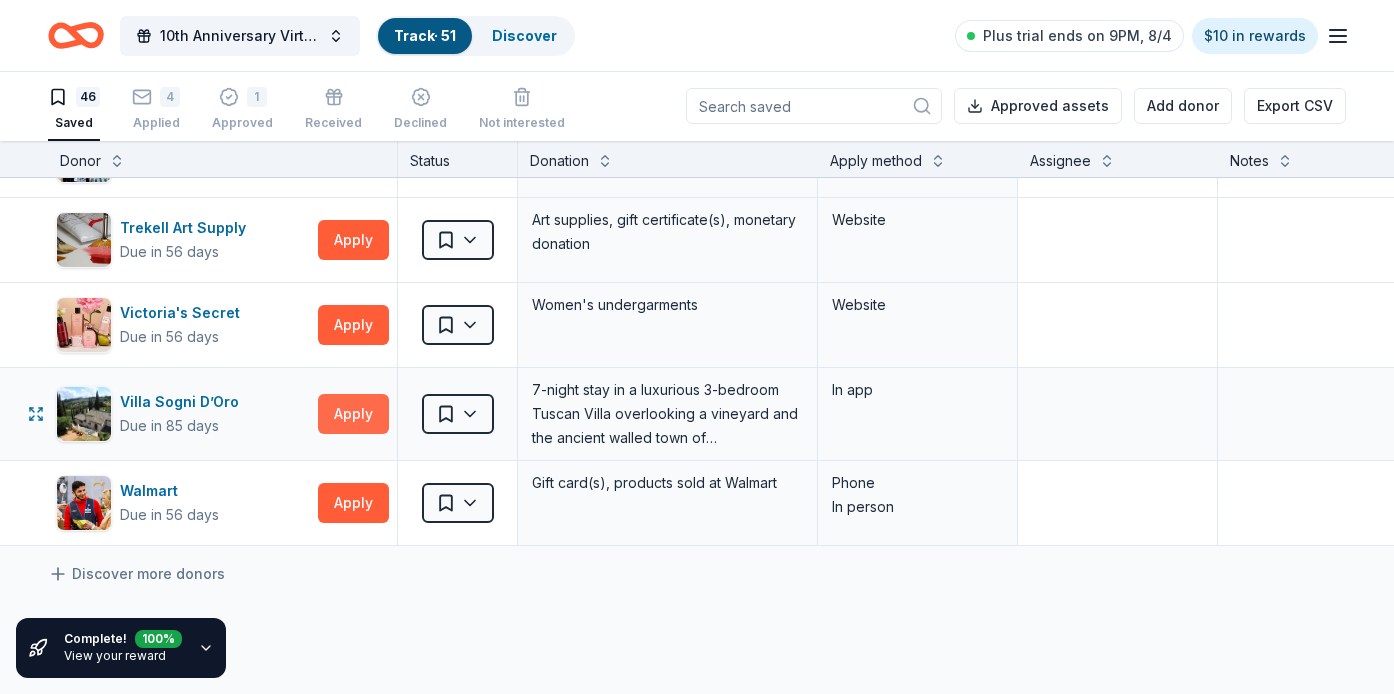 click on "Apply" at bounding box center [353, 414] 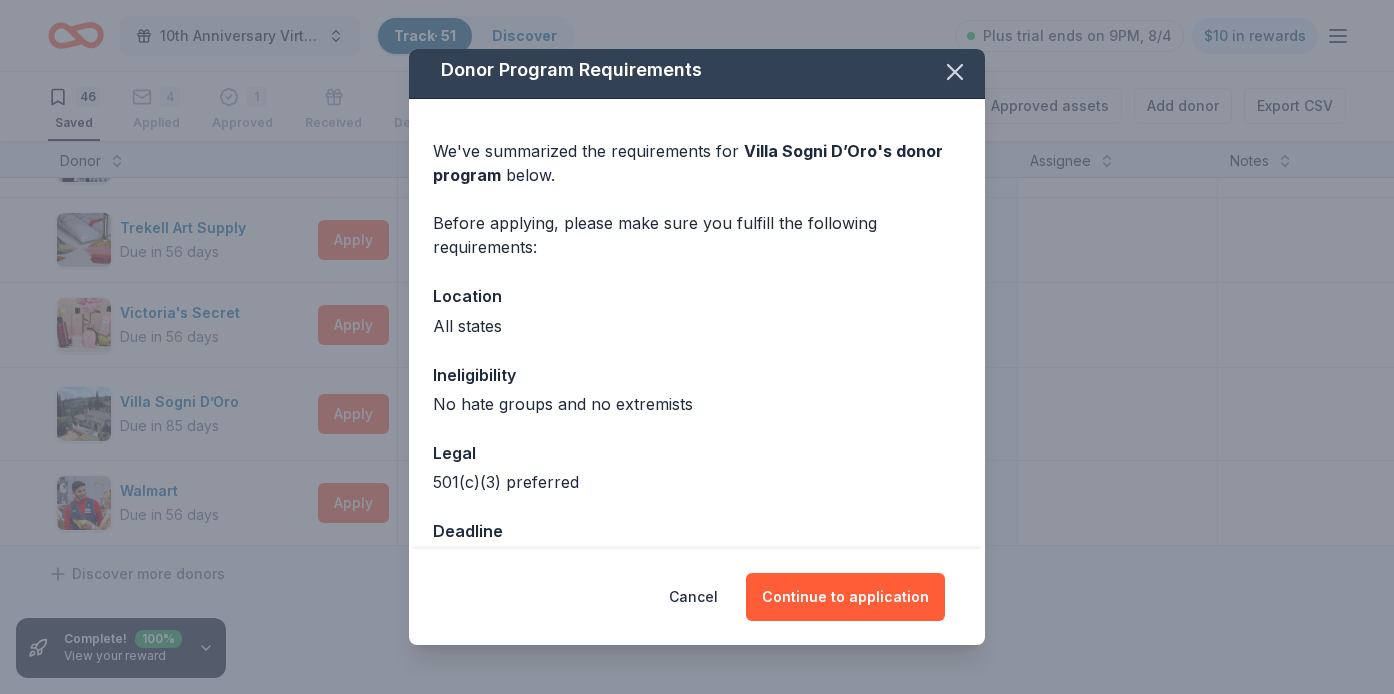 scroll, scrollTop: 0, scrollLeft: 0, axis: both 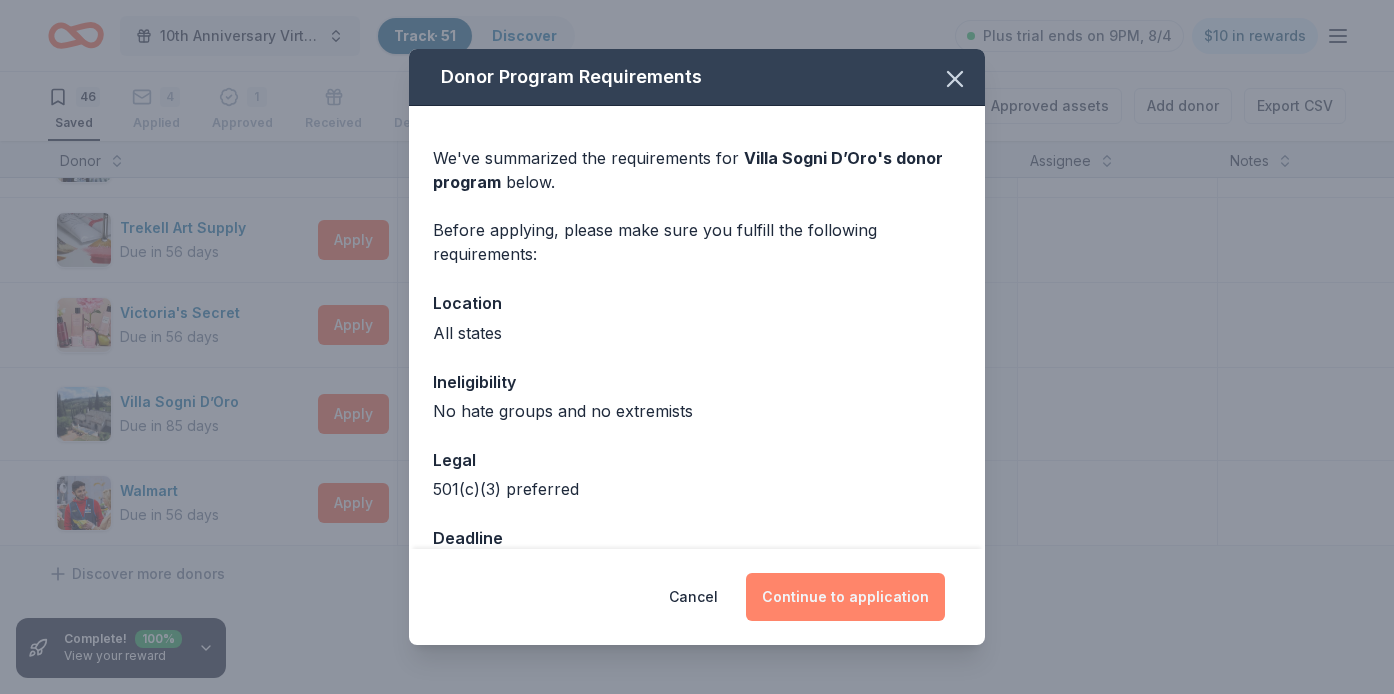 click on "Continue to application" at bounding box center [845, 597] 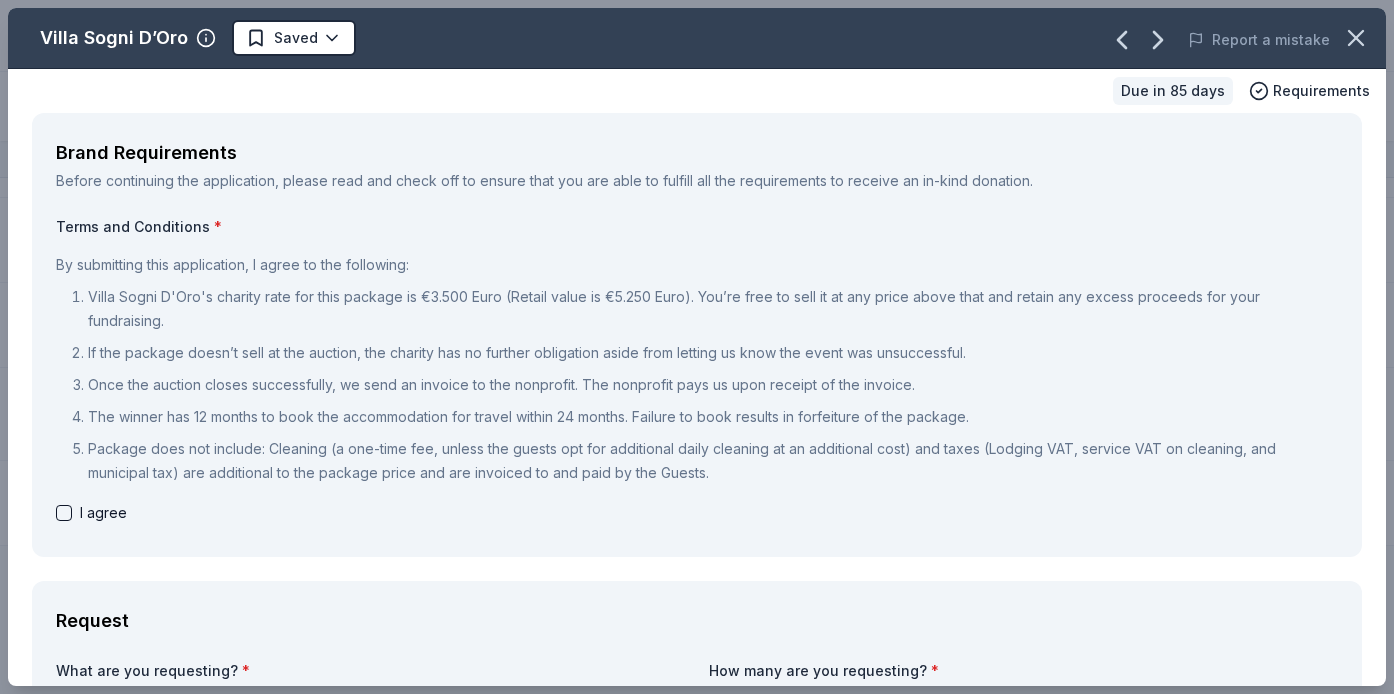 scroll, scrollTop: 0, scrollLeft: 0, axis: both 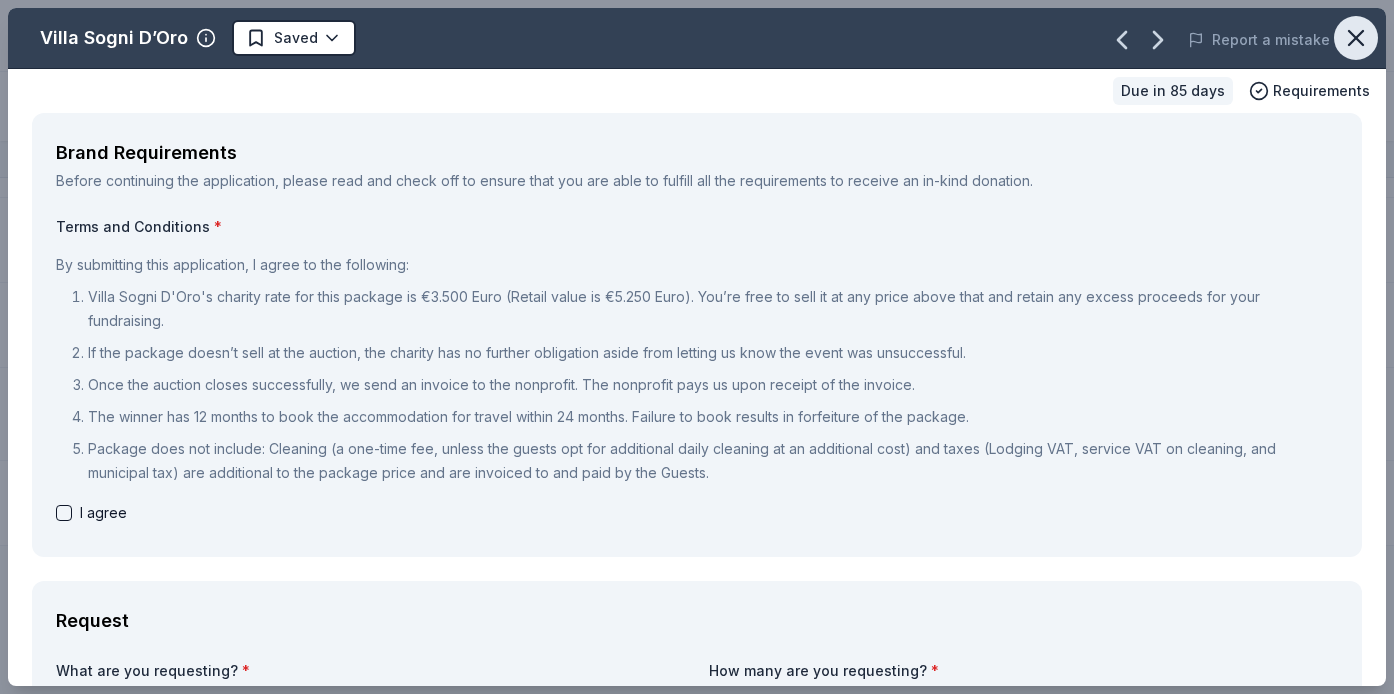 click 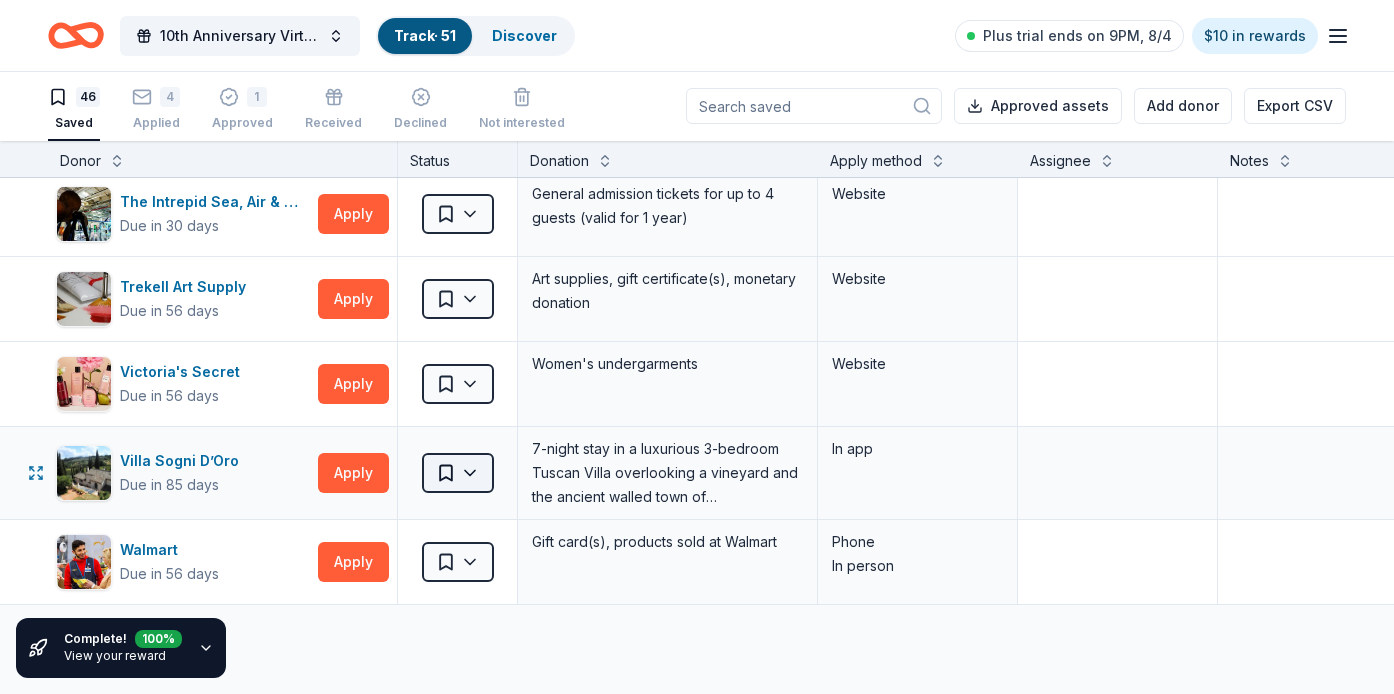 scroll, scrollTop: 3530, scrollLeft: 0, axis: vertical 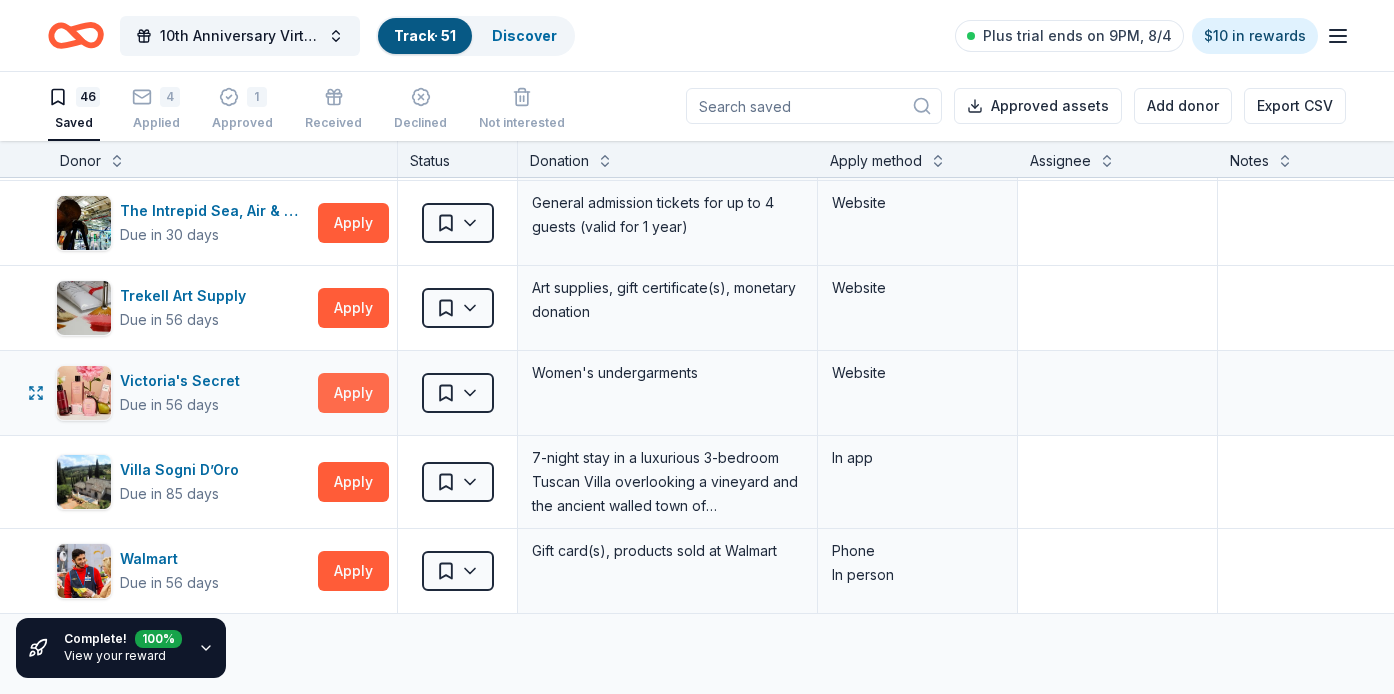 click on "Apply" at bounding box center (353, 393) 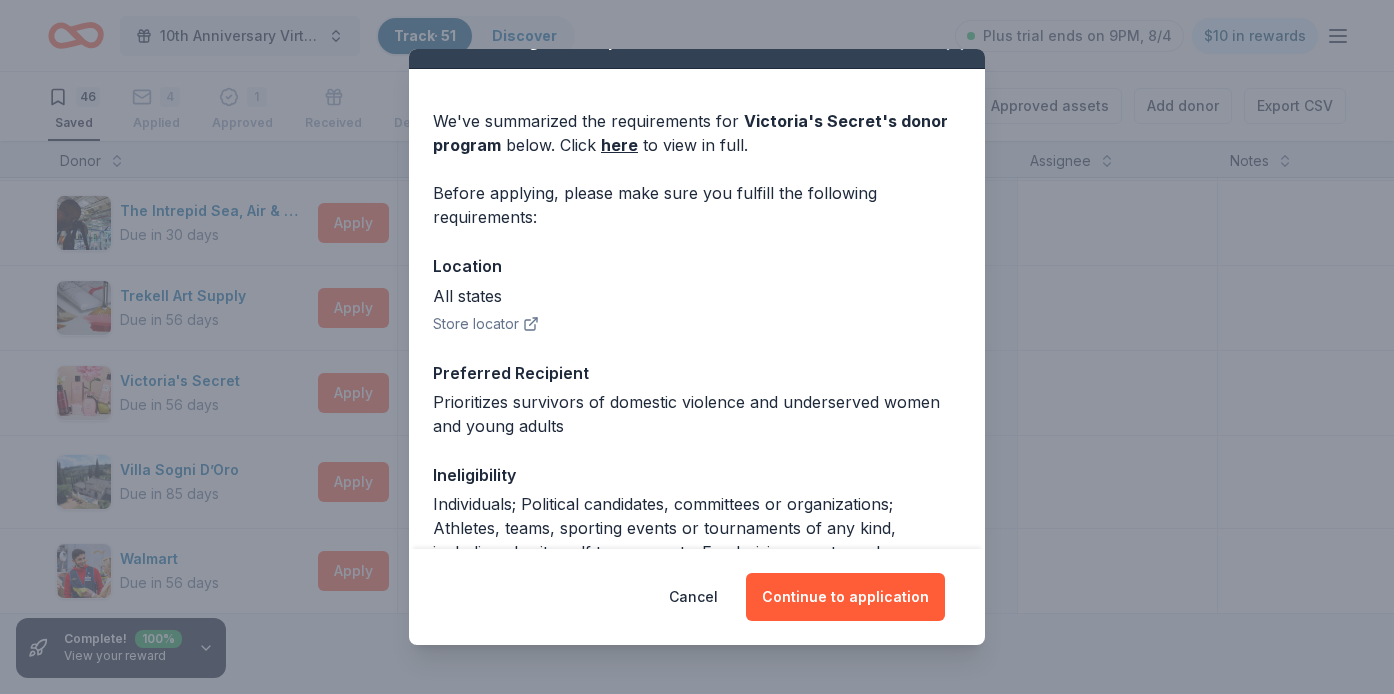 scroll, scrollTop: 35, scrollLeft: 0, axis: vertical 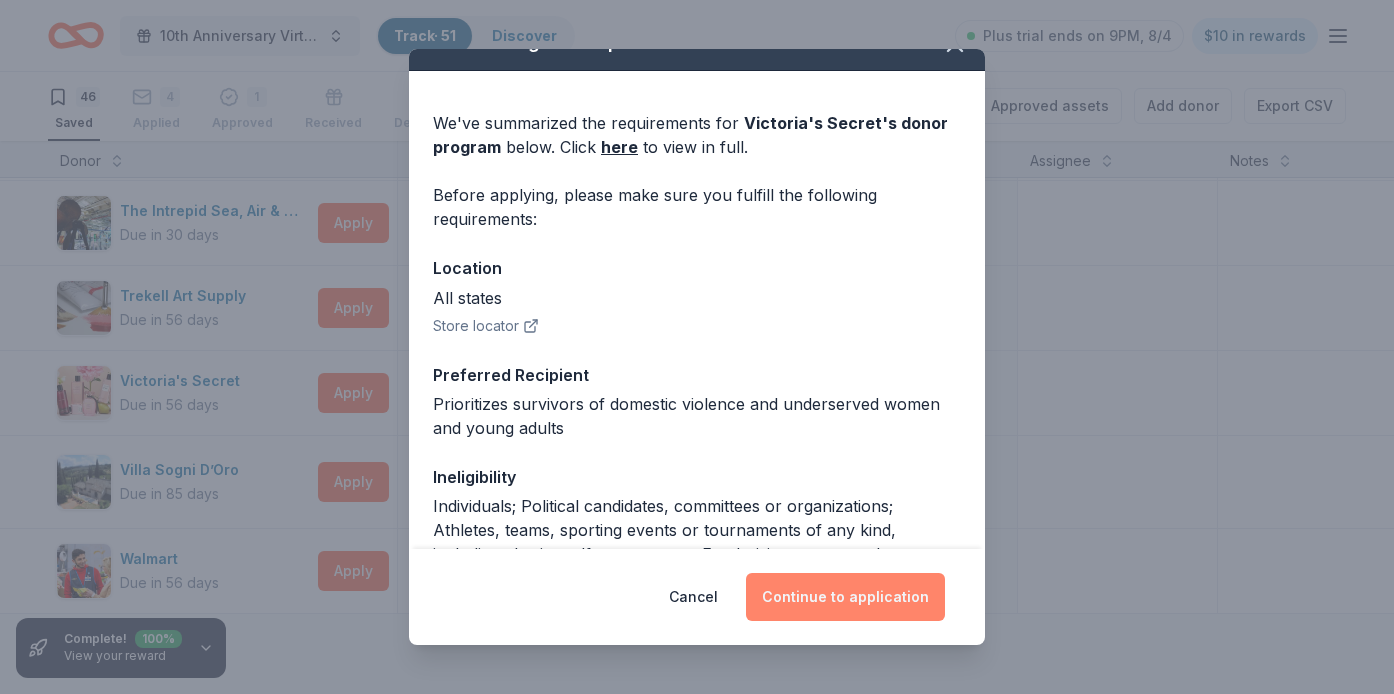 click on "Continue to application" at bounding box center (845, 597) 